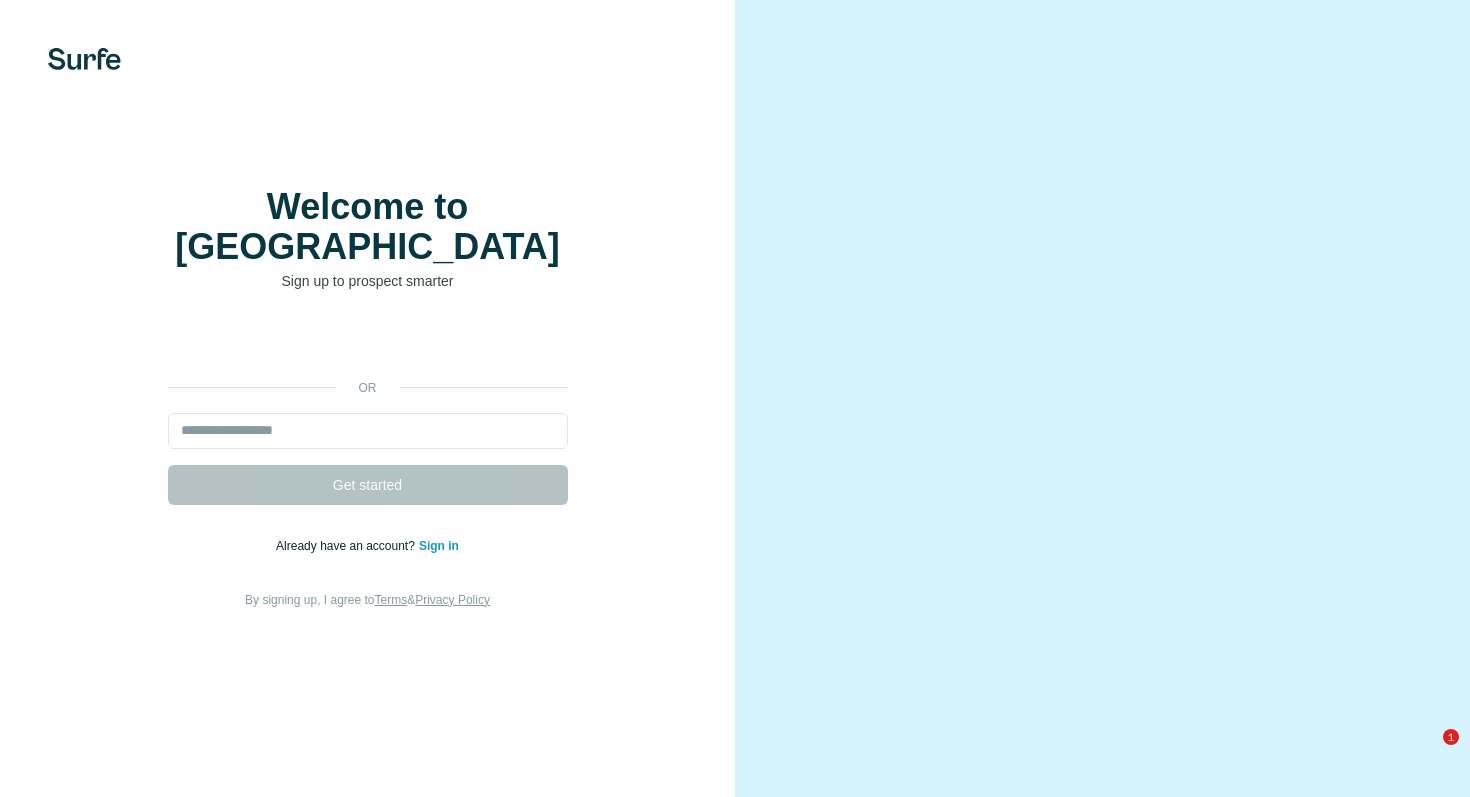 scroll, scrollTop: 0, scrollLeft: 0, axis: both 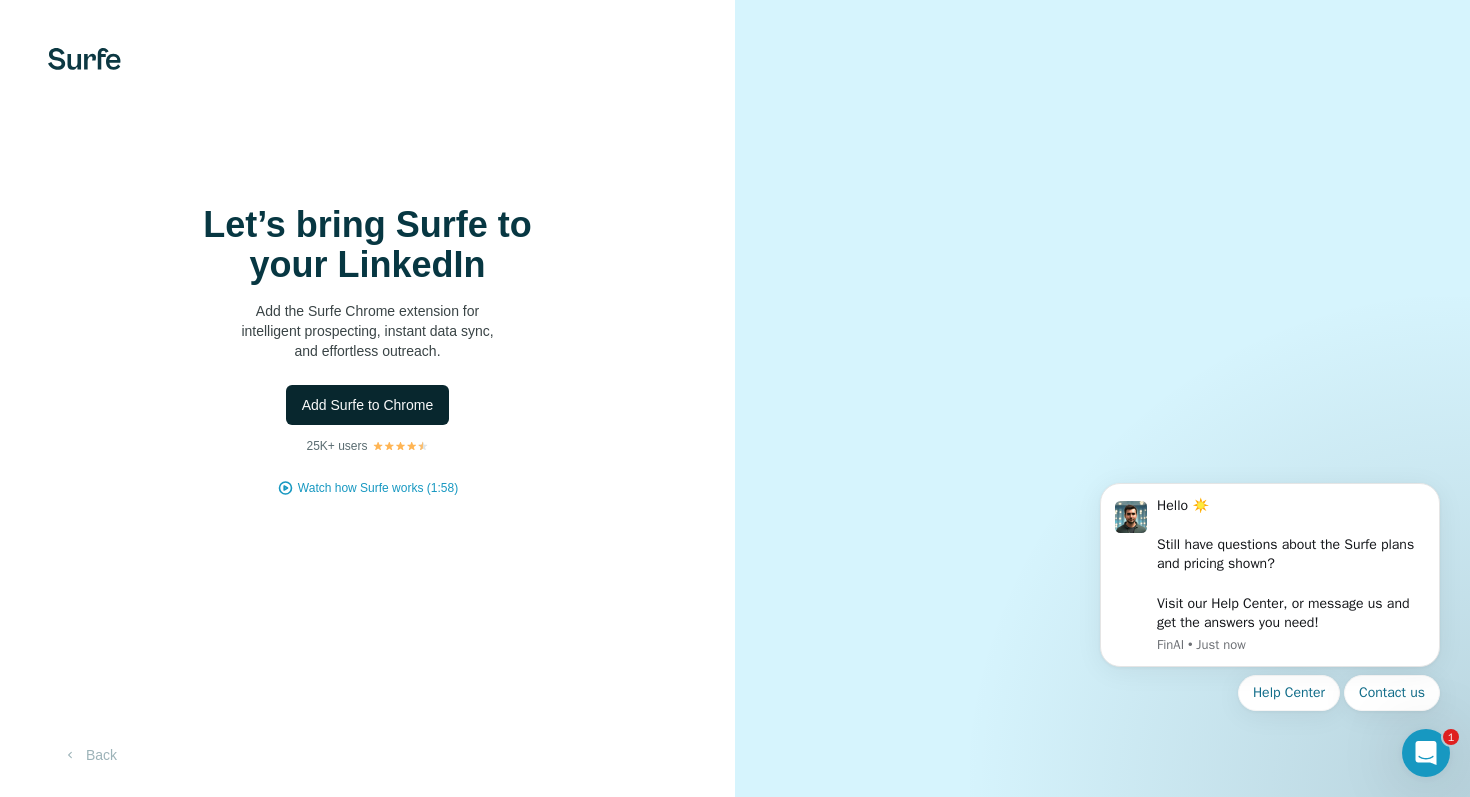 click on "Add Surfe to Chrome" at bounding box center (368, 405) 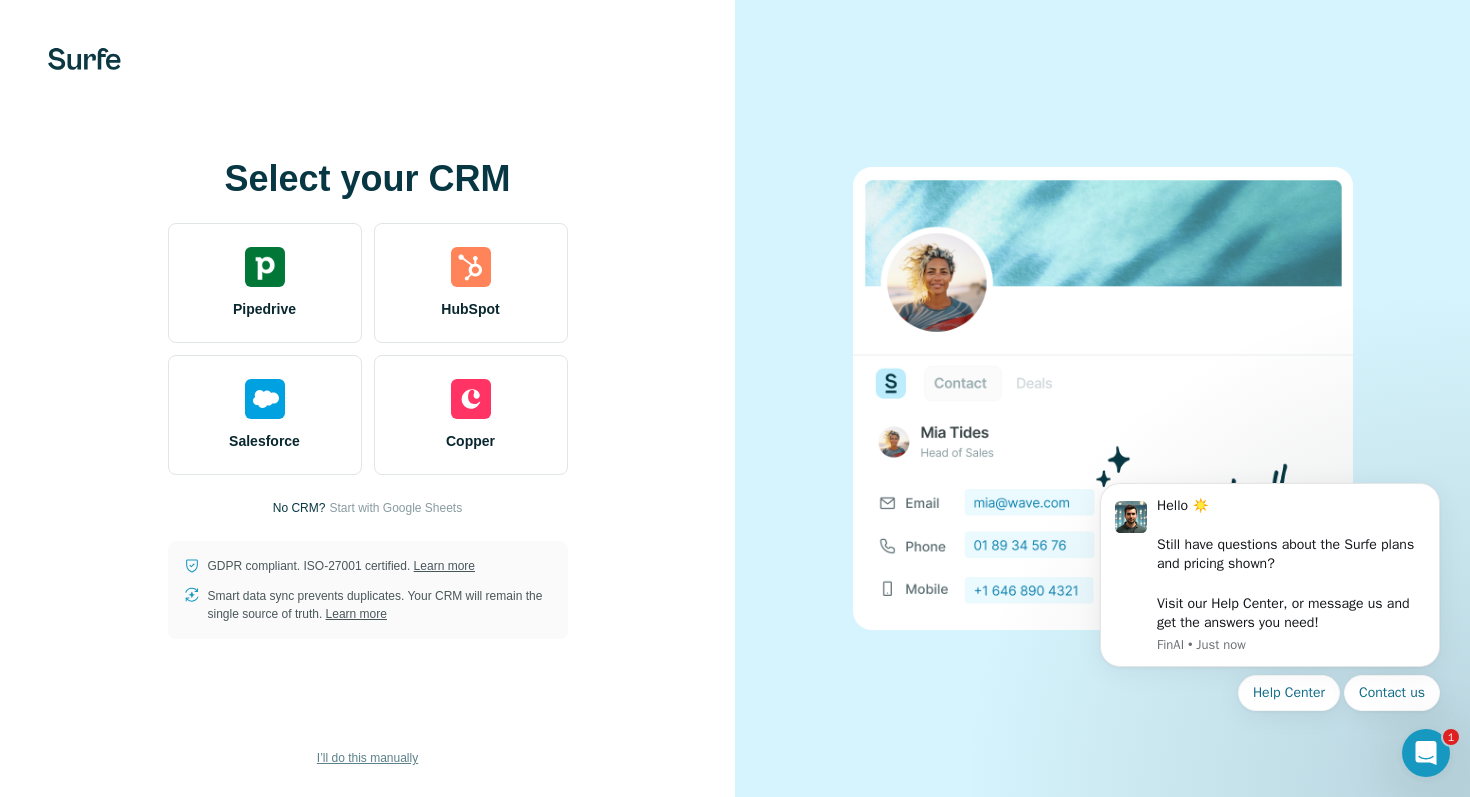 click on "I’ll do this manually" at bounding box center (367, 758) 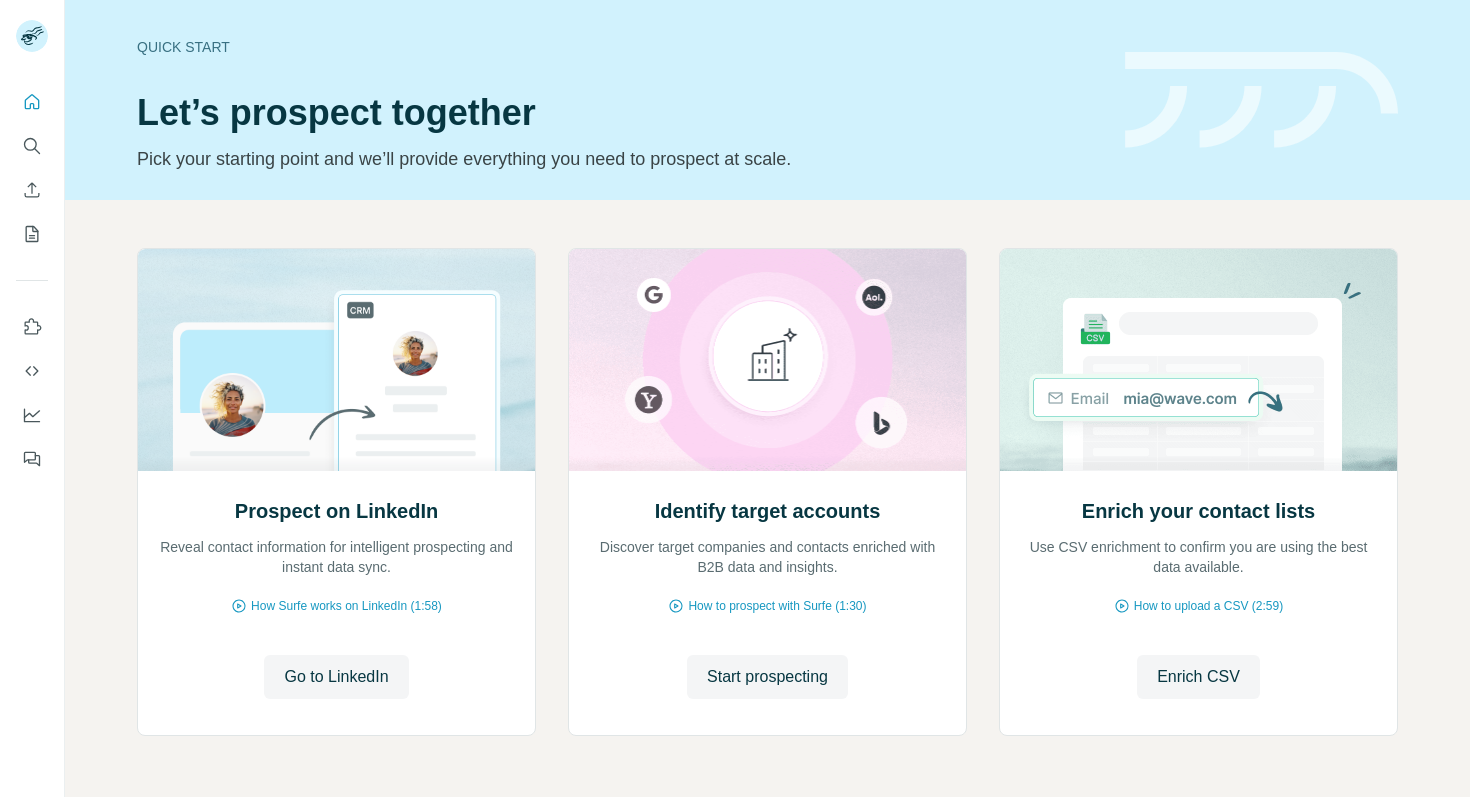 scroll, scrollTop: 0, scrollLeft: 0, axis: both 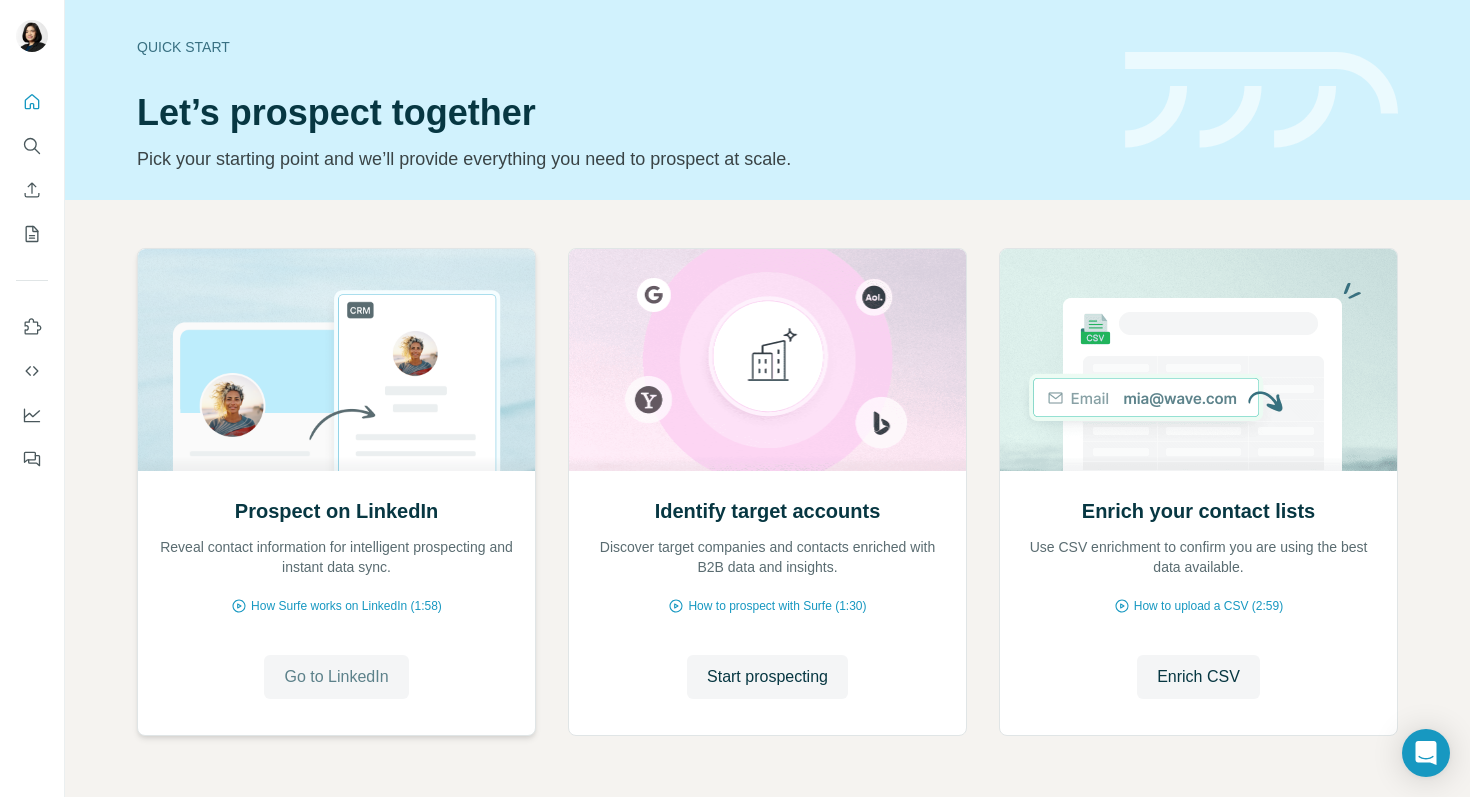 click on "Go to LinkedIn" at bounding box center (336, 677) 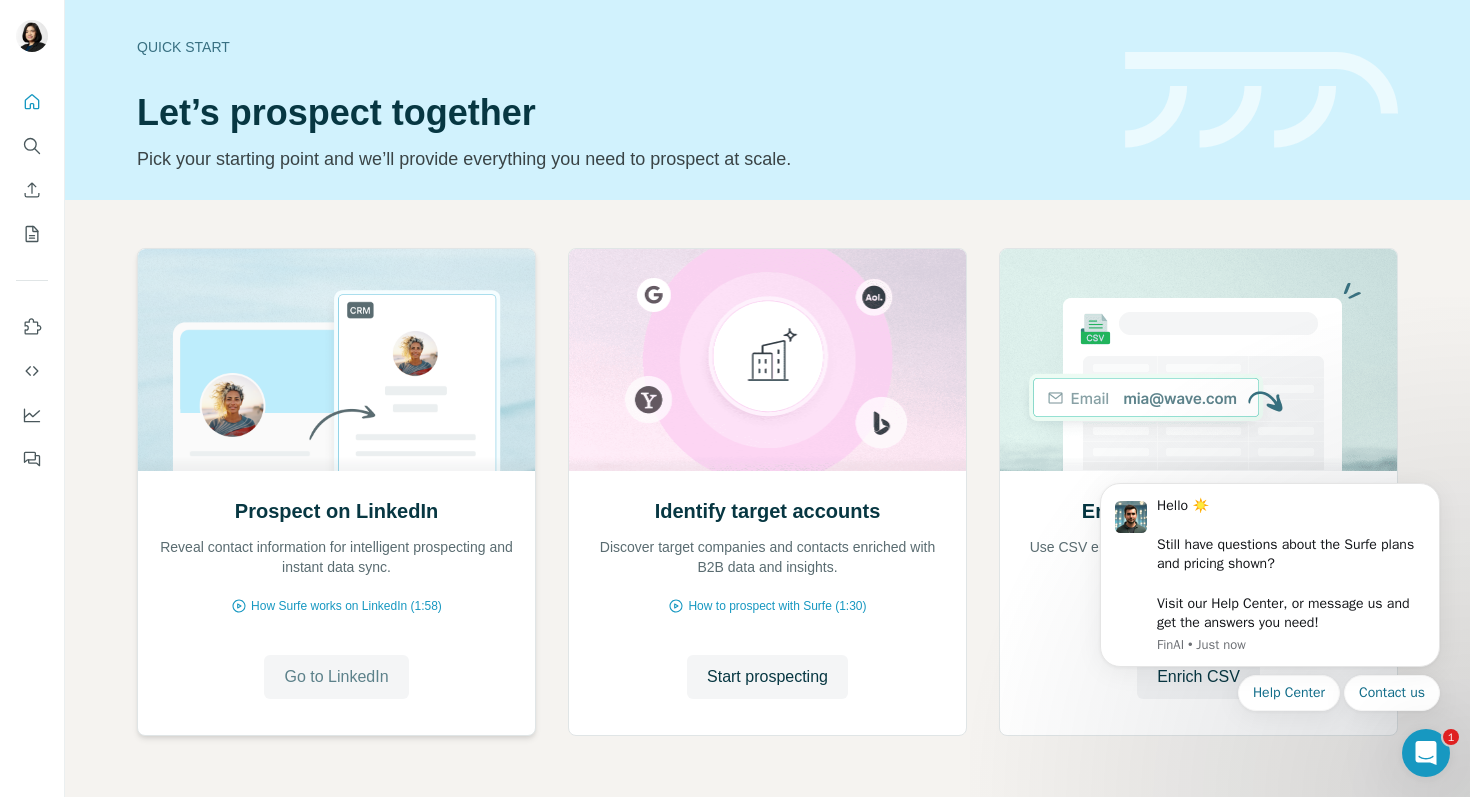 scroll, scrollTop: 0, scrollLeft: 0, axis: both 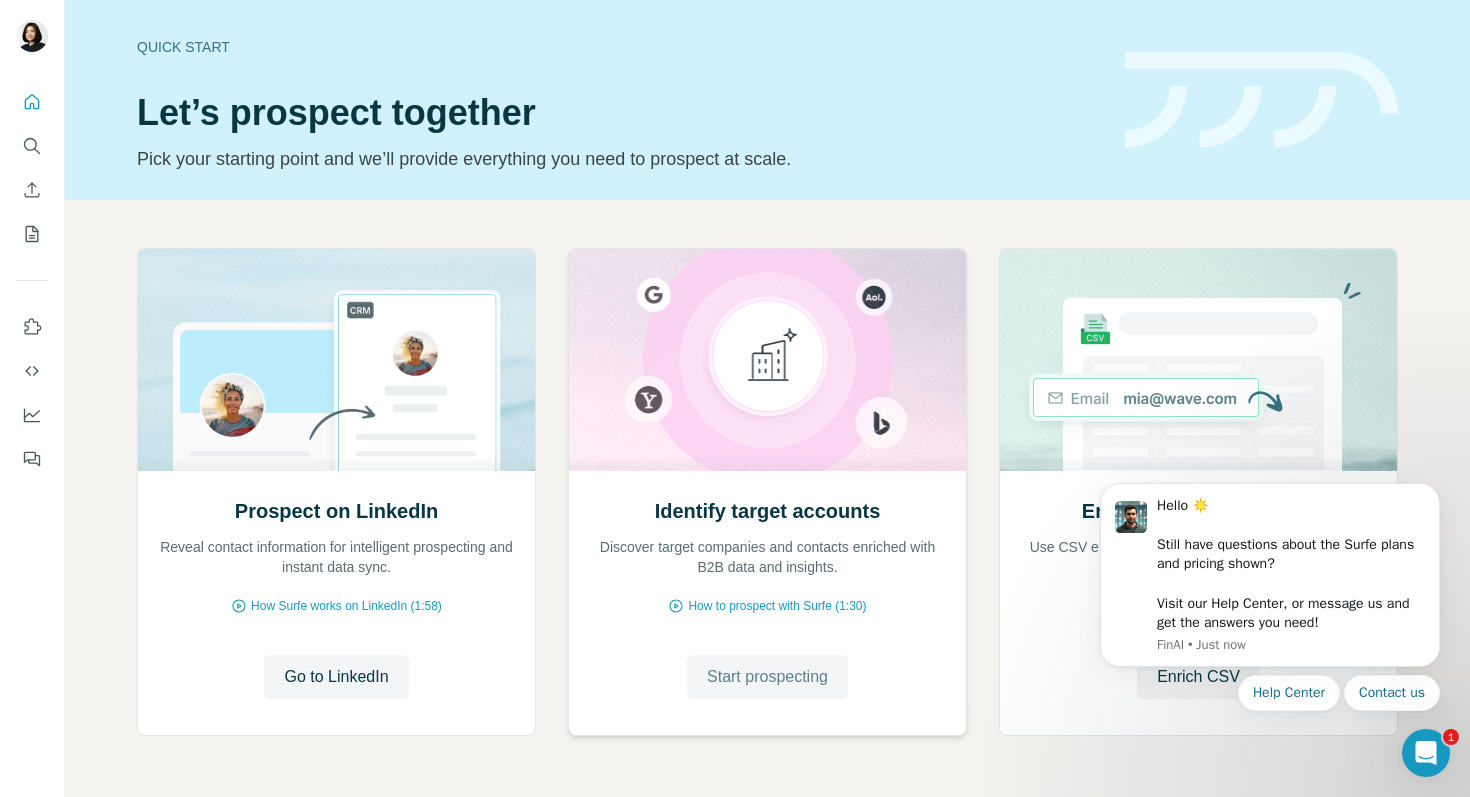 click on "Start prospecting" at bounding box center (767, 677) 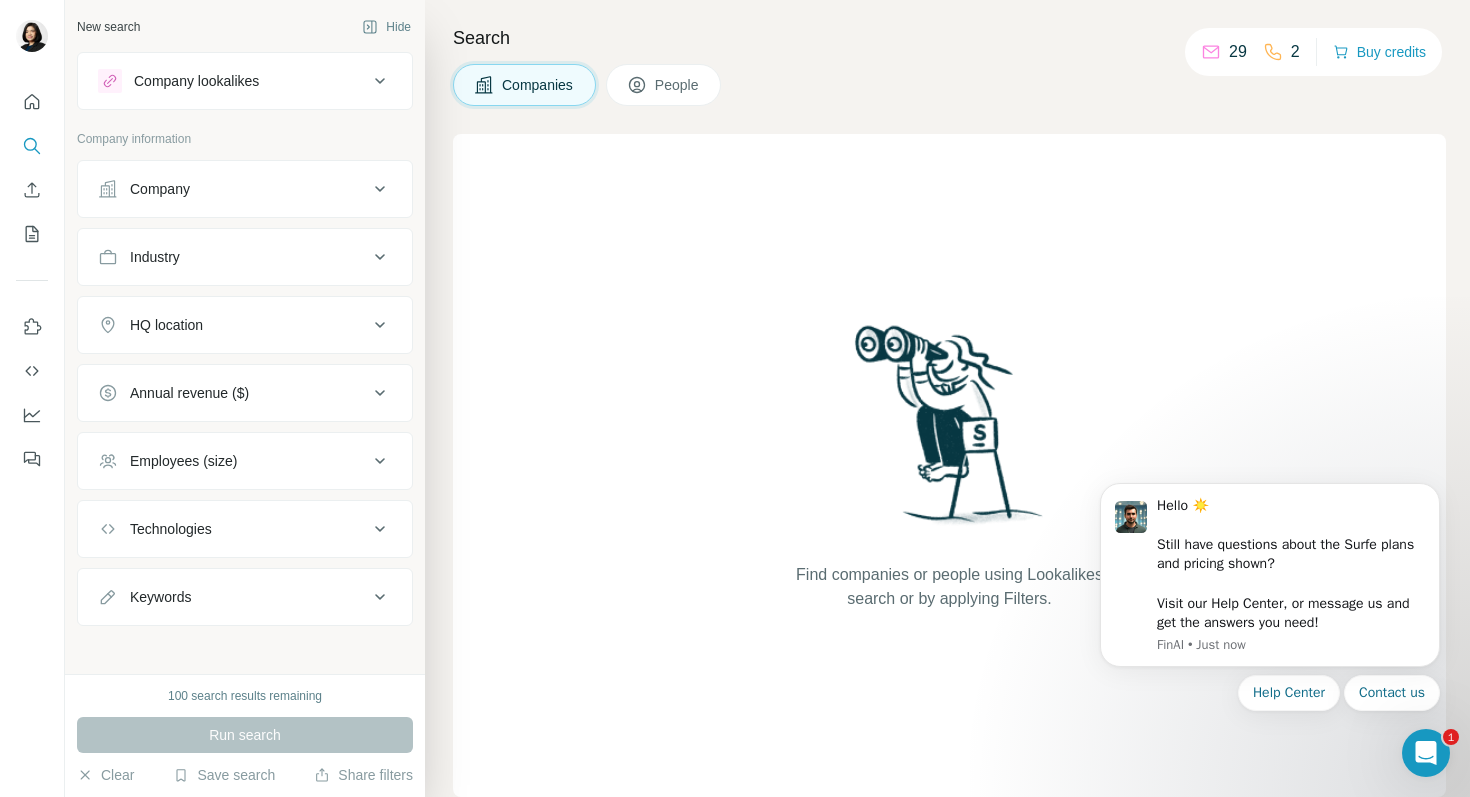 click on "Company" at bounding box center [233, 189] 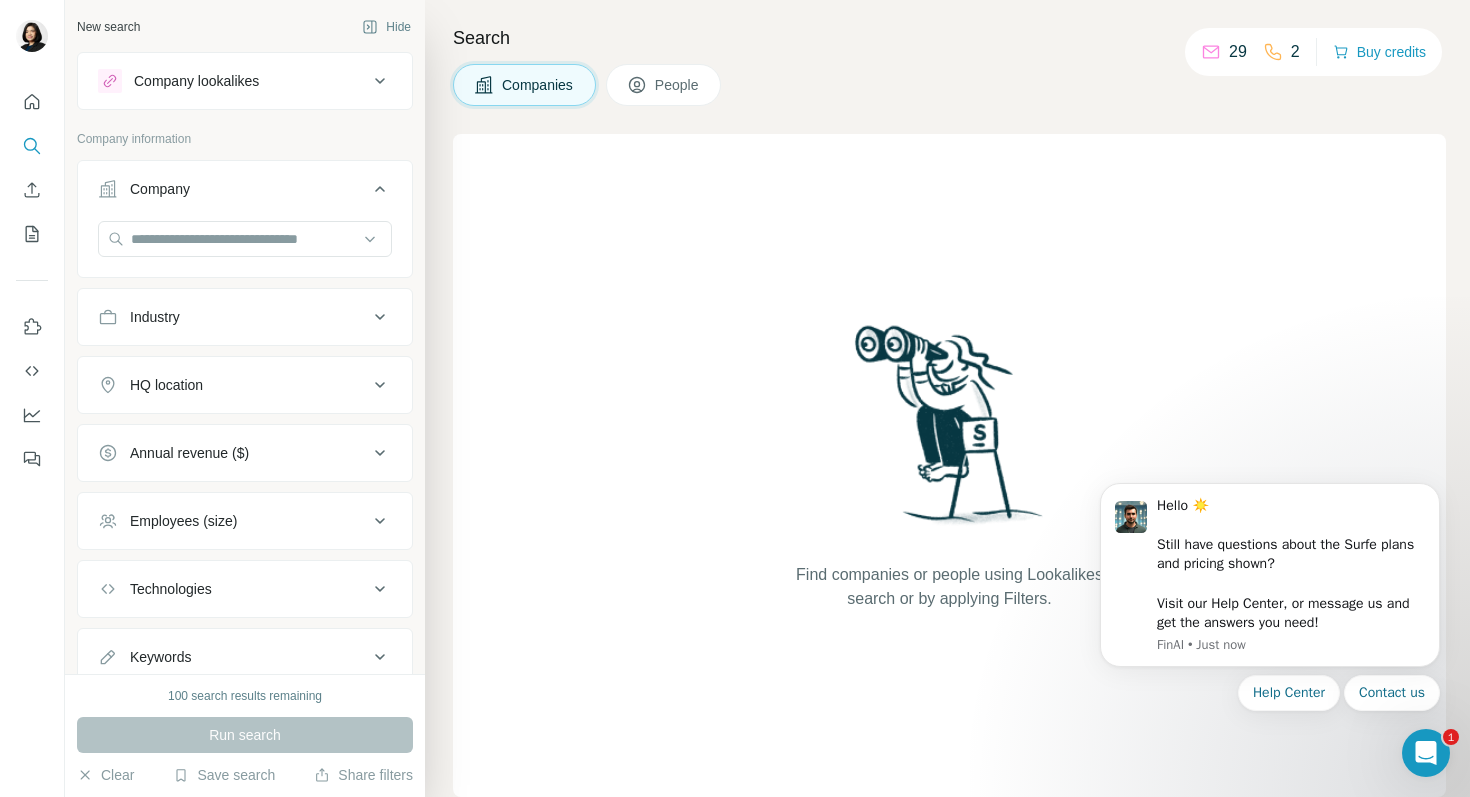 click on "Company" at bounding box center [233, 189] 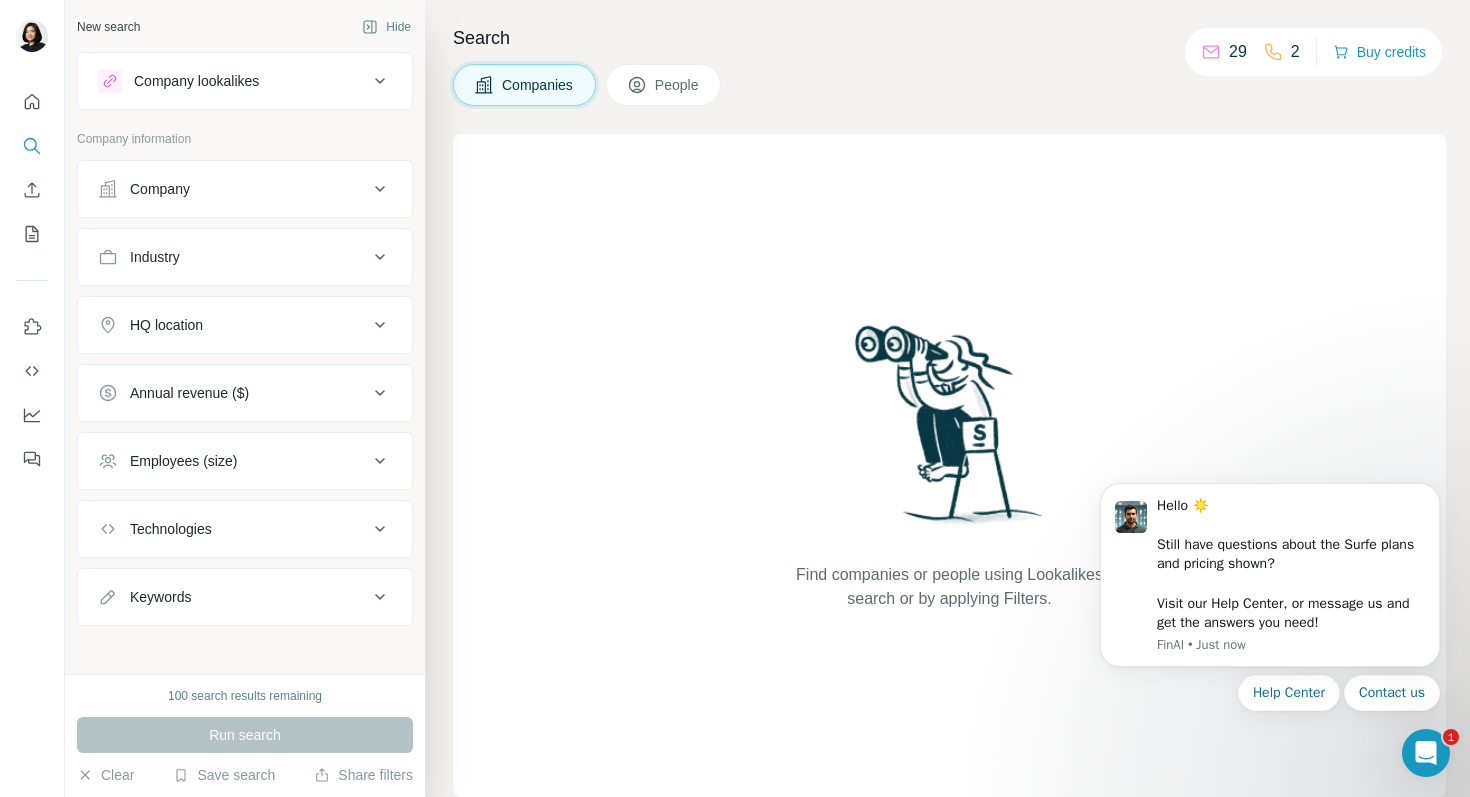 click on "Company lookalikes" at bounding box center (233, 81) 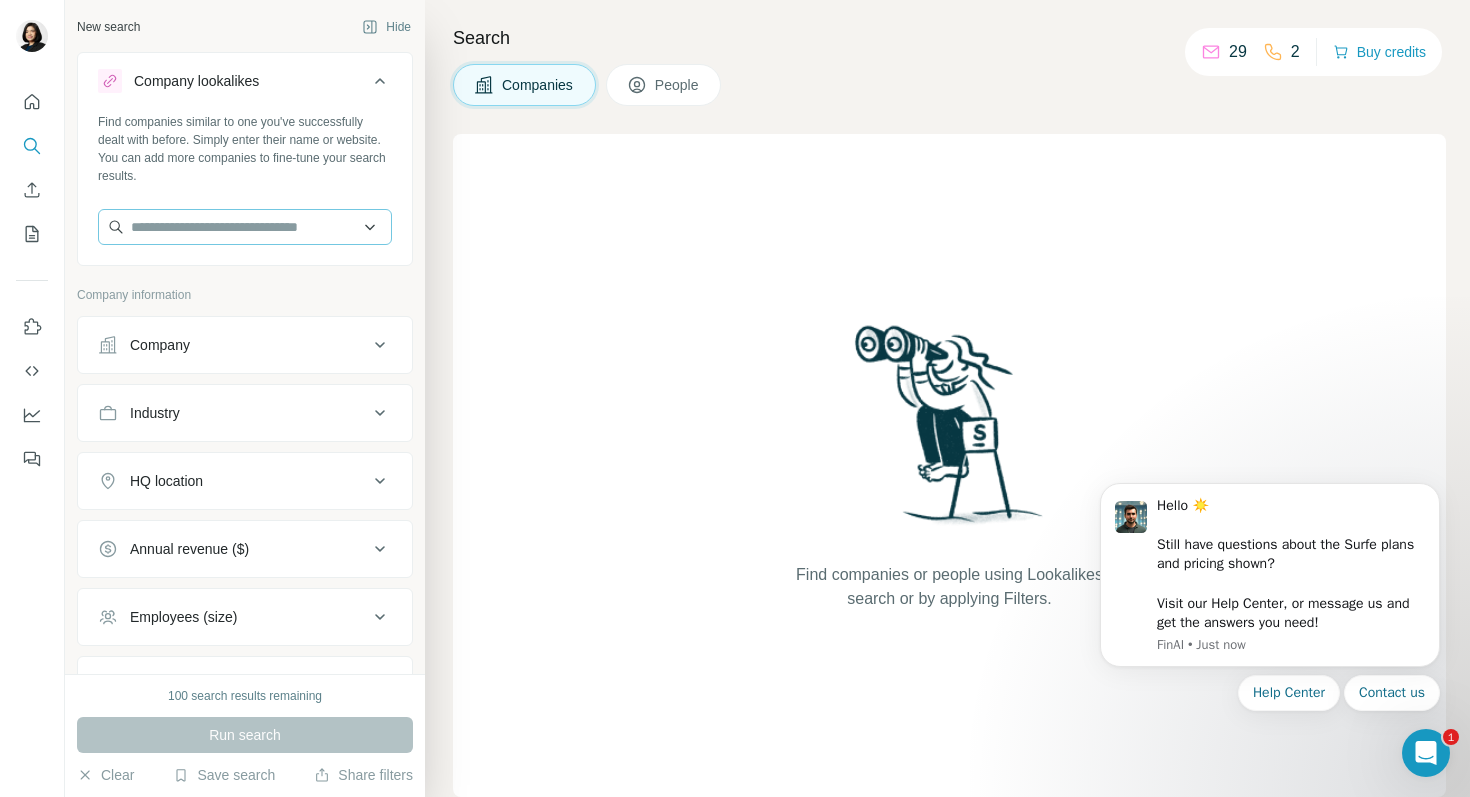 type 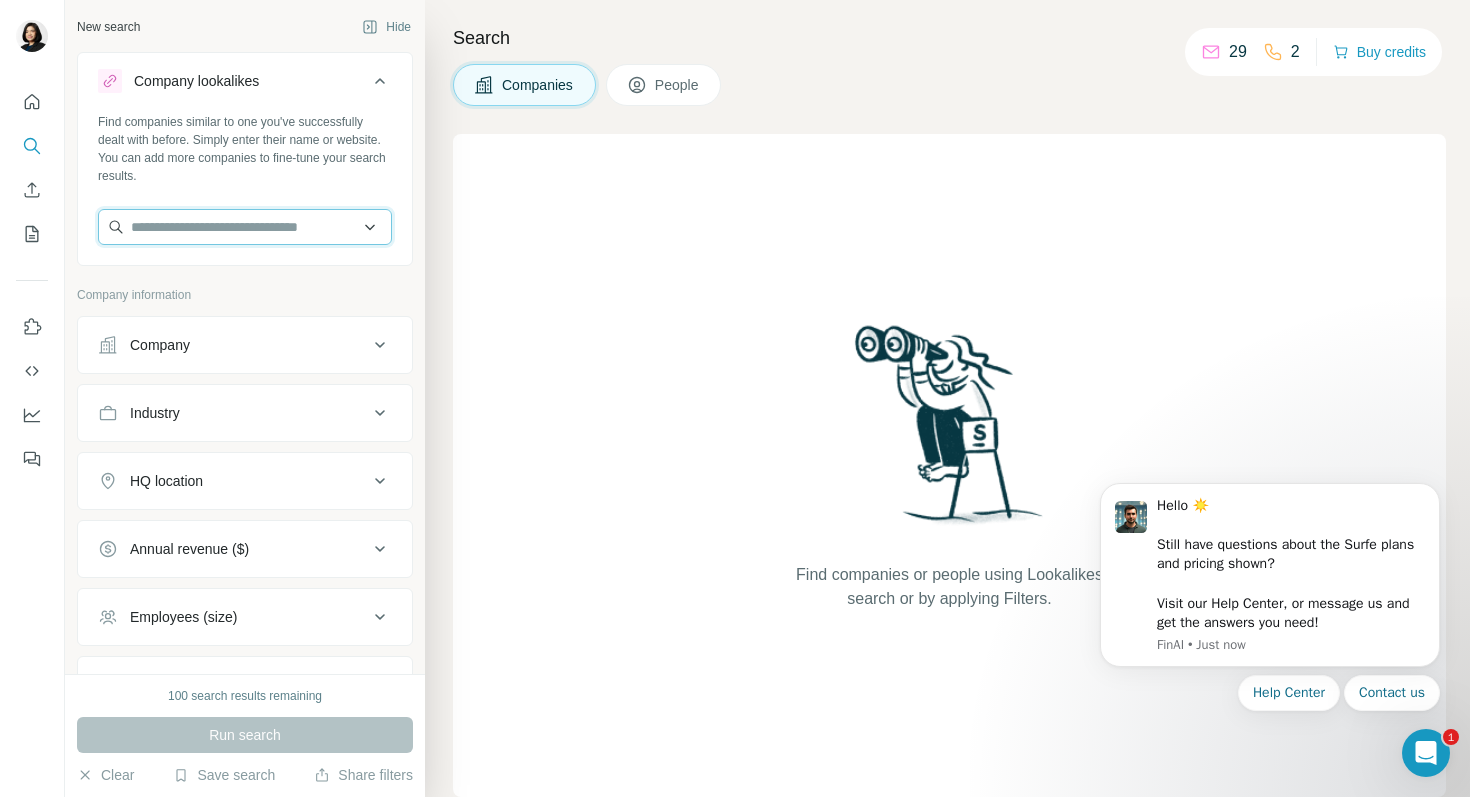 click at bounding box center [245, 227] 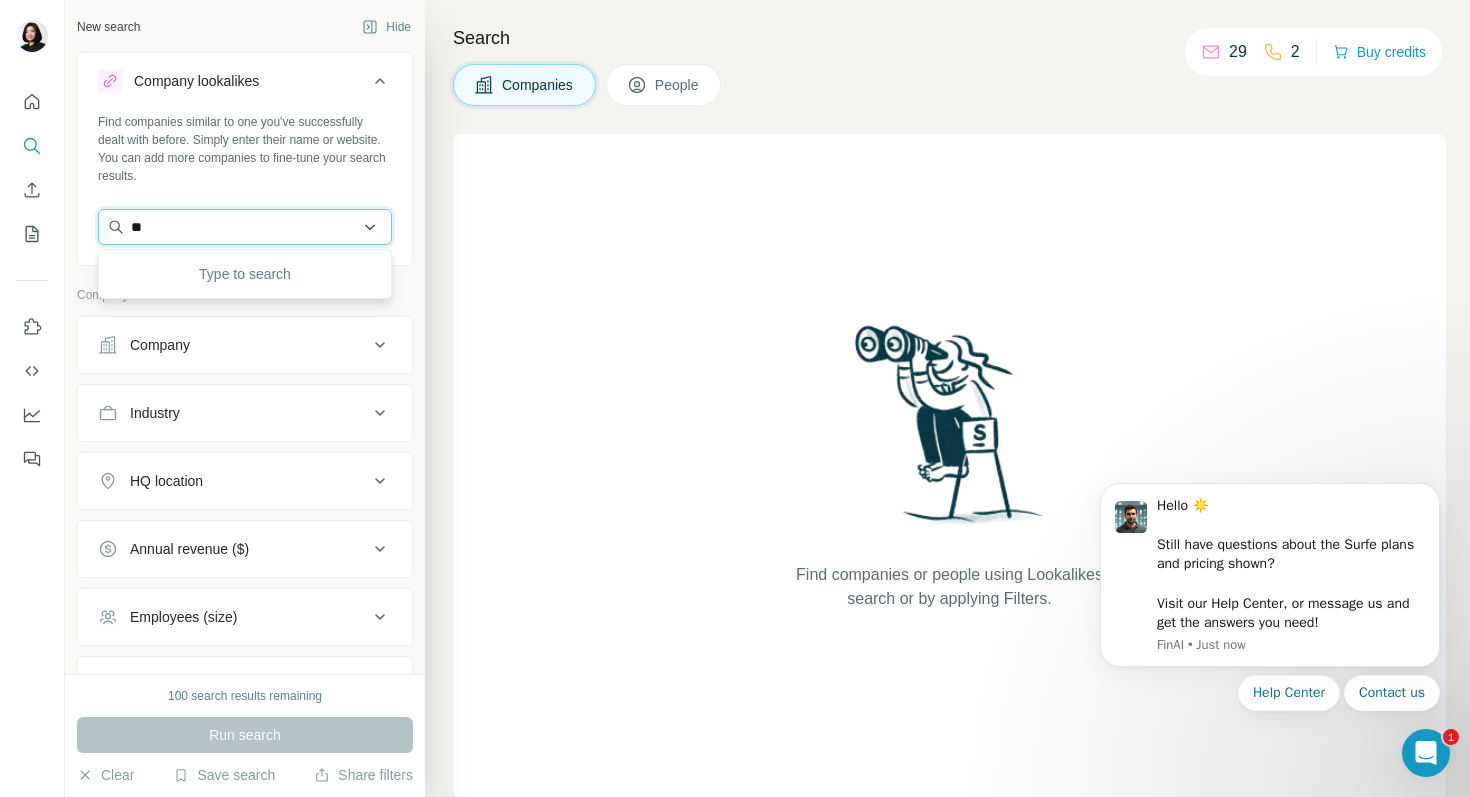 type on "*" 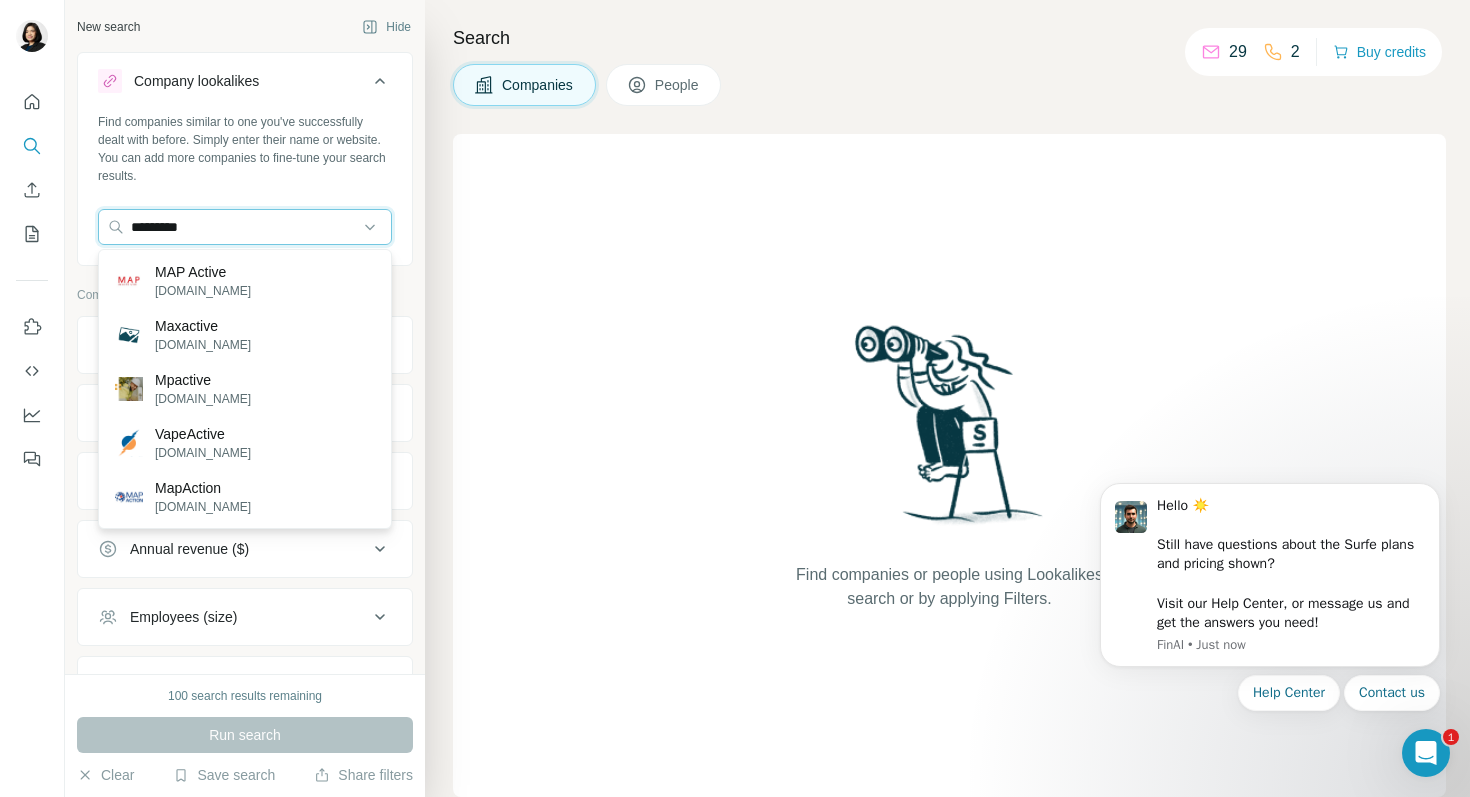 type on "*********" 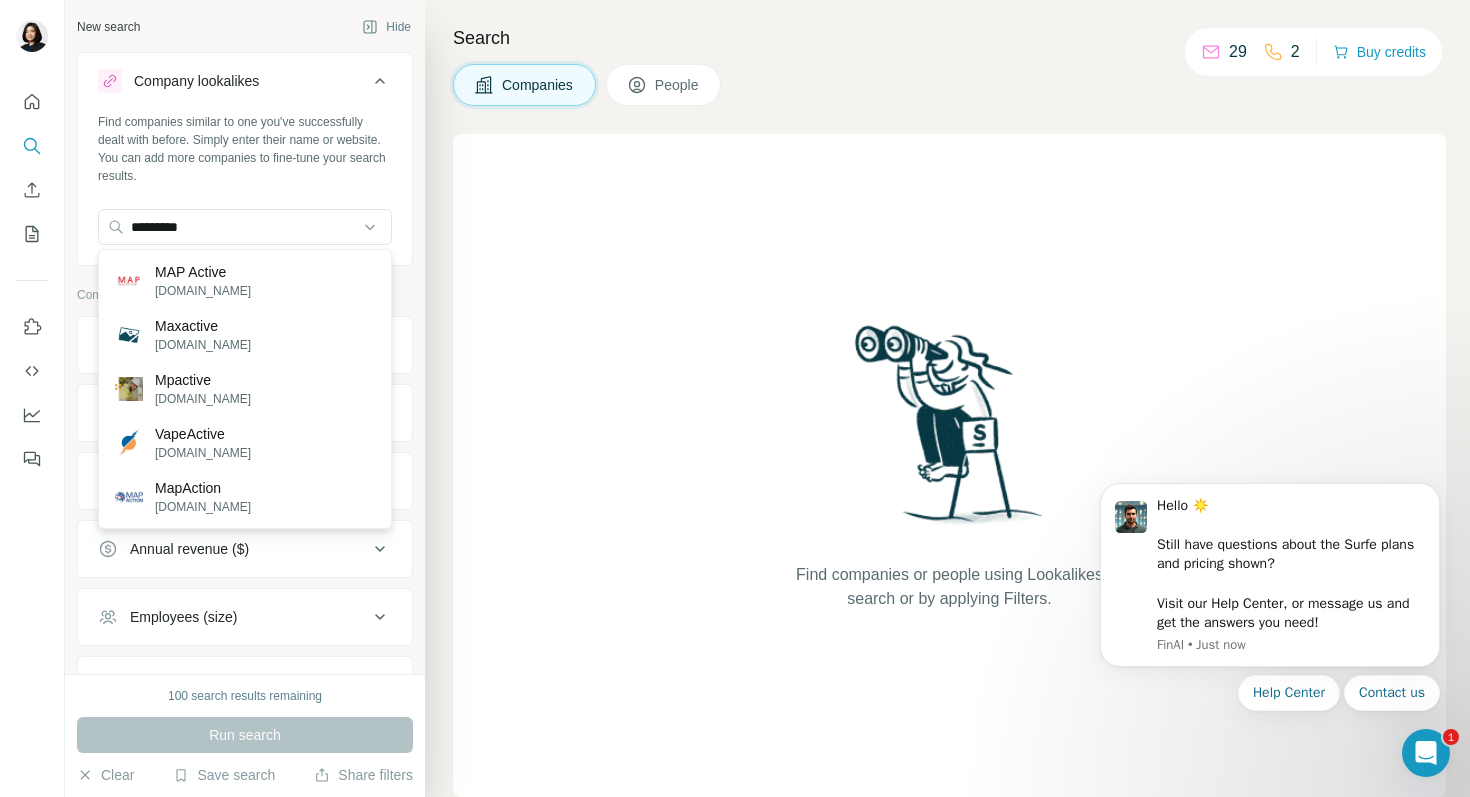 click on "MAP Active [DOMAIN_NAME]" at bounding box center [245, 281] 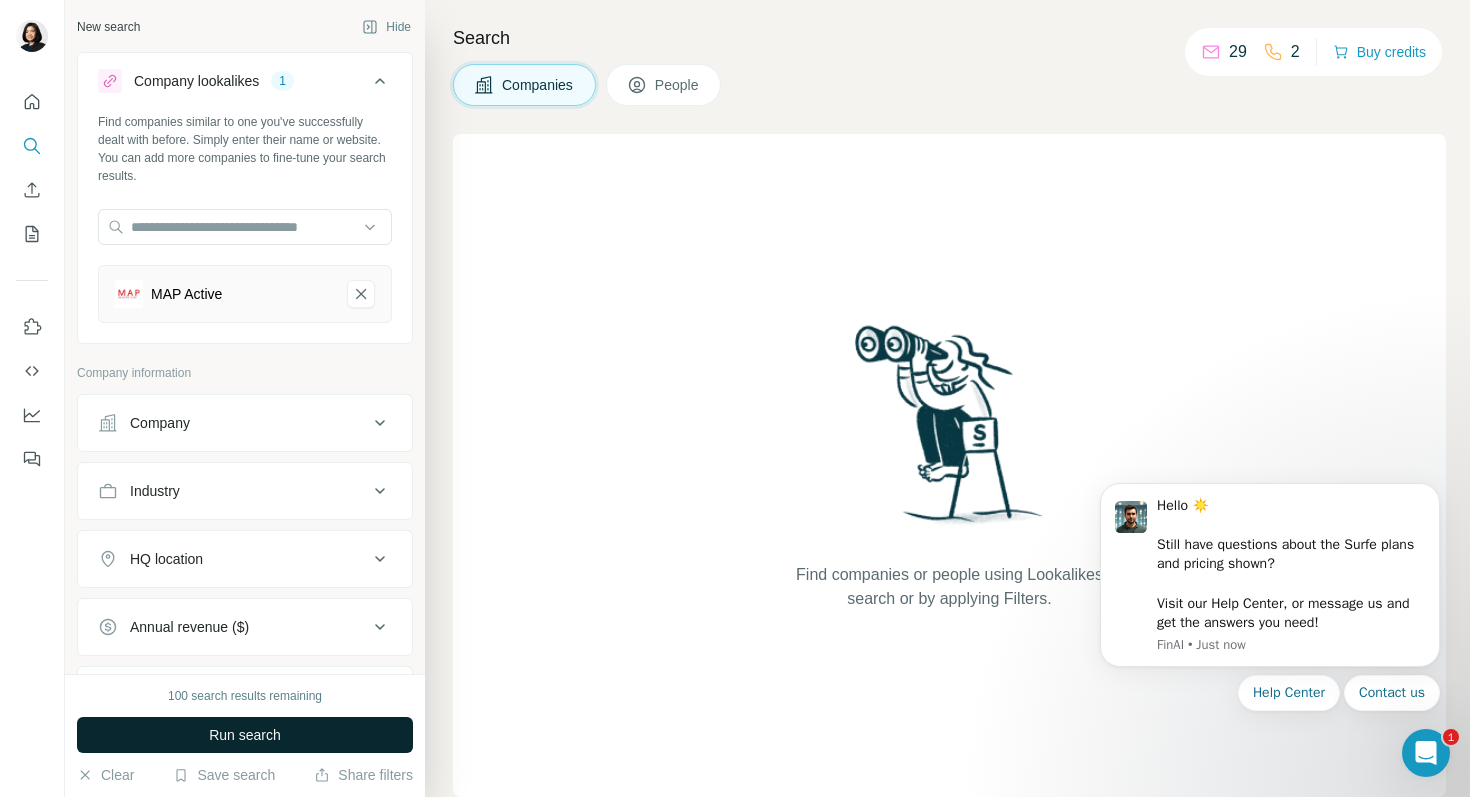 click on "Run search" at bounding box center (245, 735) 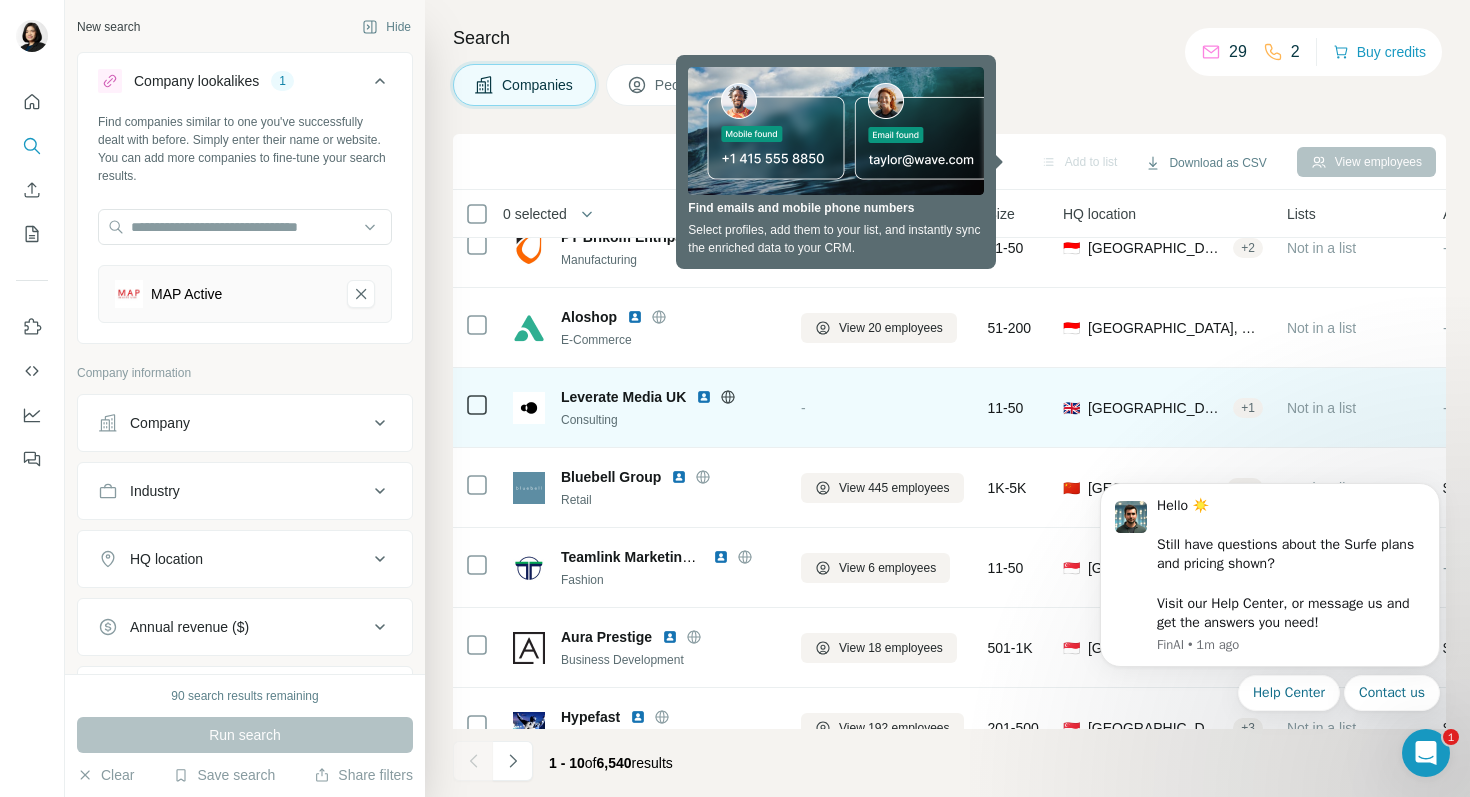 scroll, scrollTop: 309, scrollLeft: 0, axis: vertical 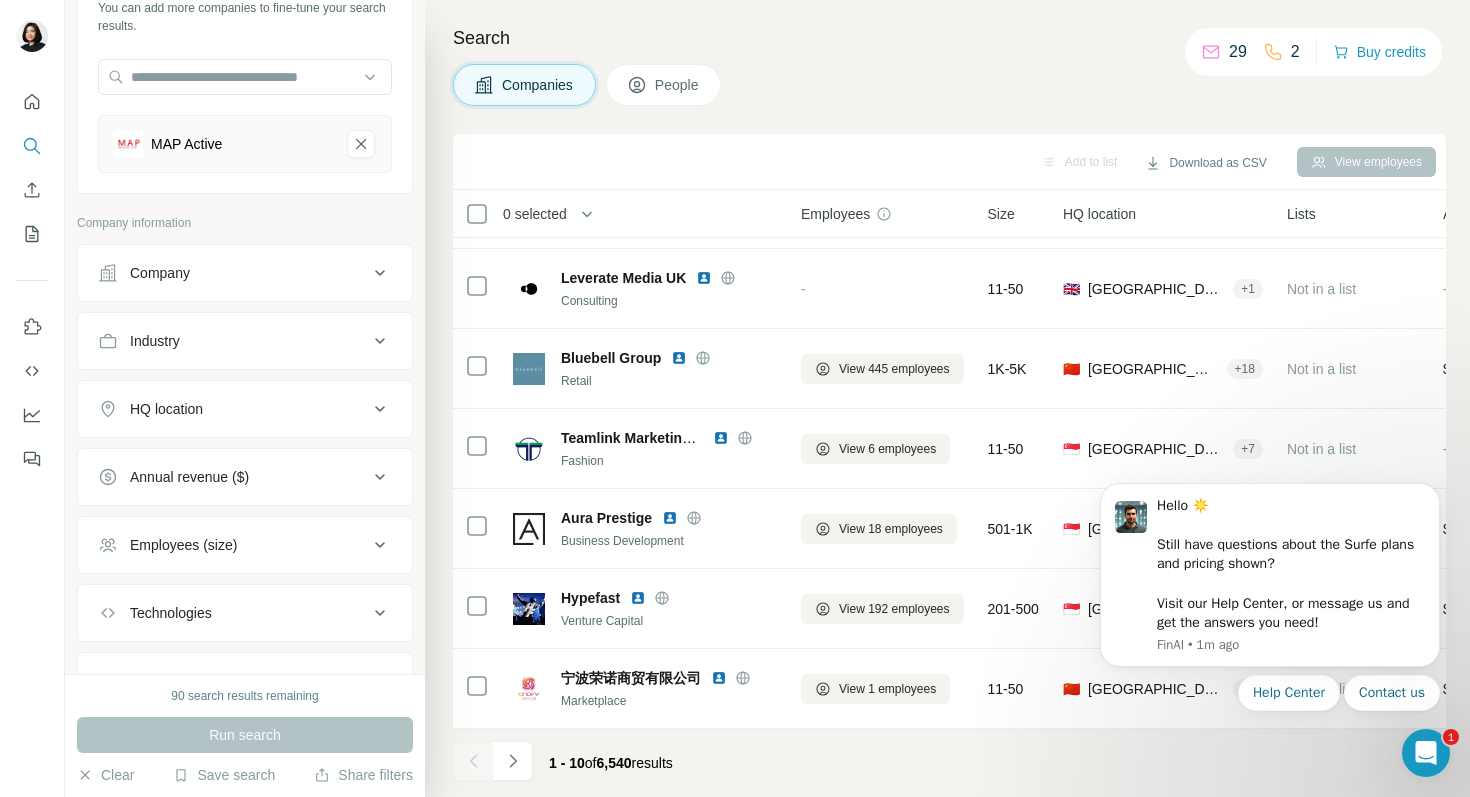 click on "HQ location" at bounding box center (233, 409) 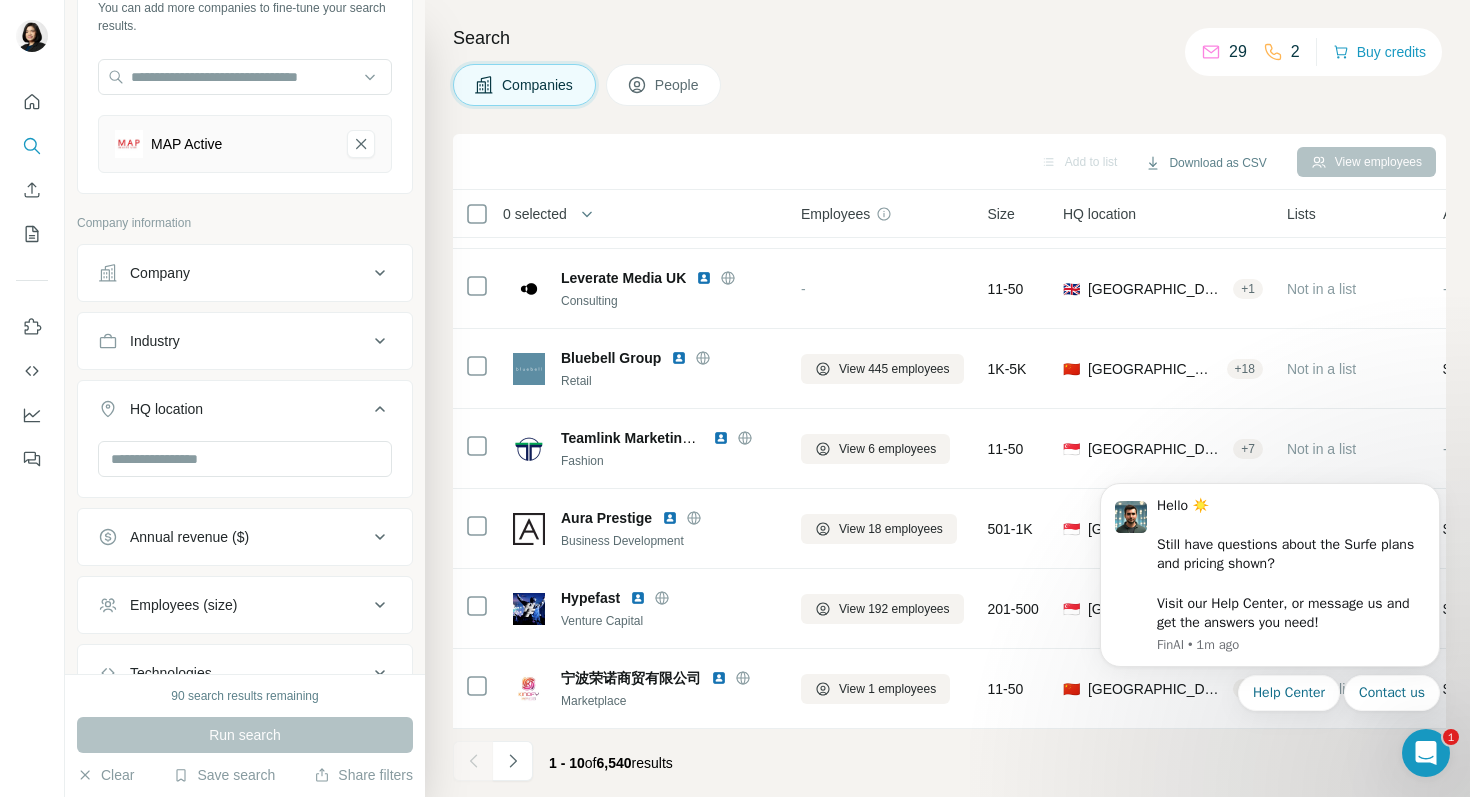 click on "HQ location" at bounding box center [233, 409] 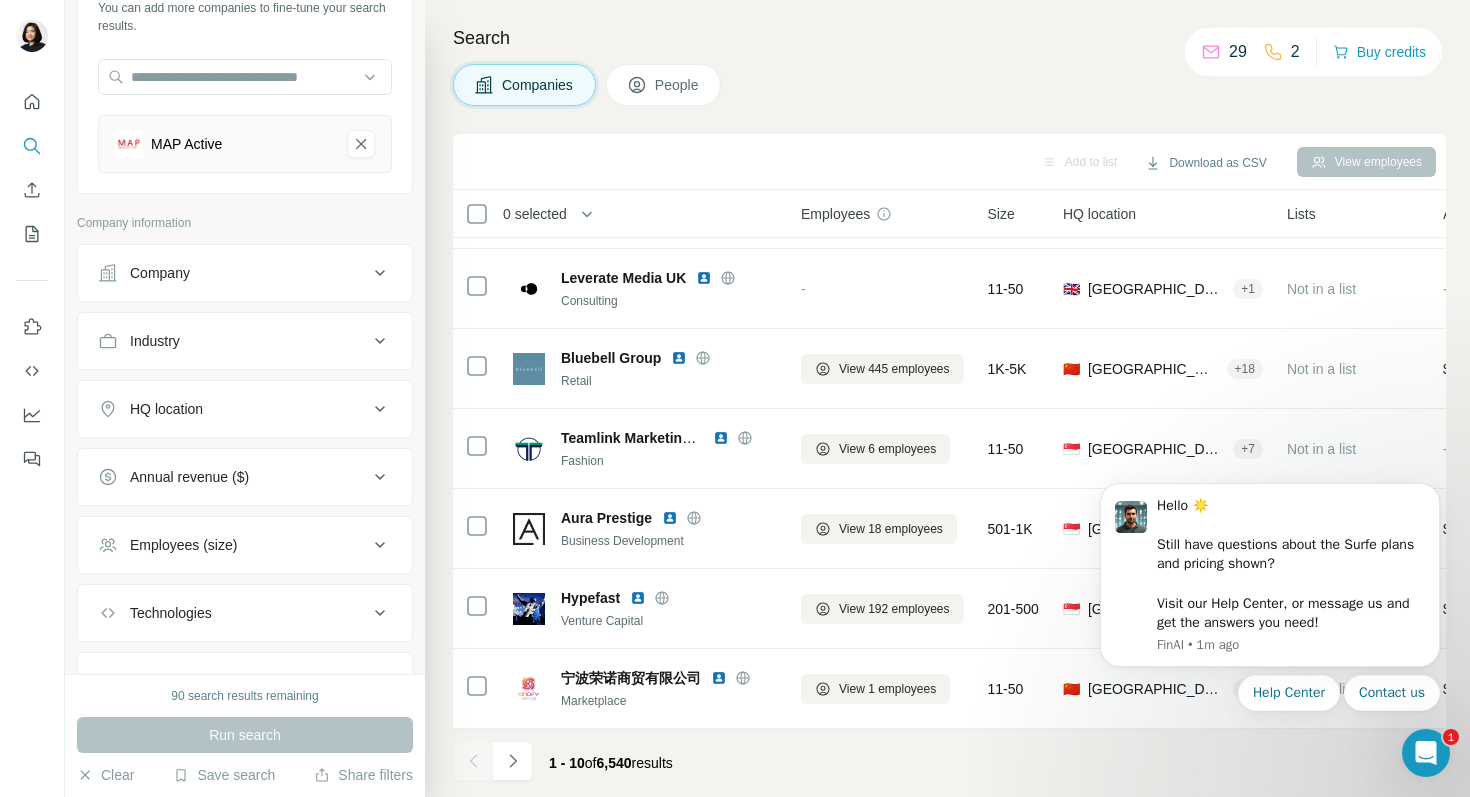 scroll, scrollTop: 242, scrollLeft: 0, axis: vertical 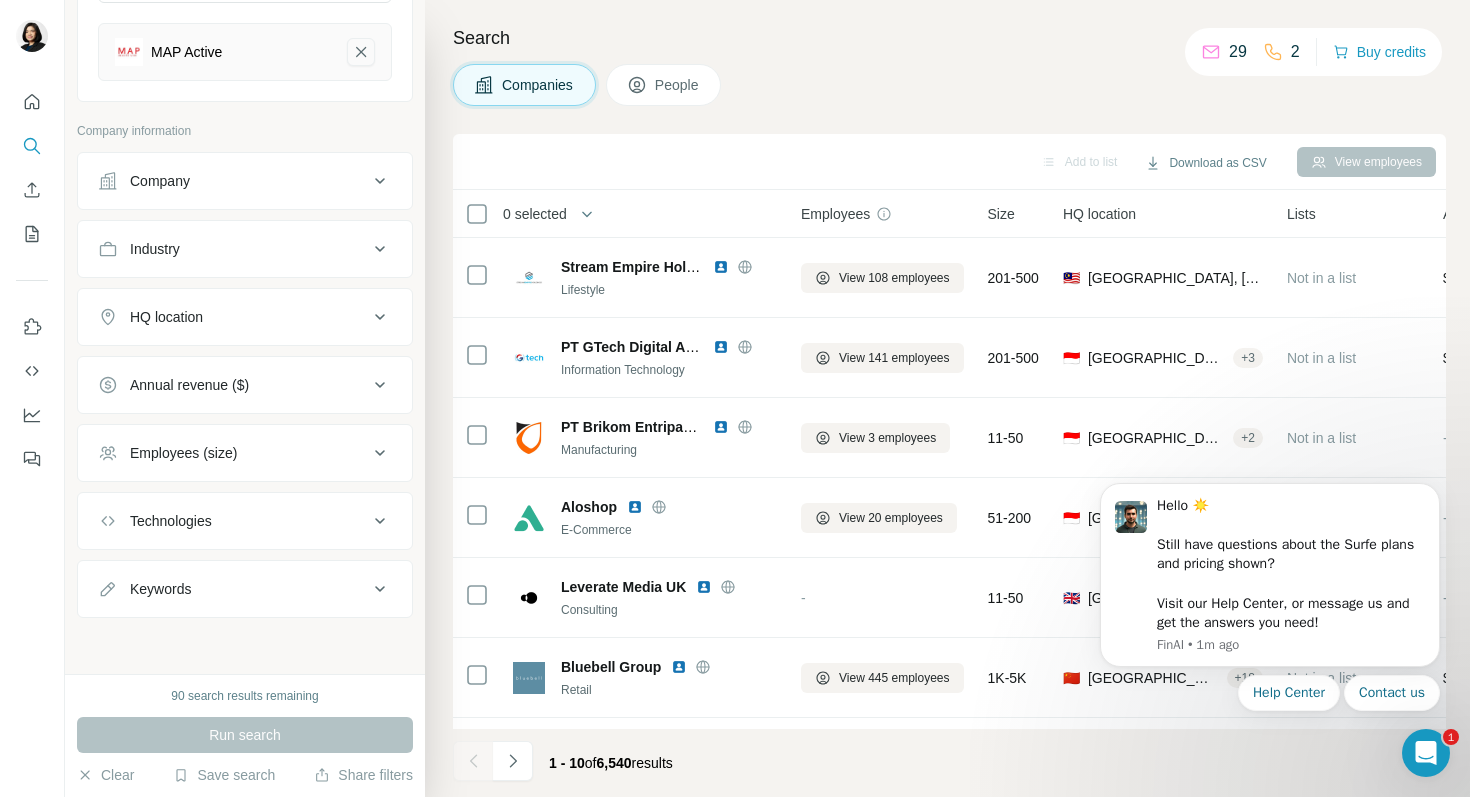 click 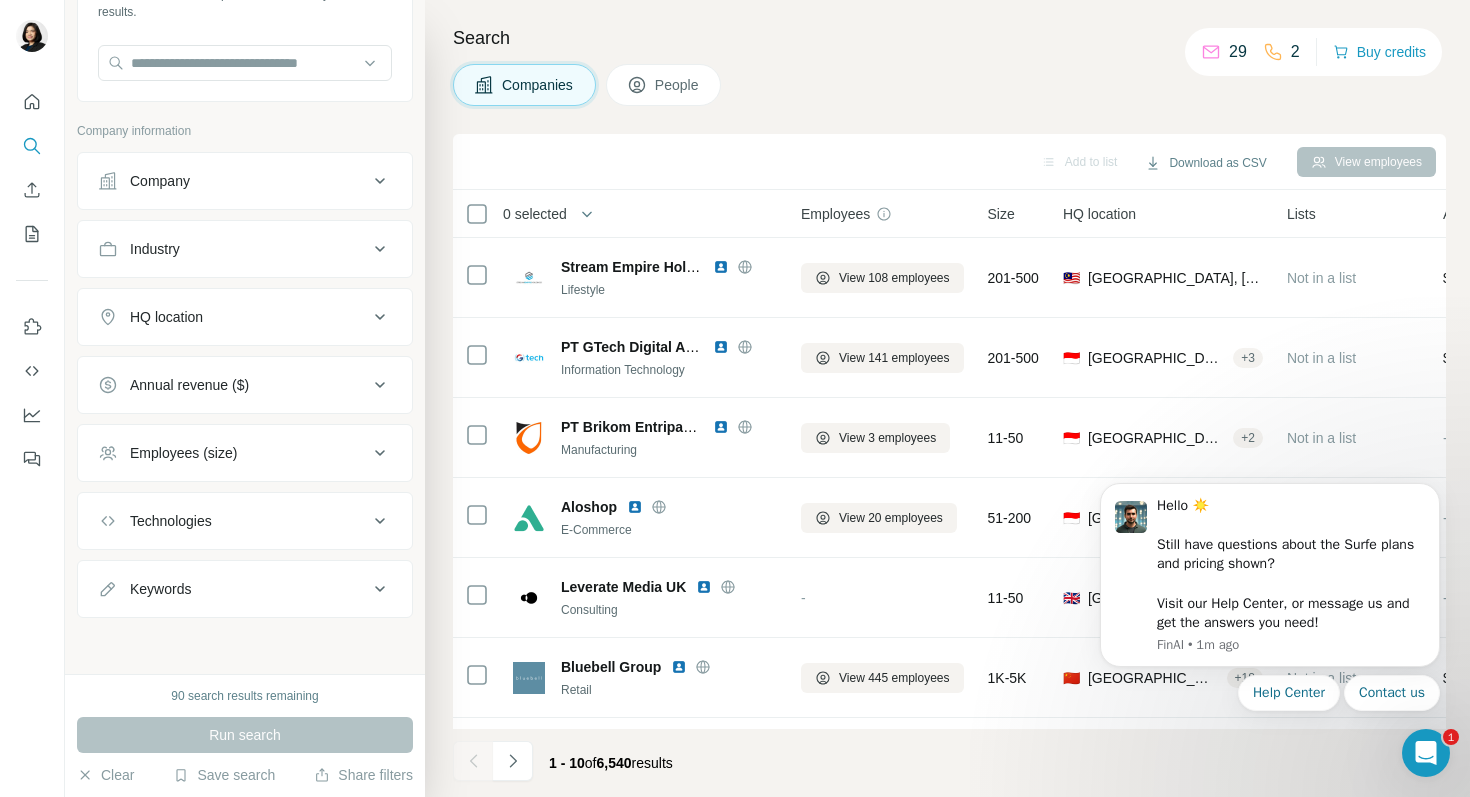 scroll, scrollTop: 164, scrollLeft: 0, axis: vertical 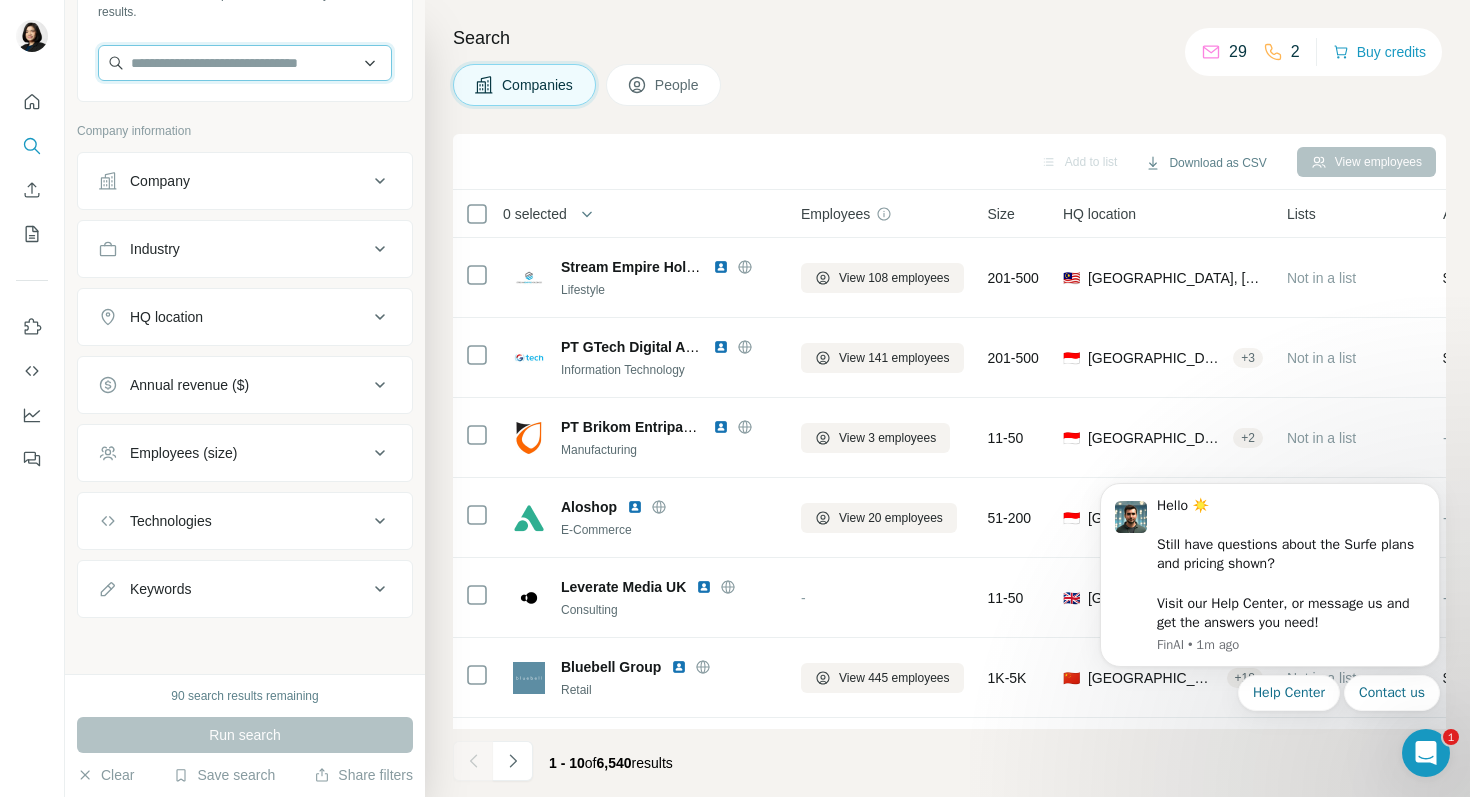 click at bounding box center [245, 63] 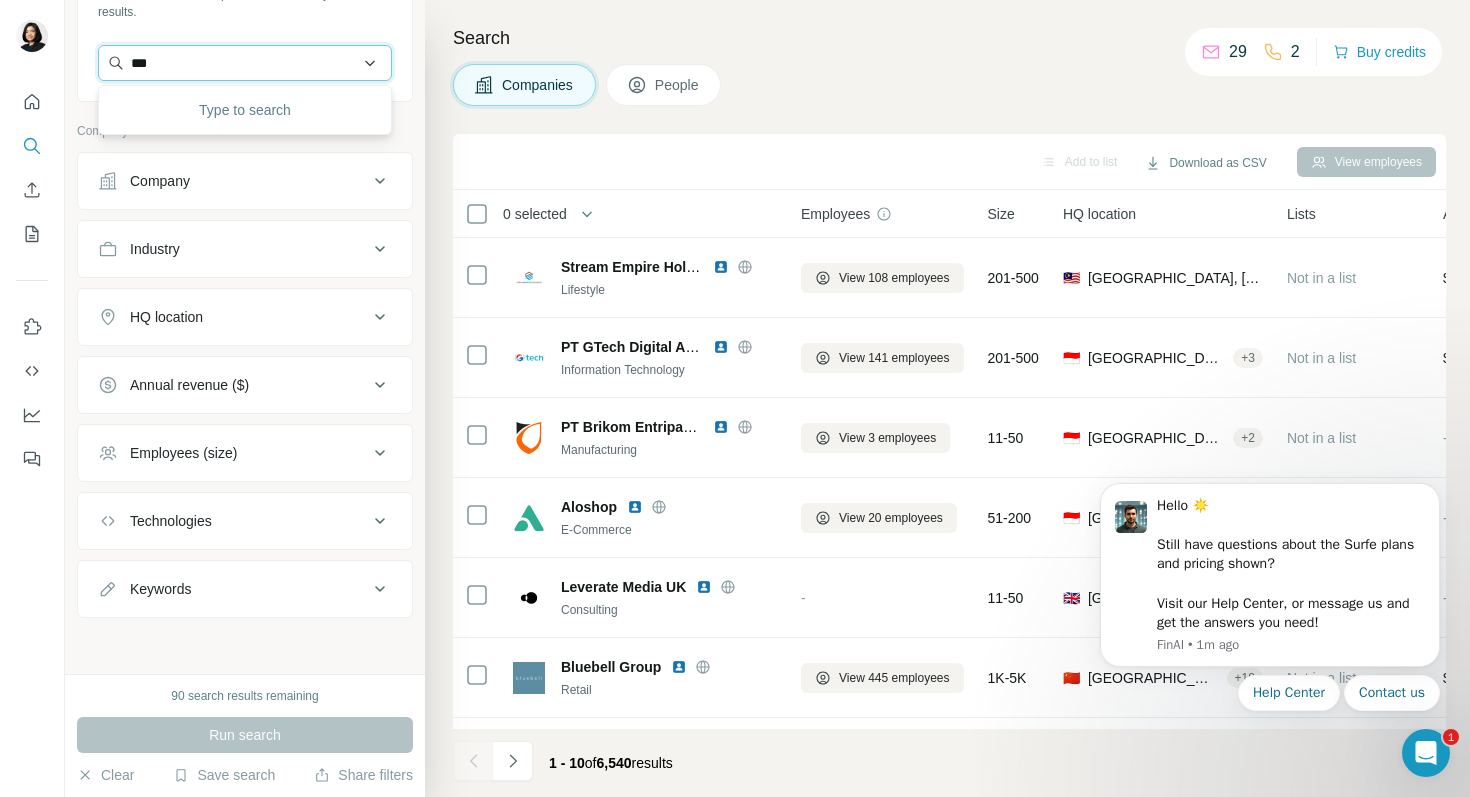 type on "****" 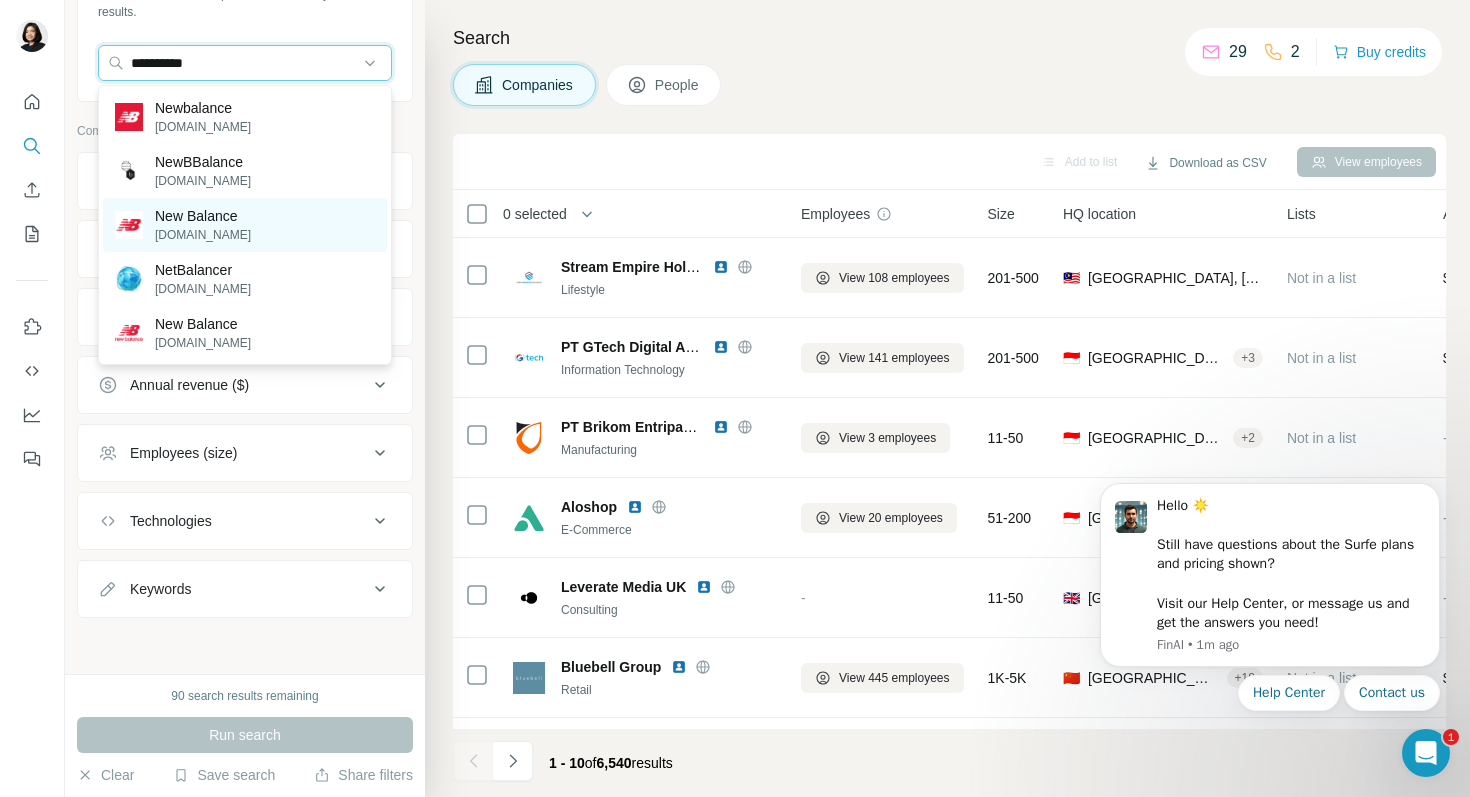 type on "**********" 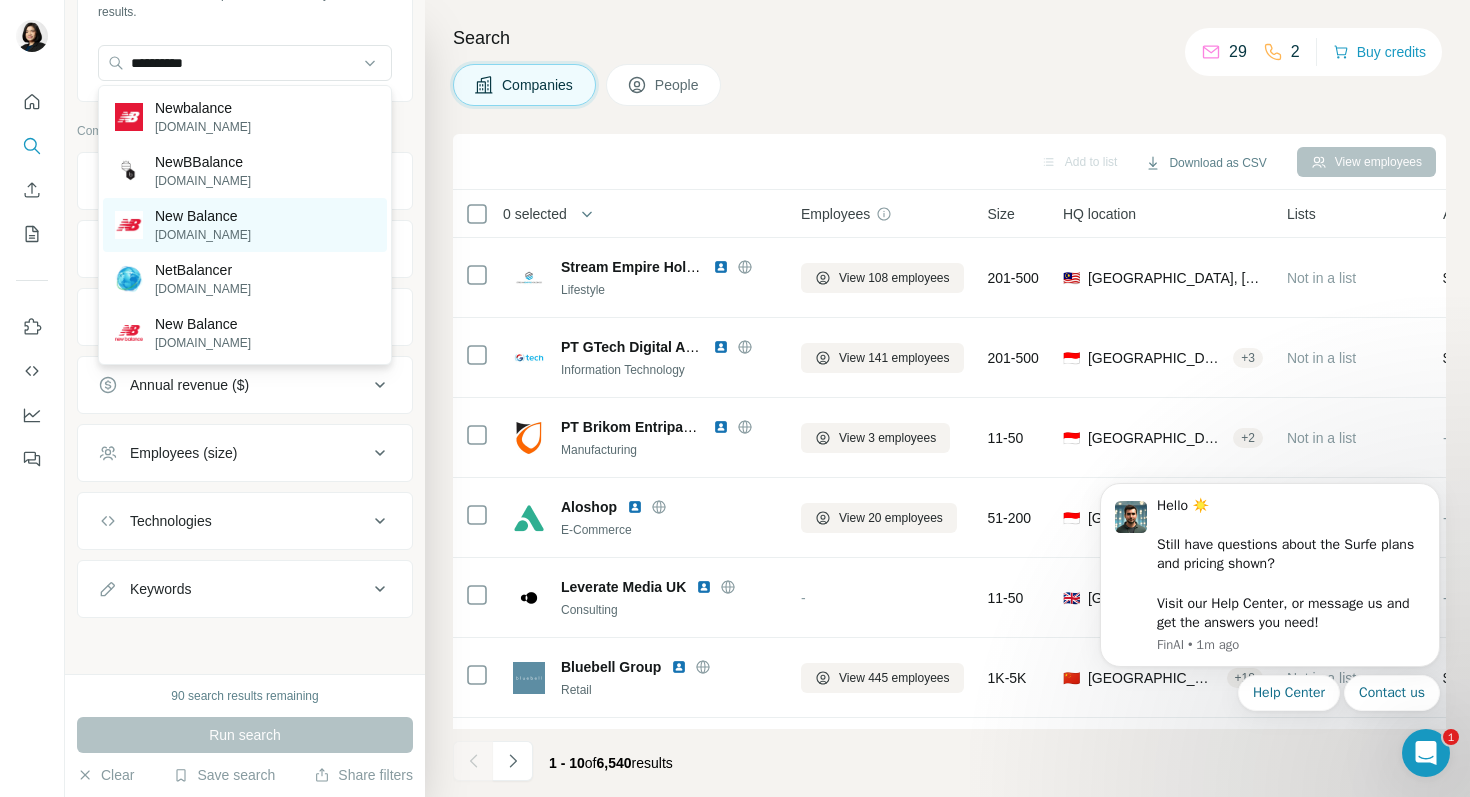 click on "New Balance [DOMAIN_NAME]" at bounding box center (245, 225) 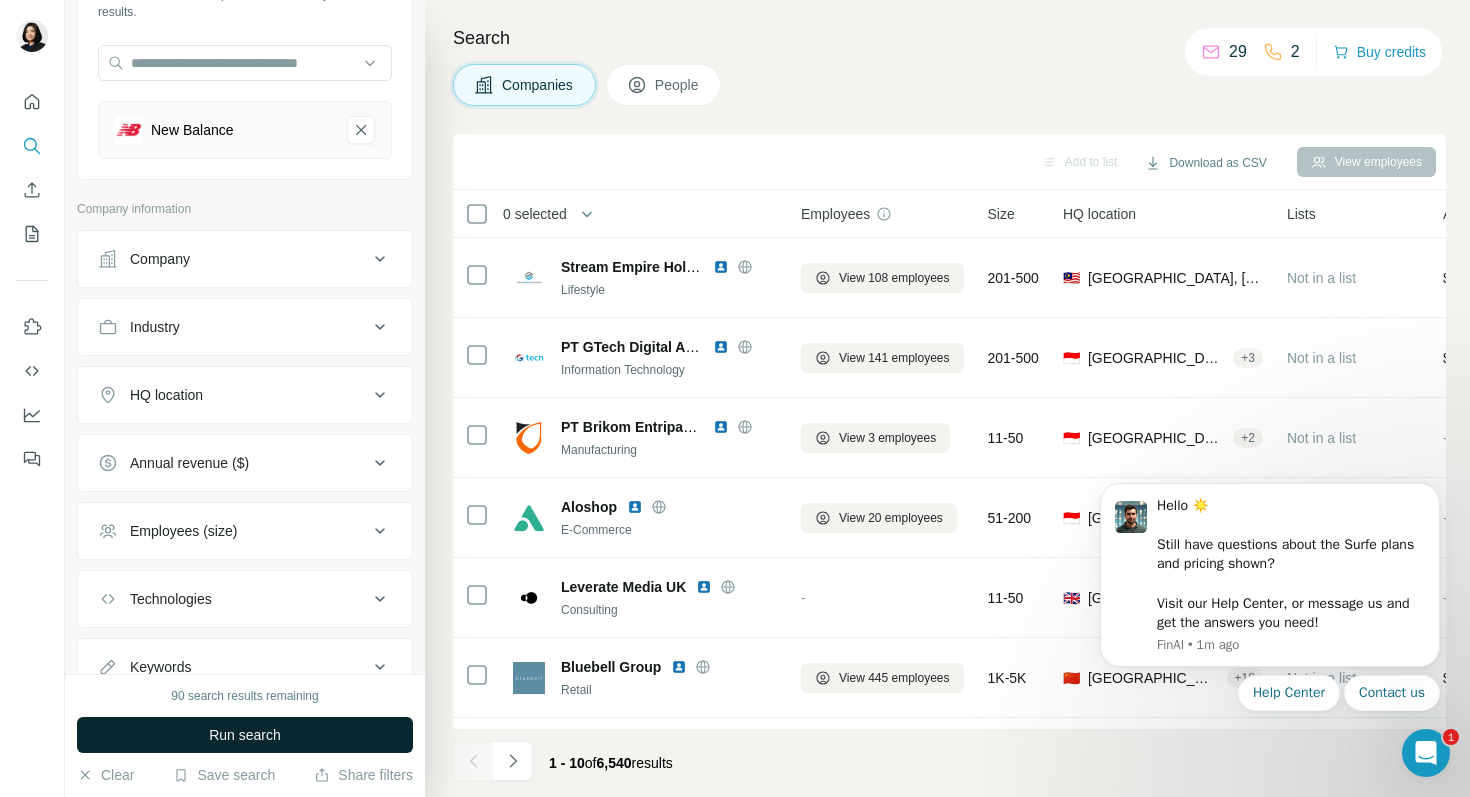 click on "Run search" at bounding box center (245, 735) 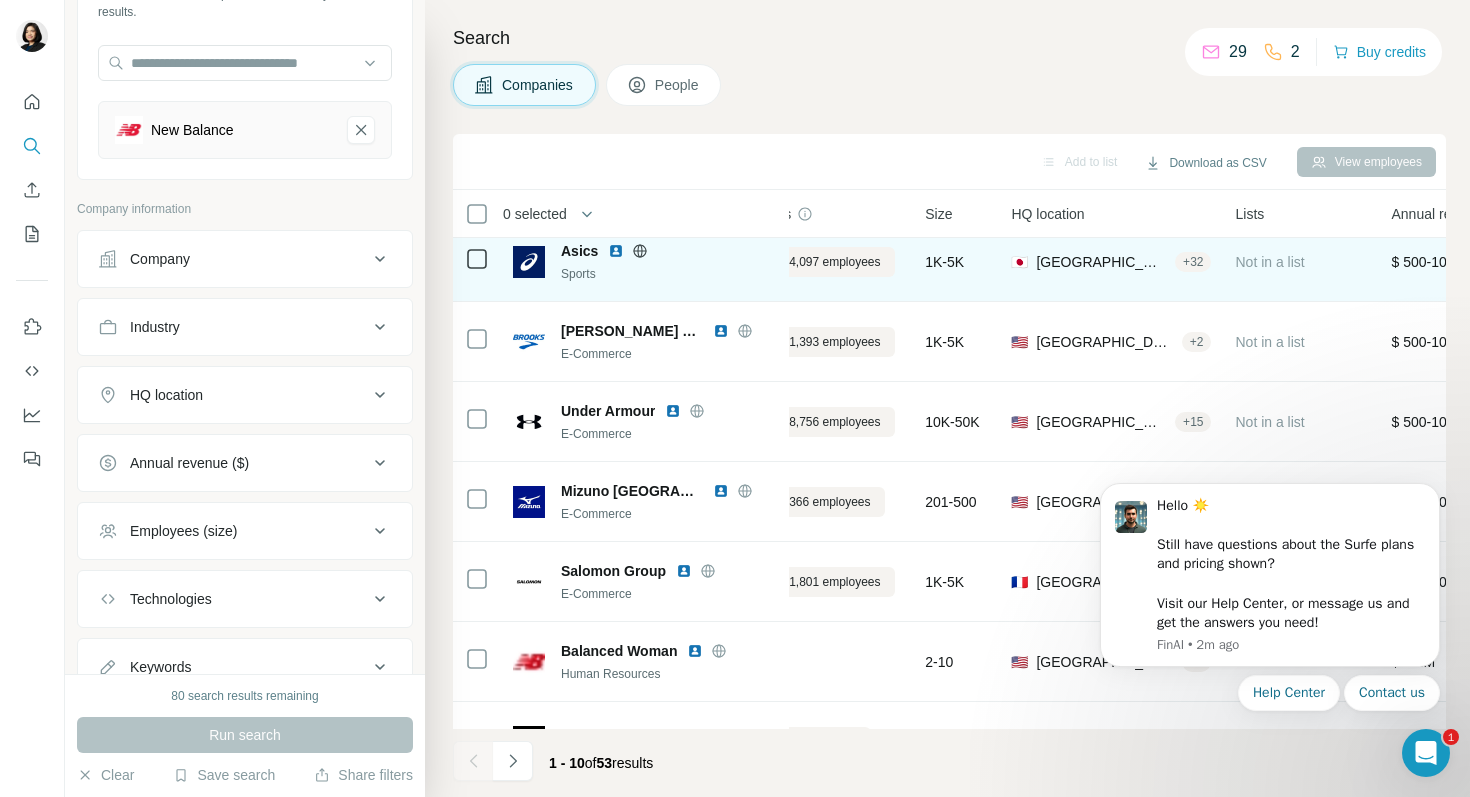 scroll, scrollTop: 309, scrollLeft: 79, axis: both 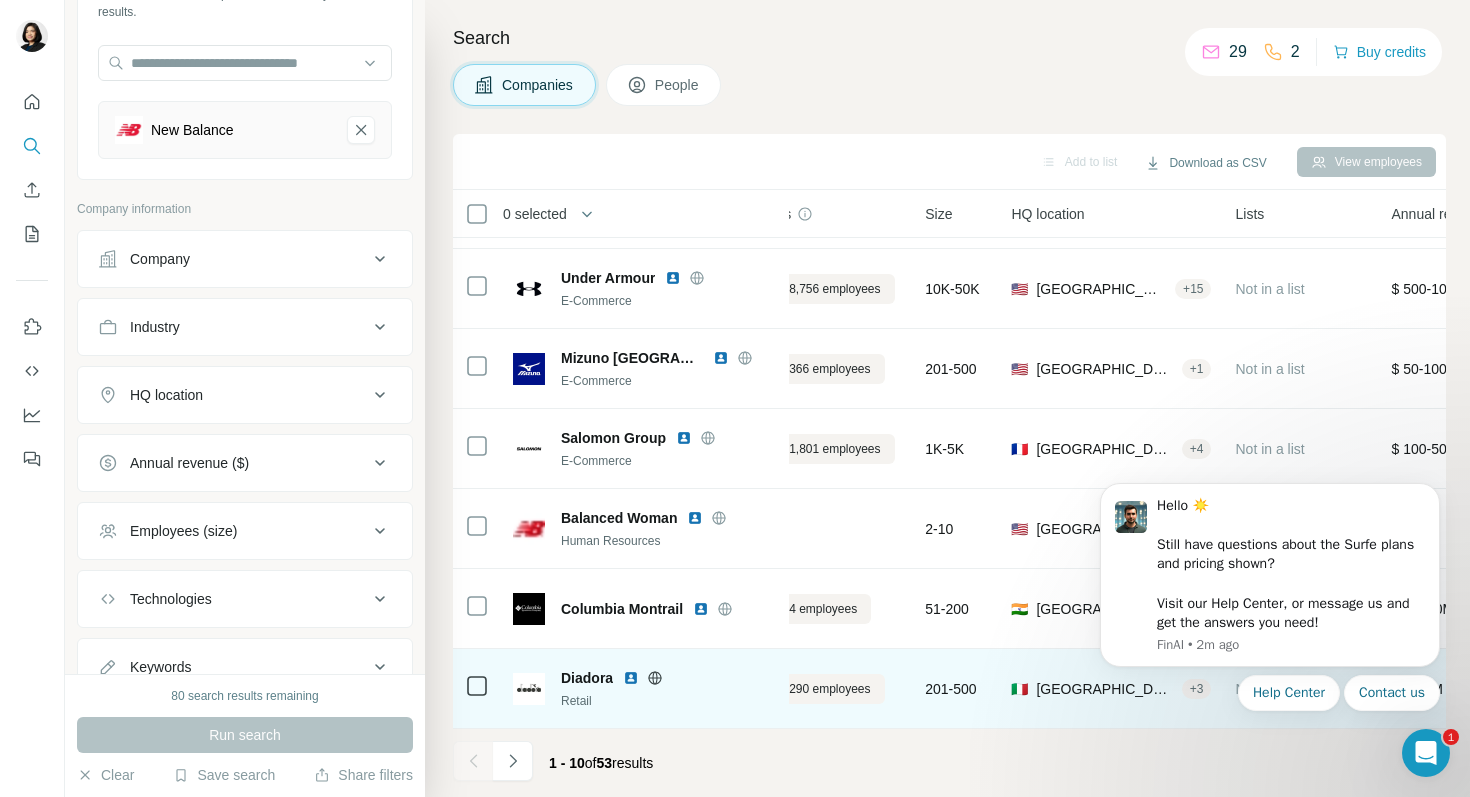 click on "Diadora" at bounding box center (587, 678) 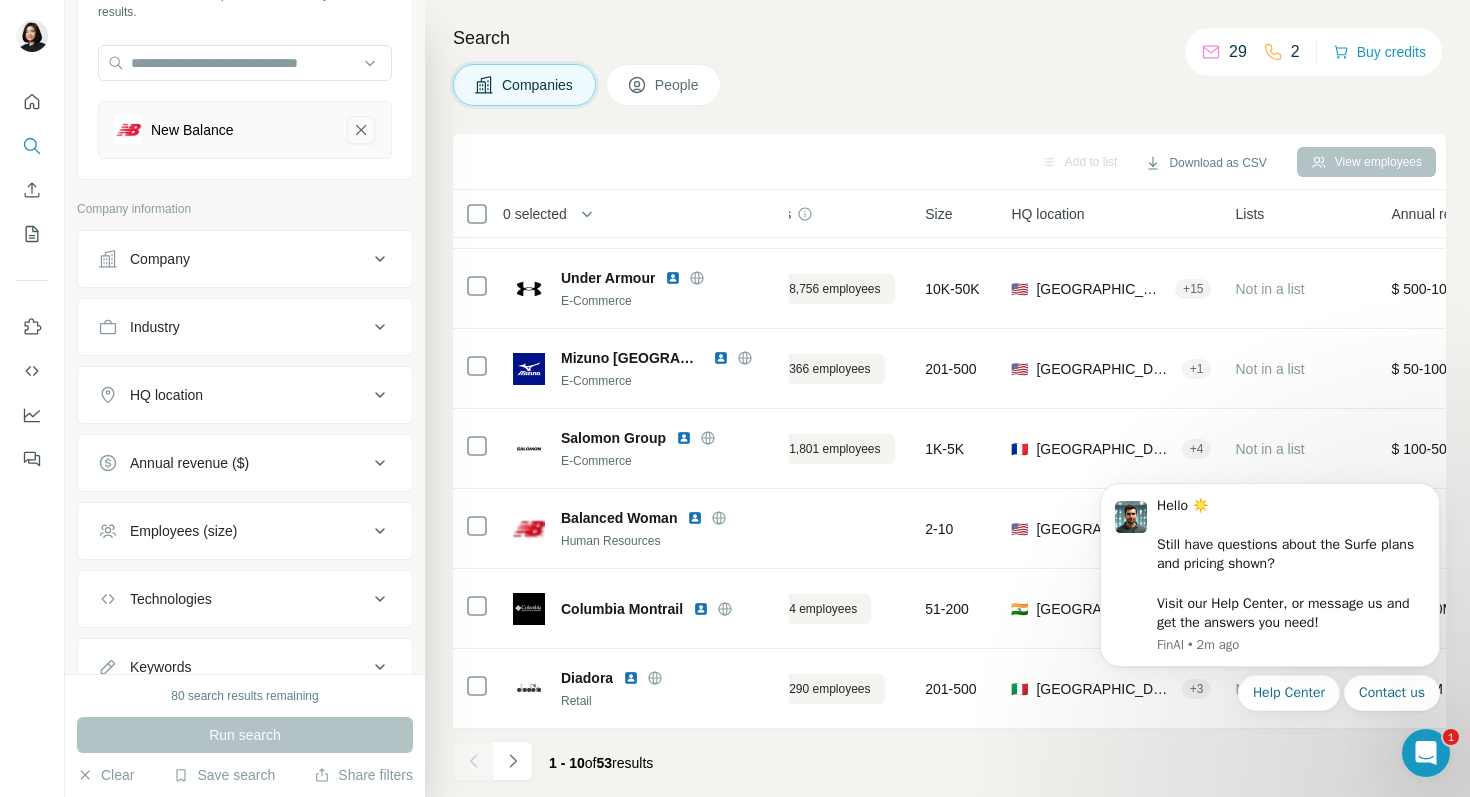 click 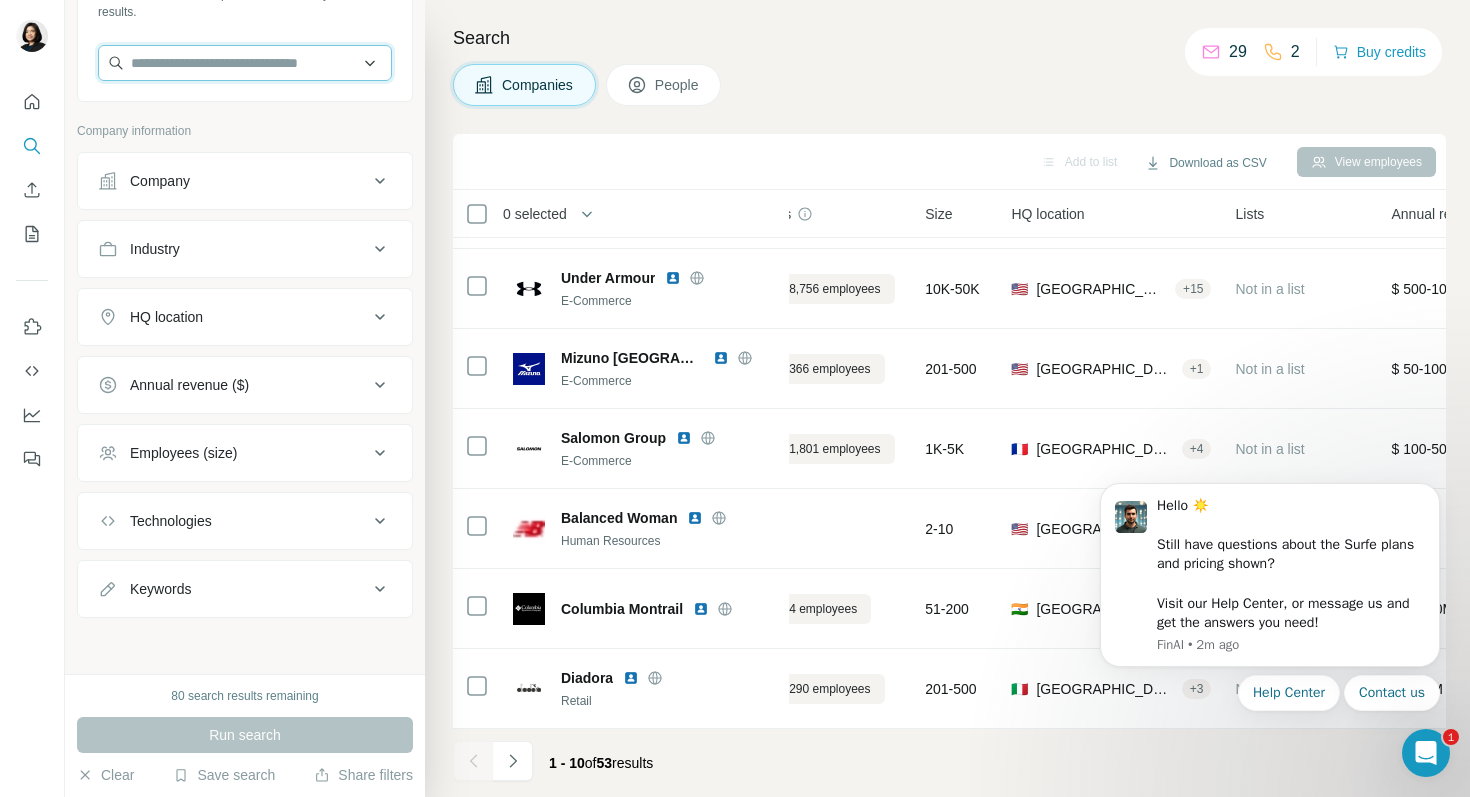 click at bounding box center (245, 63) 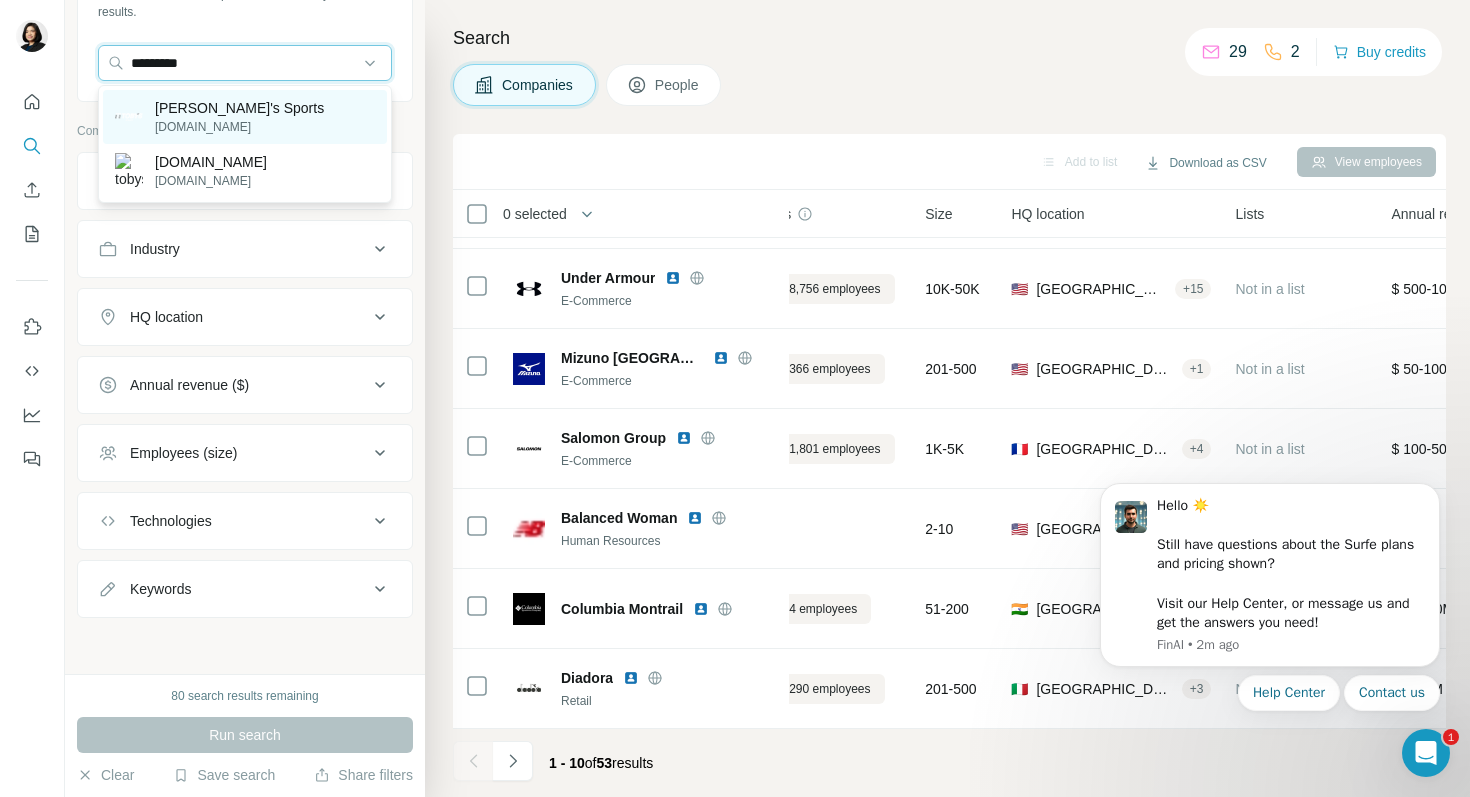 type on "*********" 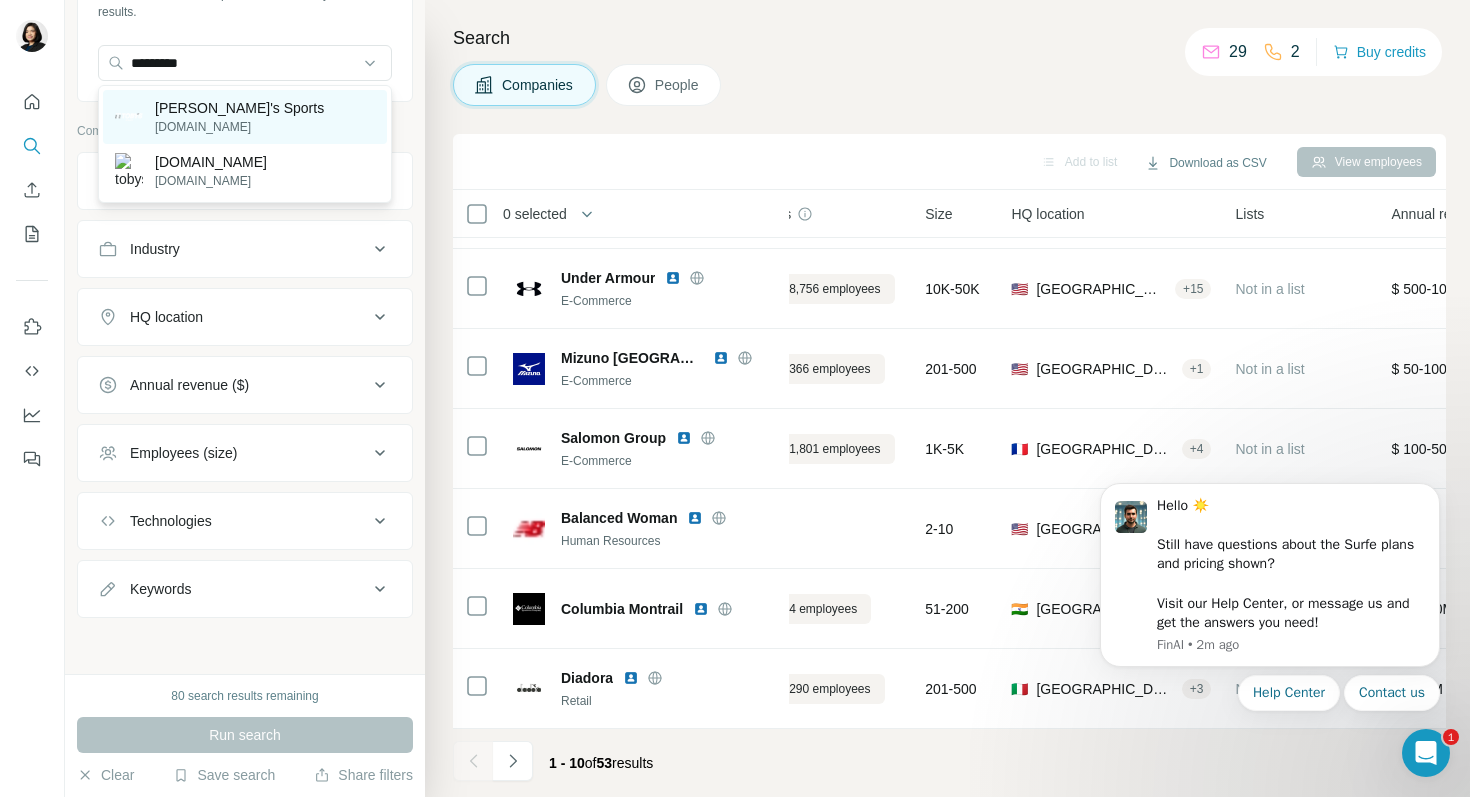 click on "[PERSON_NAME]'s Sports [DOMAIN_NAME]" at bounding box center [245, 117] 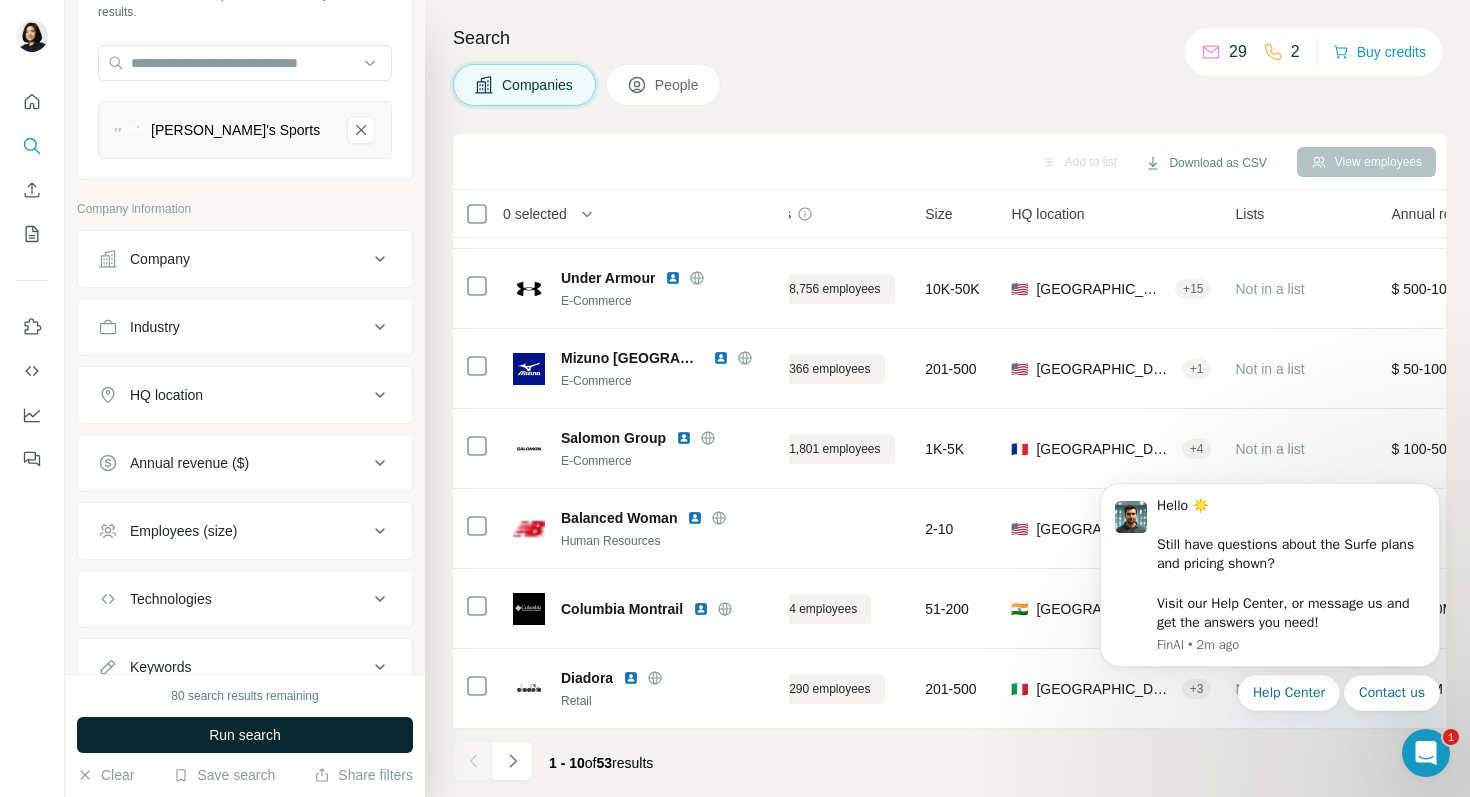 click on "Run search" at bounding box center (245, 735) 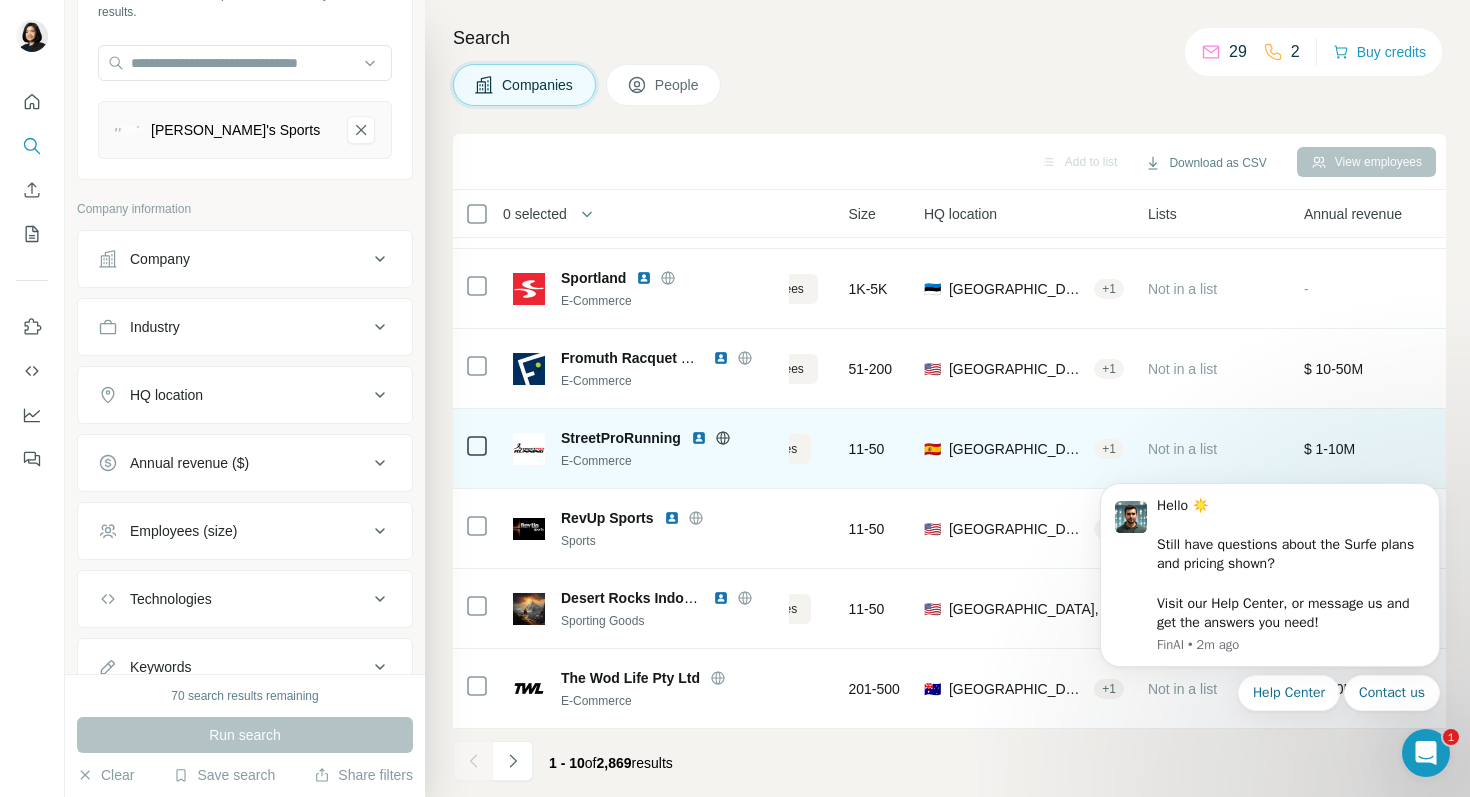 scroll, scrollTop: 309, scrollLeft: 140, axis: both 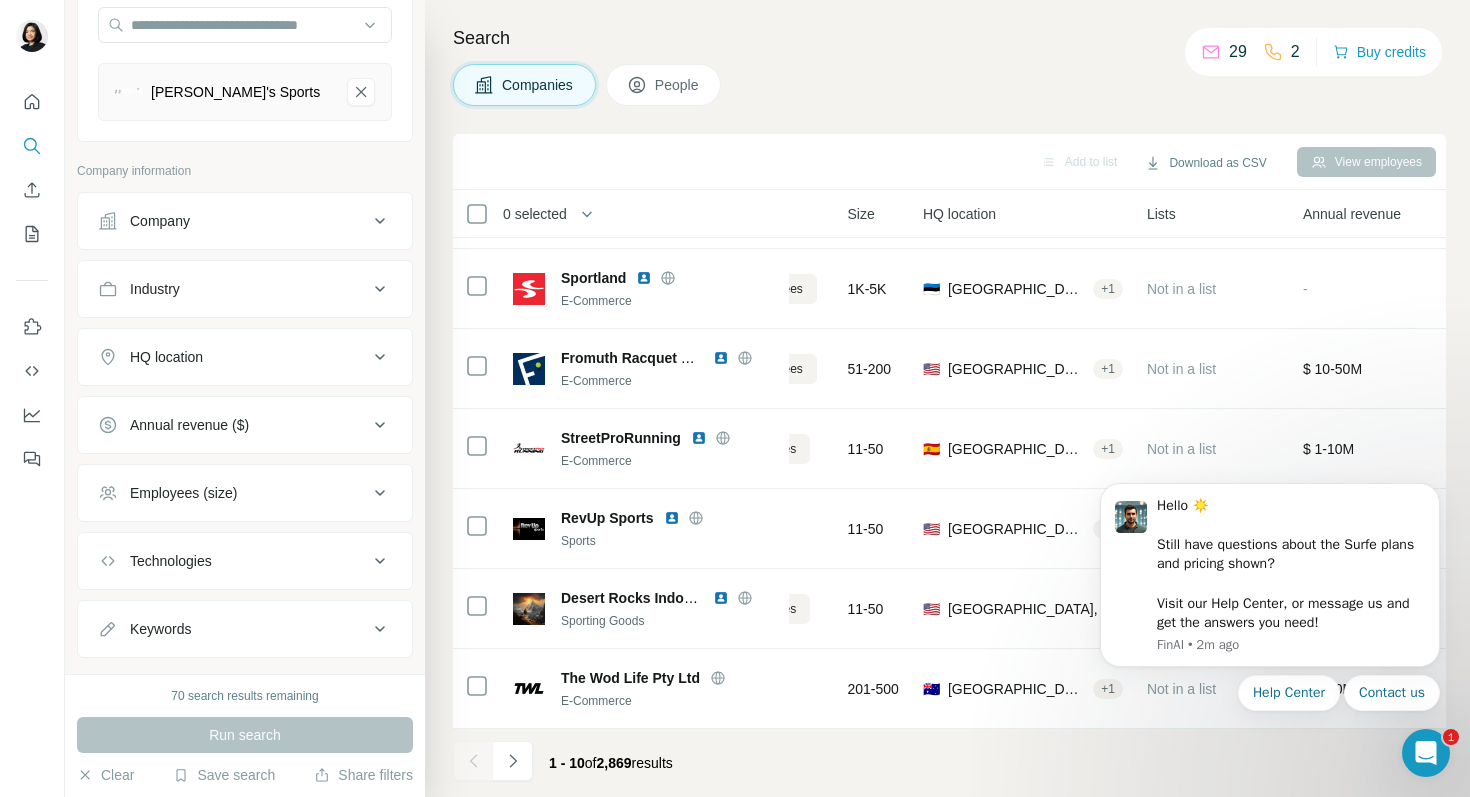 click on "HQ location" at bounding box center (233, 357) 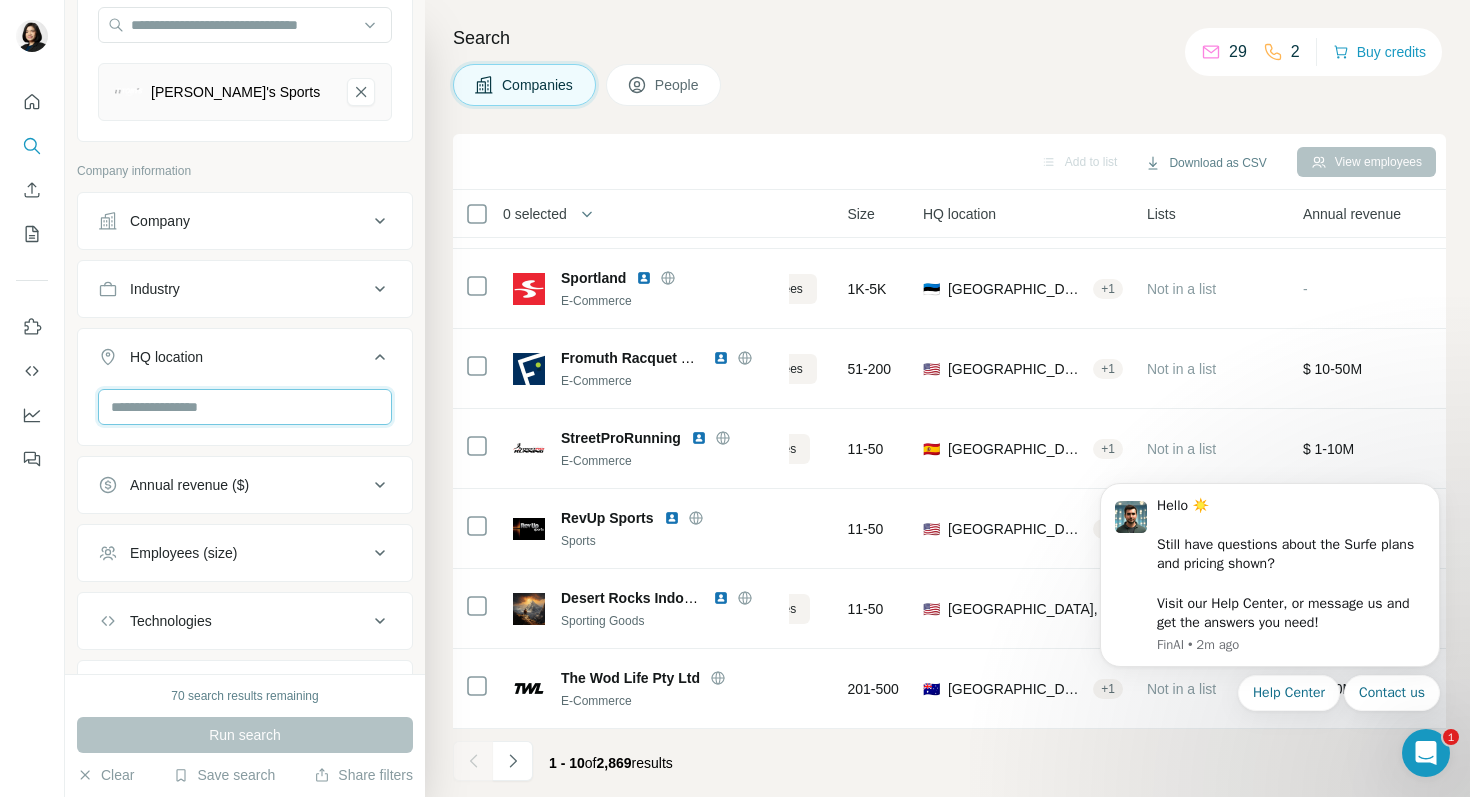 click at bounding box center (245, 407) 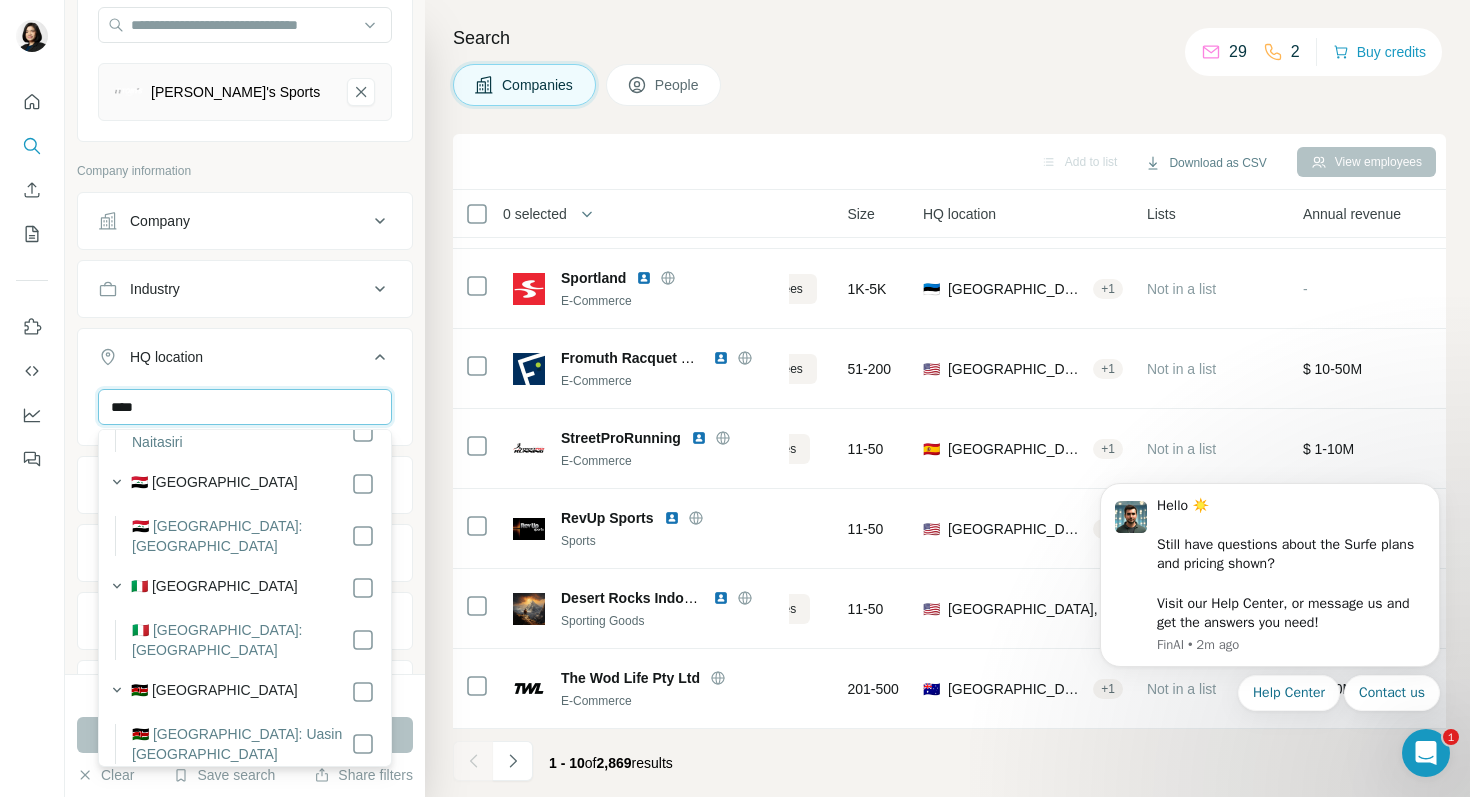 scroll, scrollTop: 0, scrollLeft: 0, axis: both 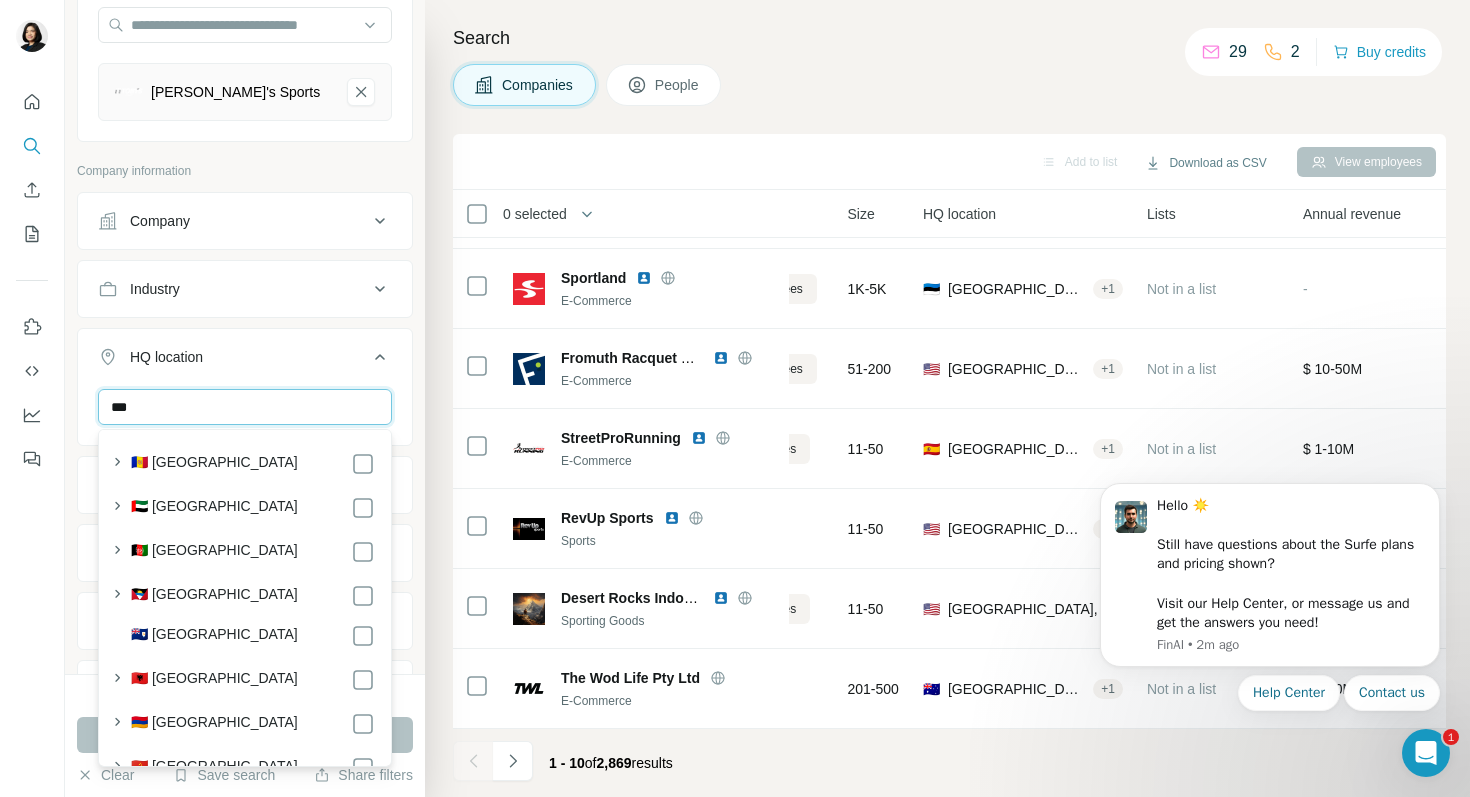 type on "****" 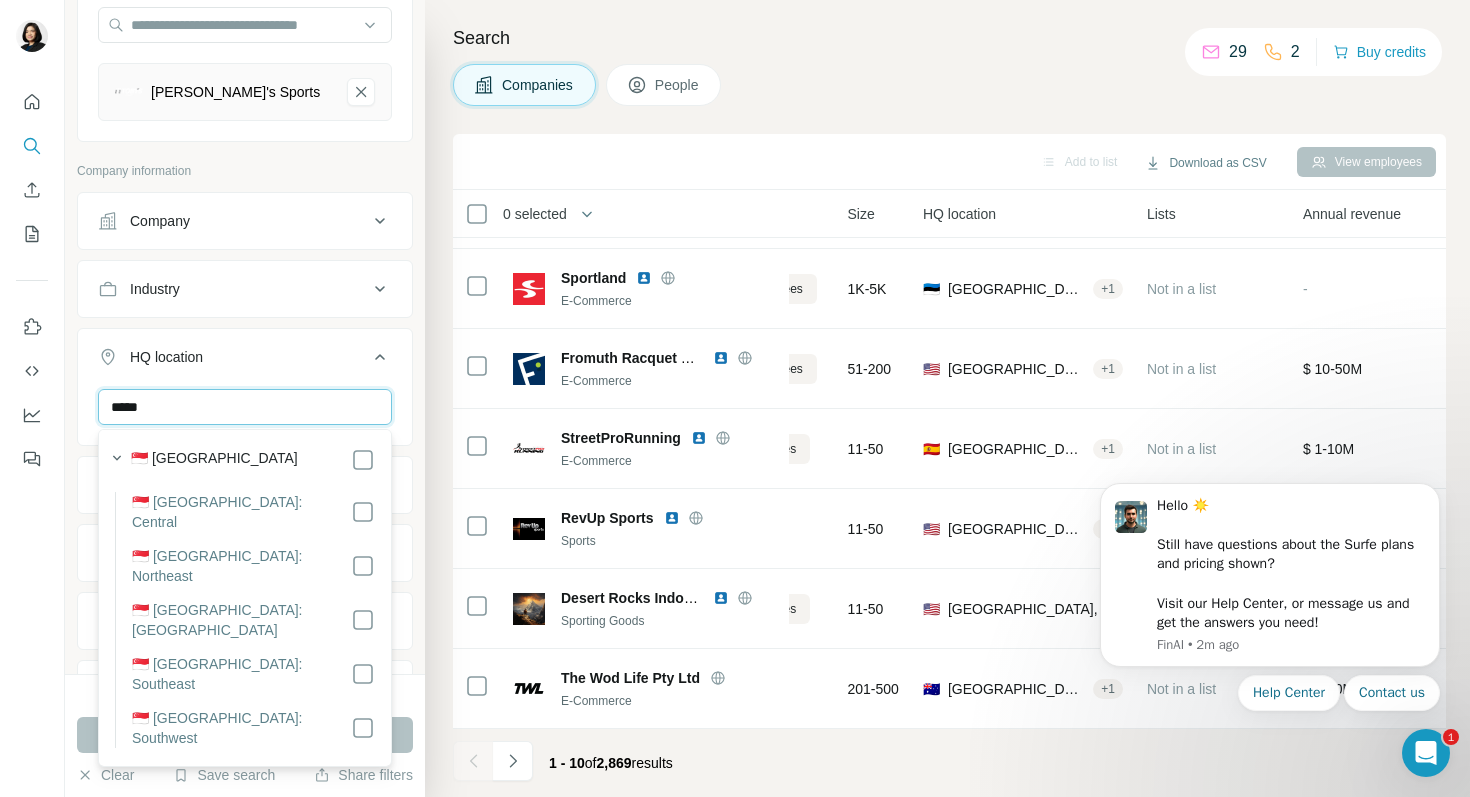 scroll, scrollTop: 0, scrollLeft: 0, axis: both 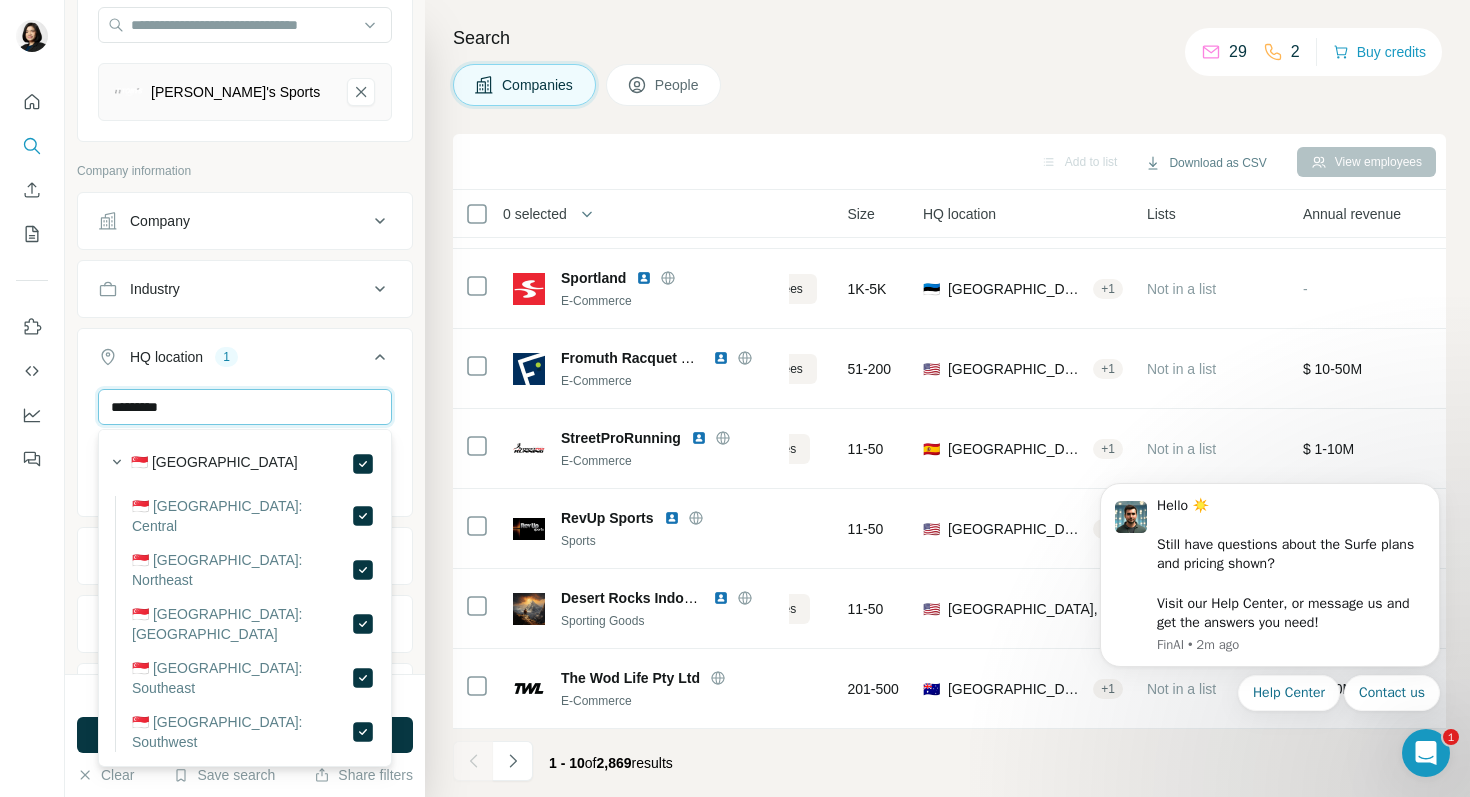 click on "*********" at bounding box center [245, 407] 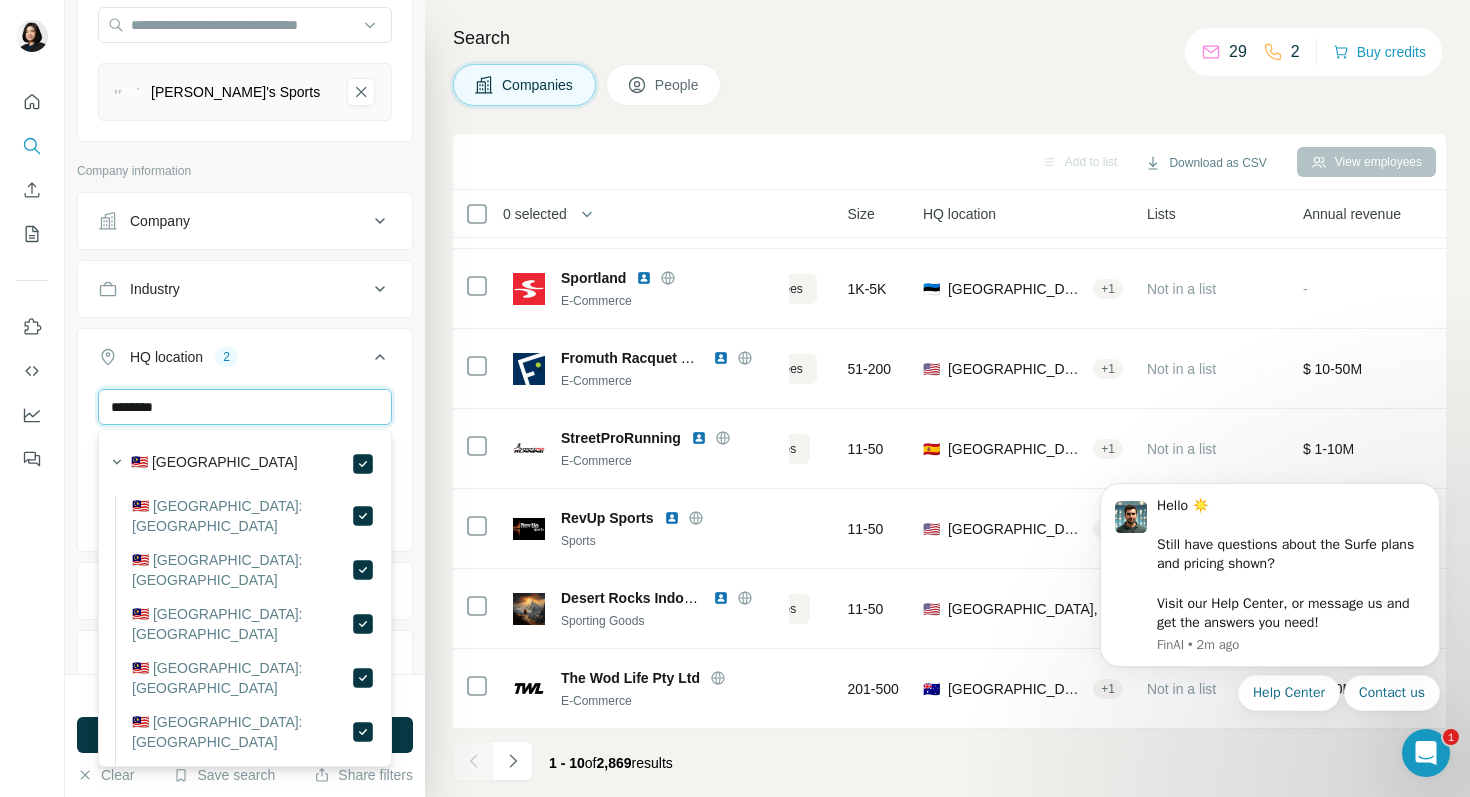 click on "********" at bounding box center (245, 407) 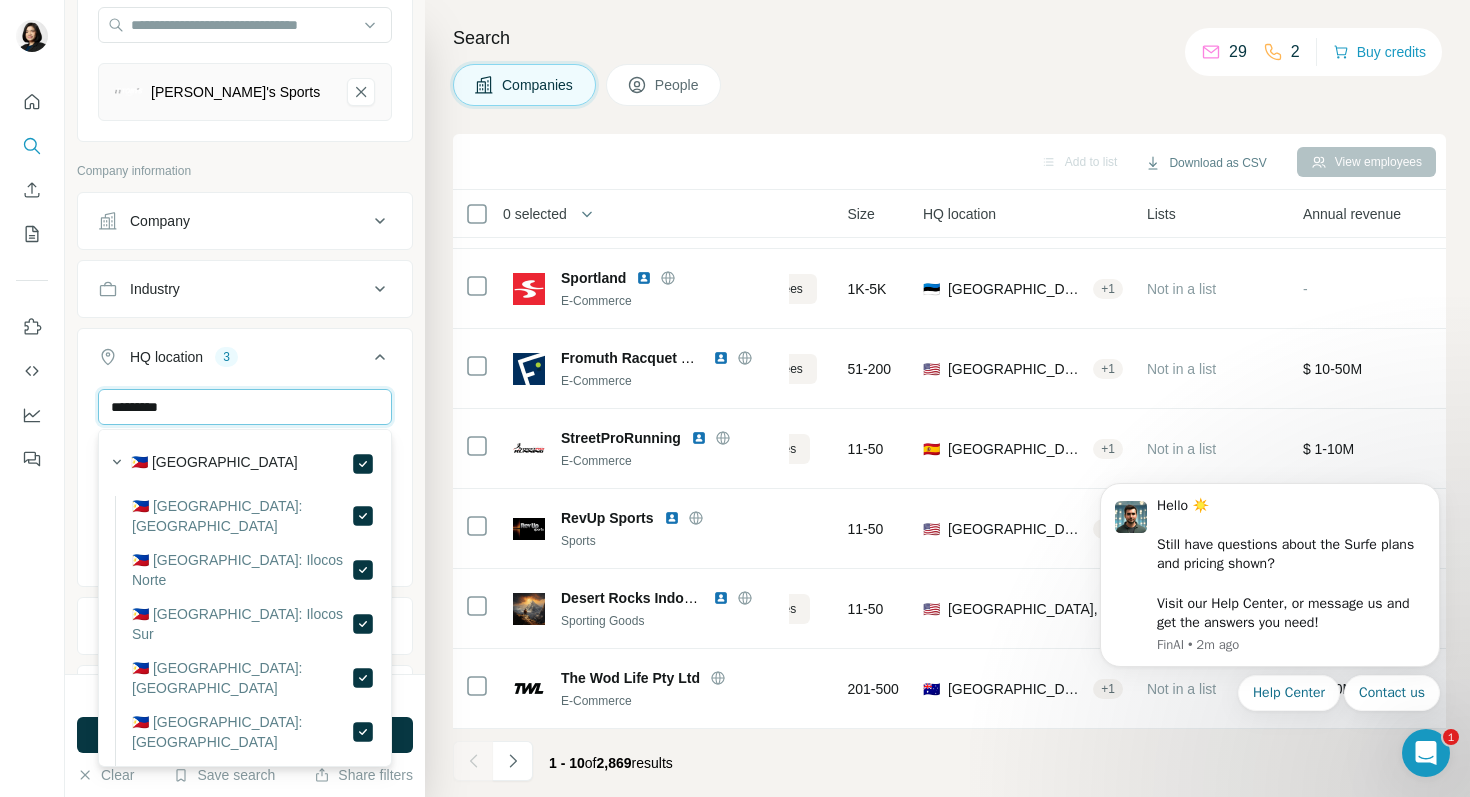 click on "*********" at bounding box center [245, 407] 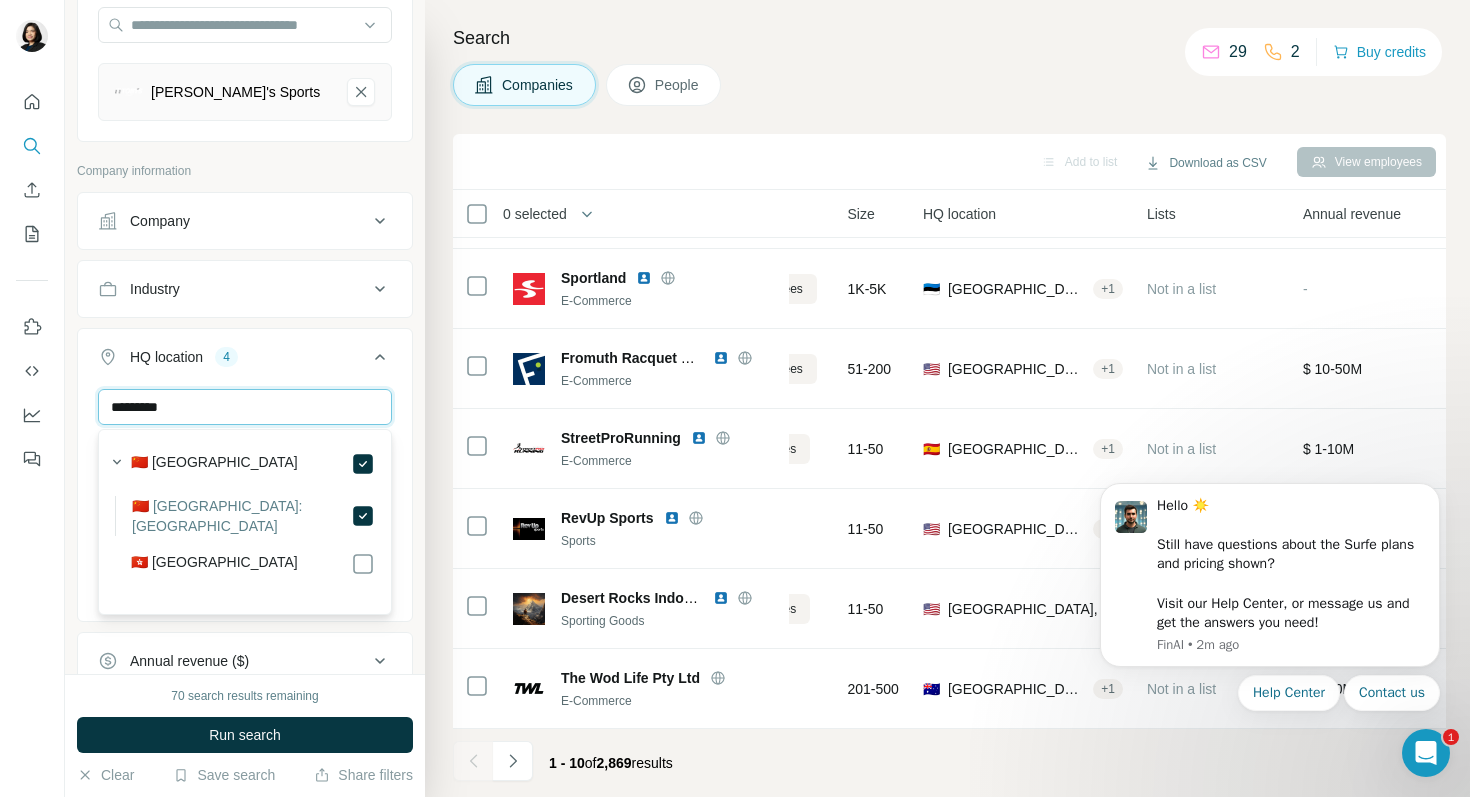 click on "*********" at bounding box center [245, 407] 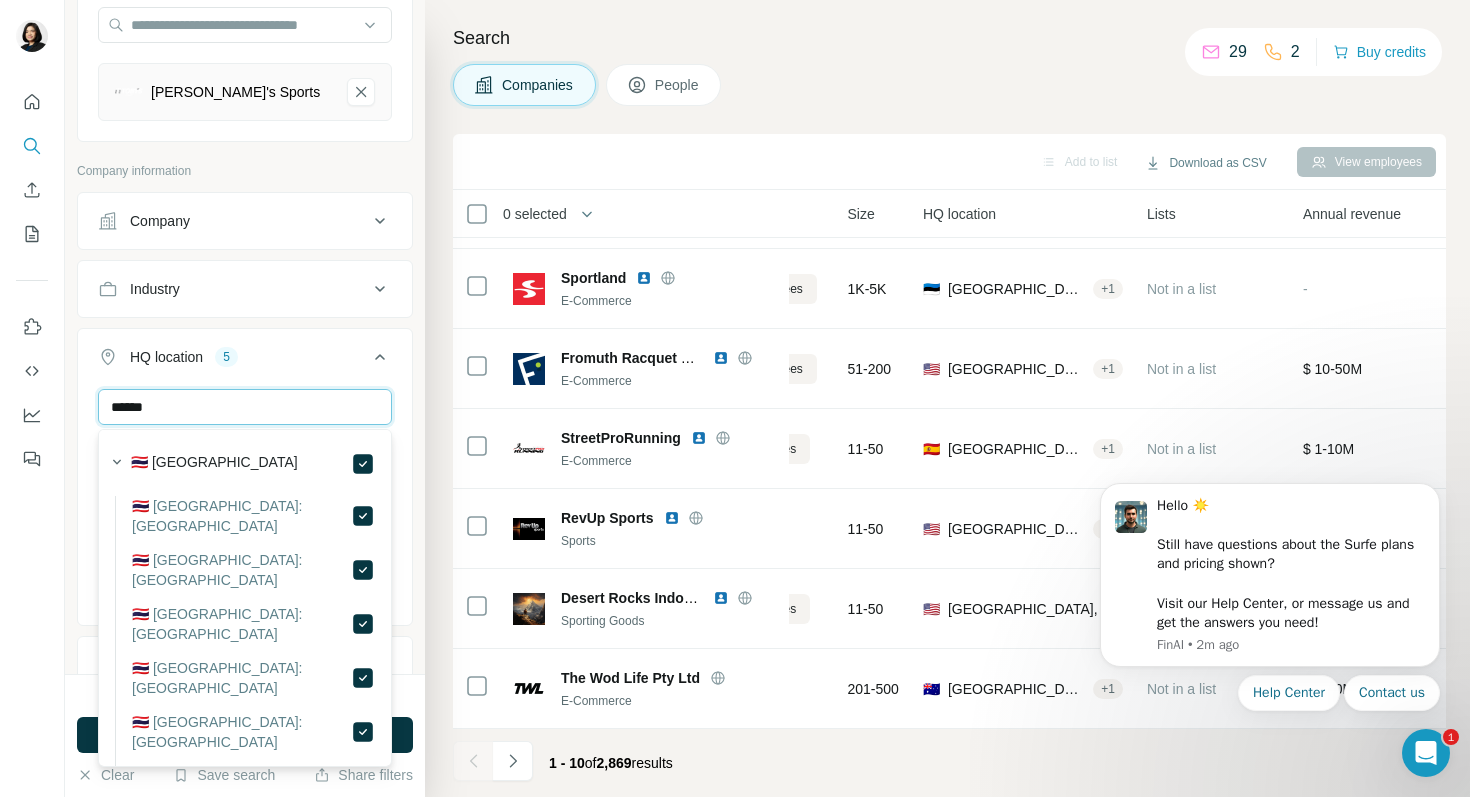 click on "******" at bounding box center [245, 407] 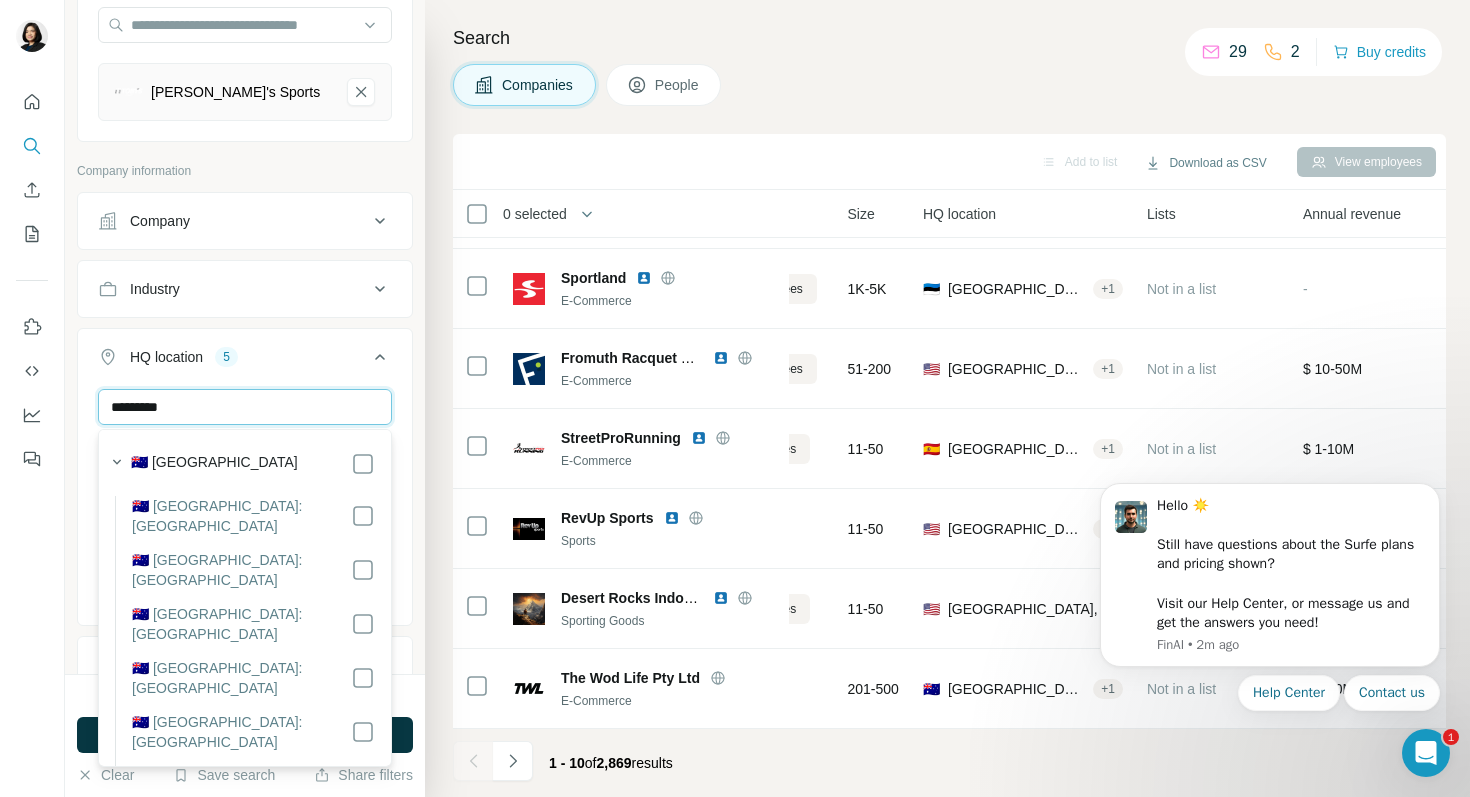 type on "*********" 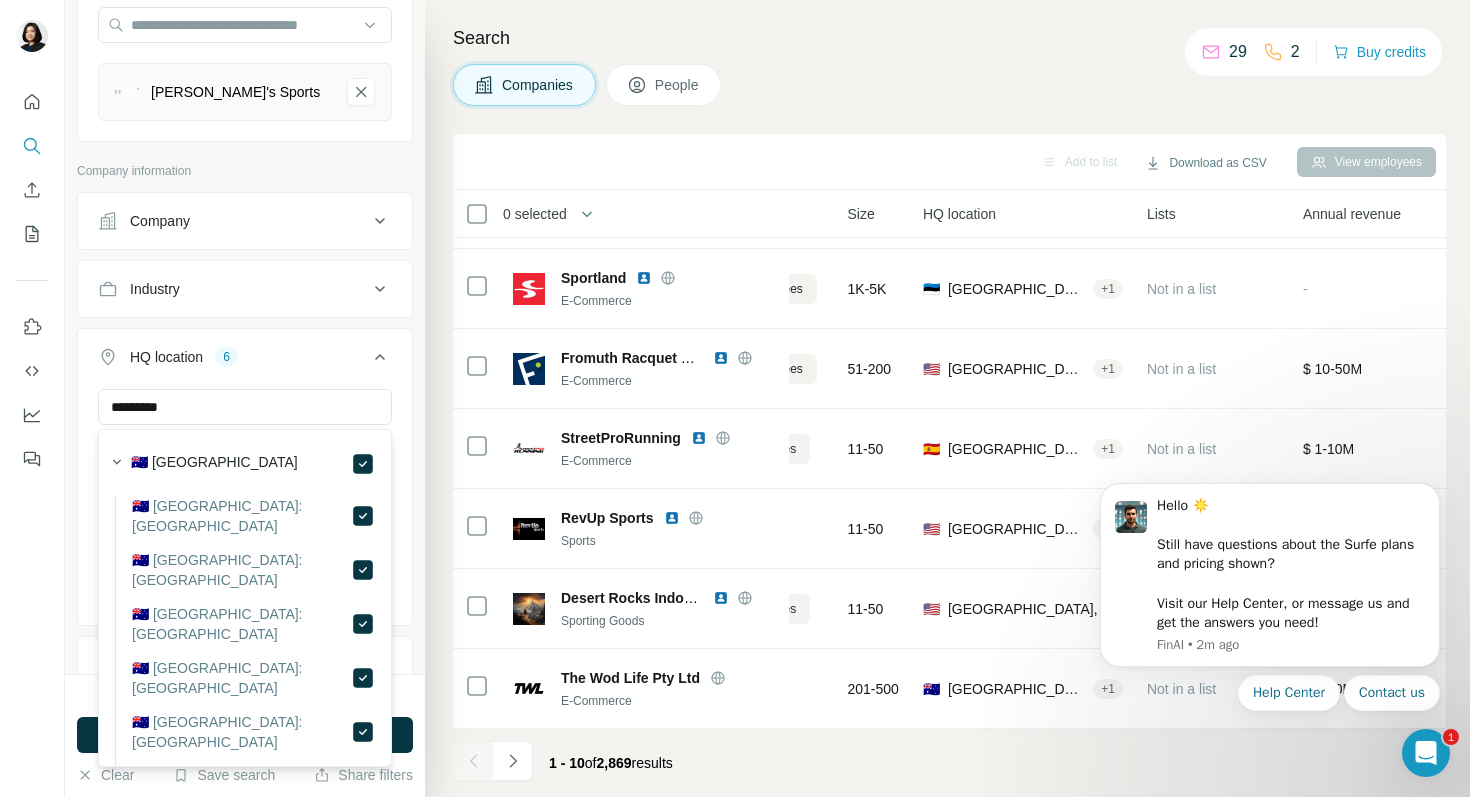 click on "New search Hide Company lookalikes 1 Find companies similar to one you've successfully dealt with before. Simply enter their name or website. You can add more companies to fine-tune your search results. Toby's Sports Company information Company Industry HQ location 6 ********* [GEOGRAPHIC_DATA]   [GEOGRAPHIC_DATA]   [GEOGRAPHIC_DATA]   [GEOGRAPHIC_DATA]   [GEOGRAPHIC_DATA]   [GEOGRAPHIC_DATA]   Clear all Annual revenue ($) Employees (size) Technologies Keywords" at bounding box center (245, 337) 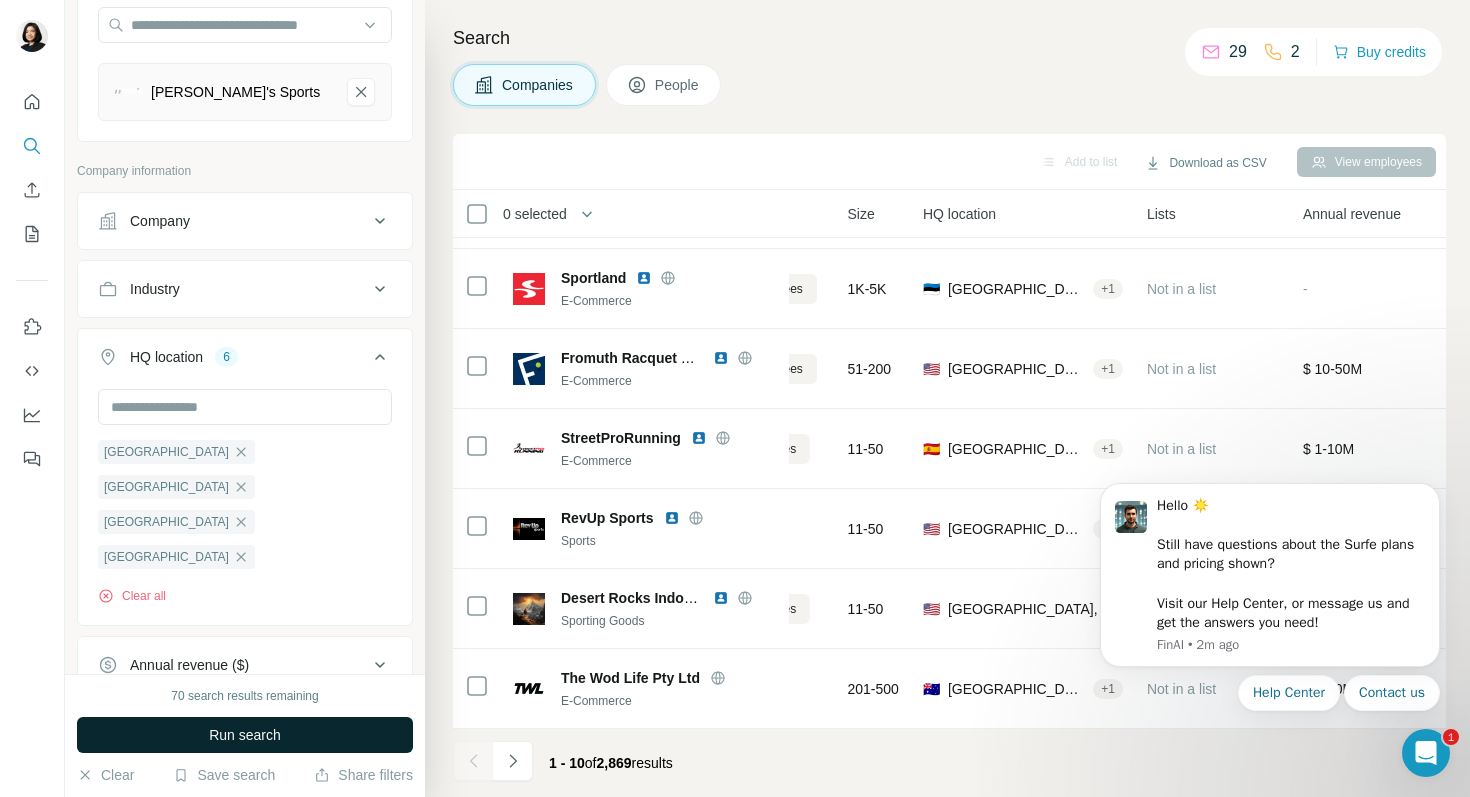 click on "Run search" at bounding box center [245, 735] 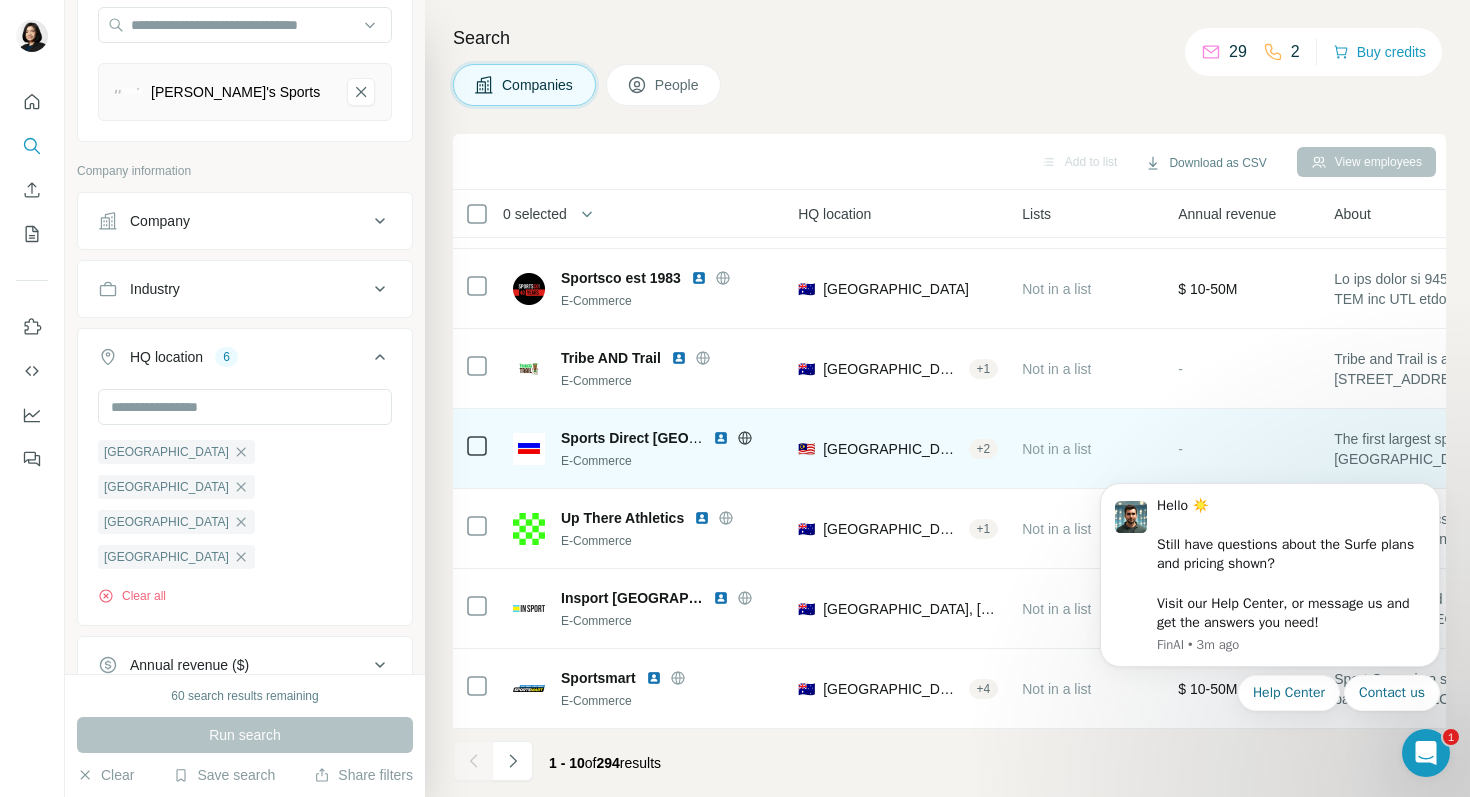 scroll, scrollTop: 309, scrollLeft: 280, axis: both 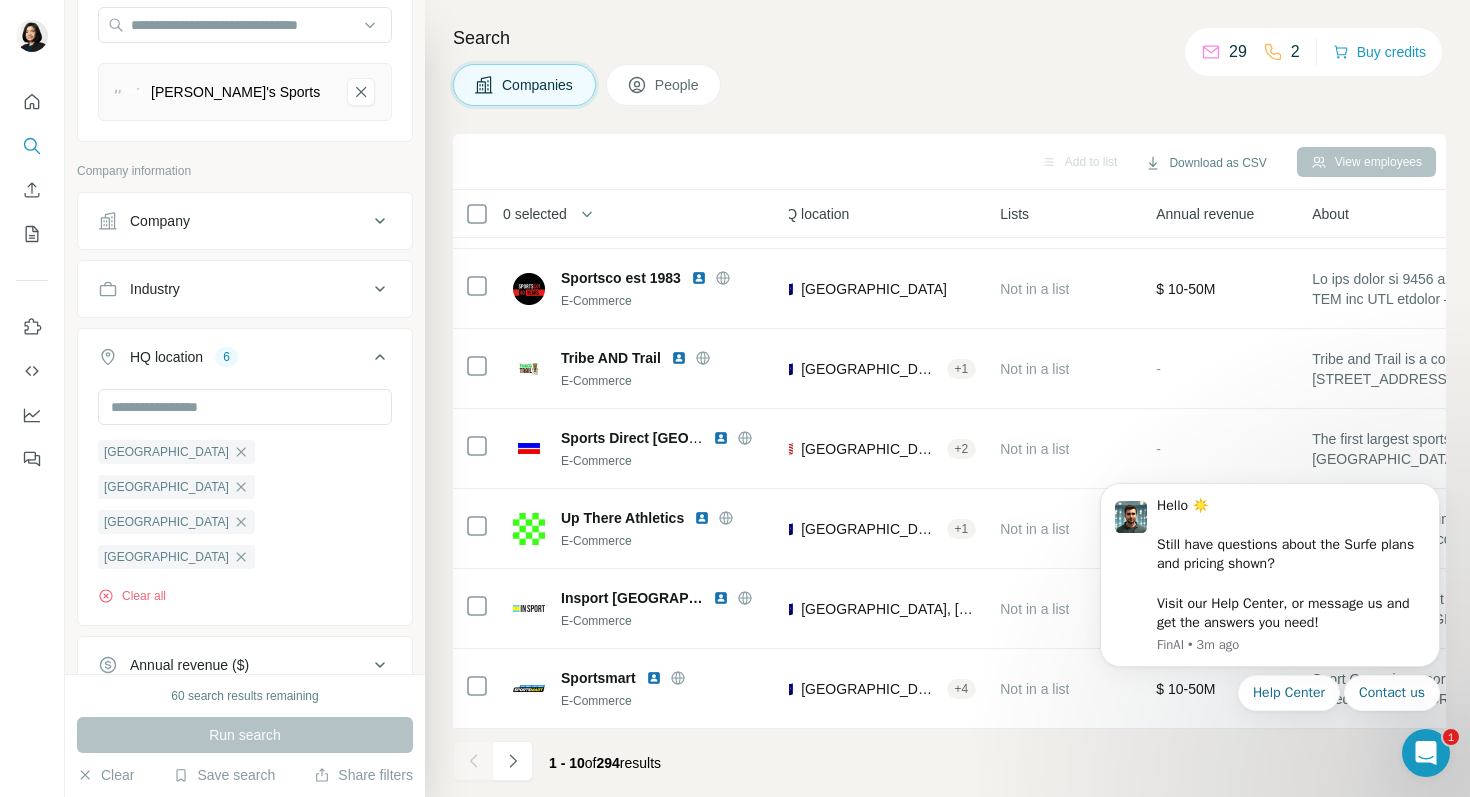 click 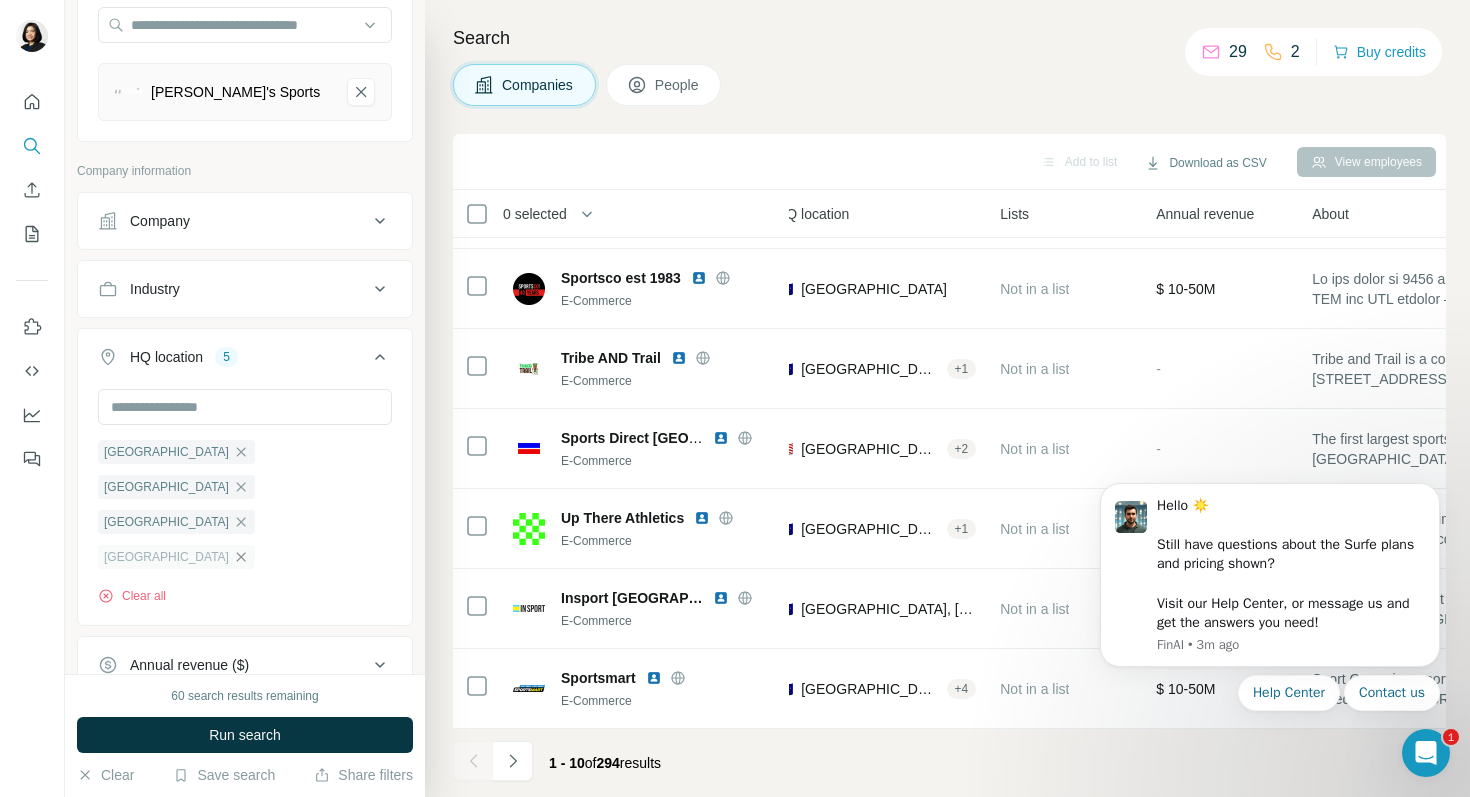 click 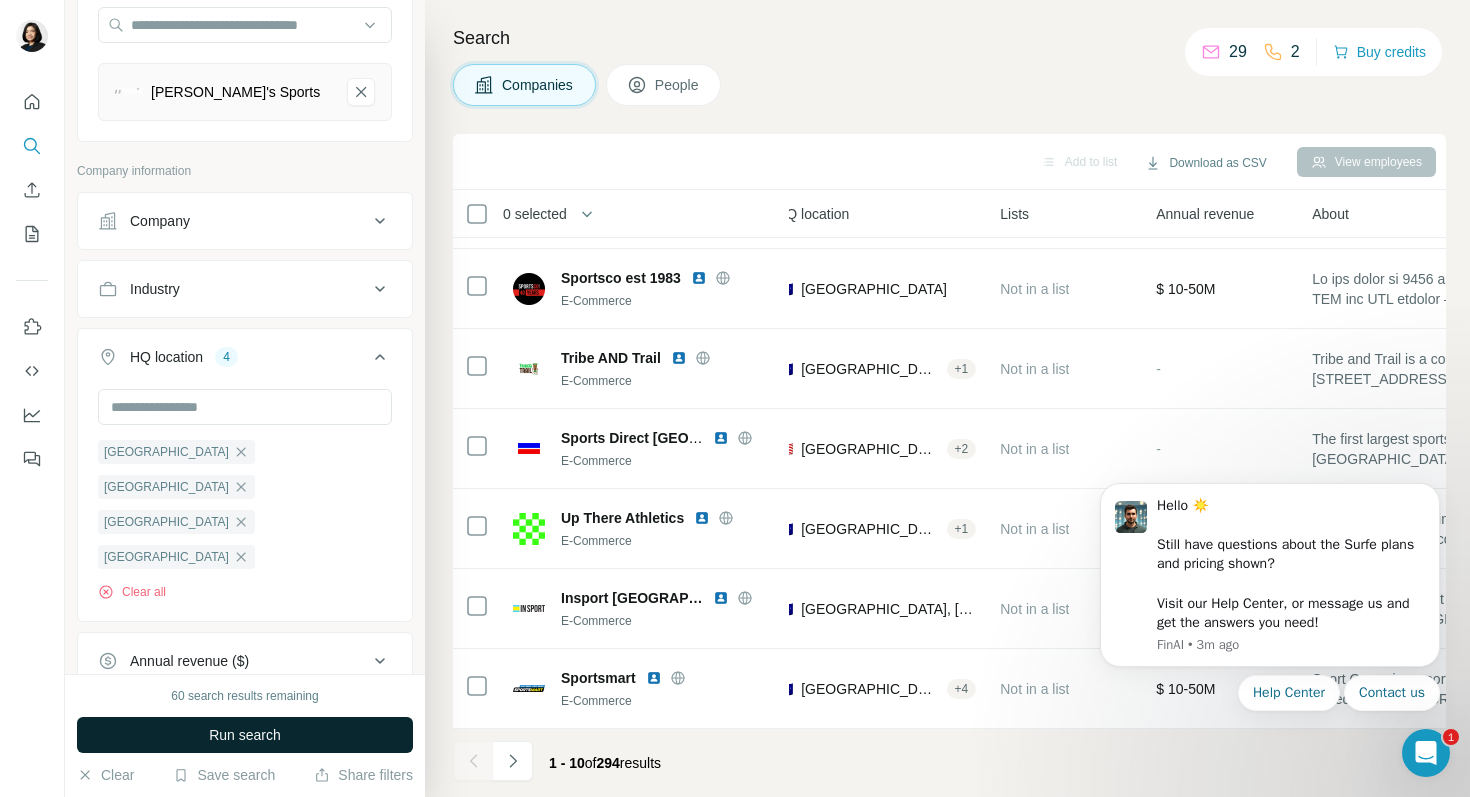 click on "Run search" at bounding box center (245, 735) 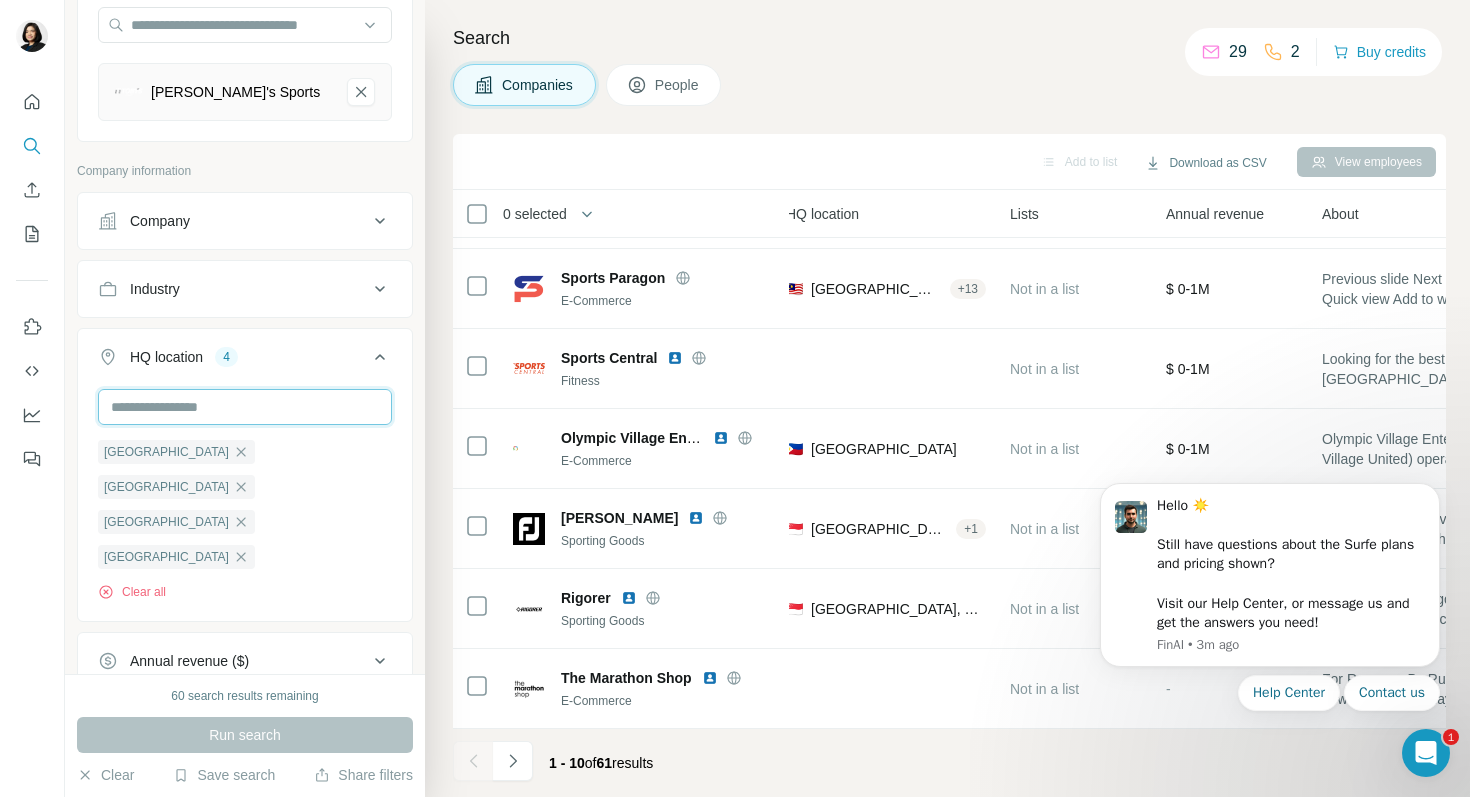click at bounding box center (245, 407) 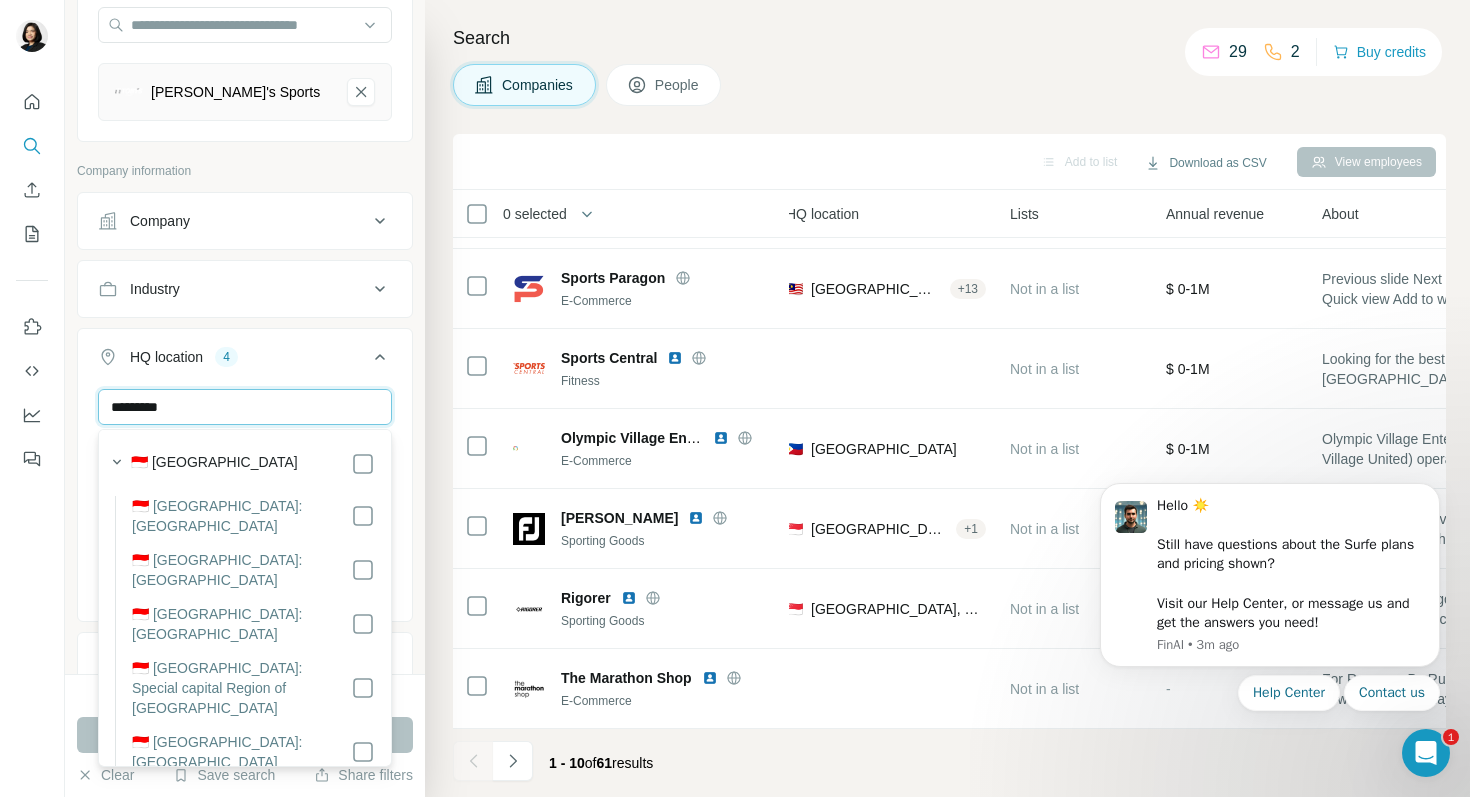 type on "*********" 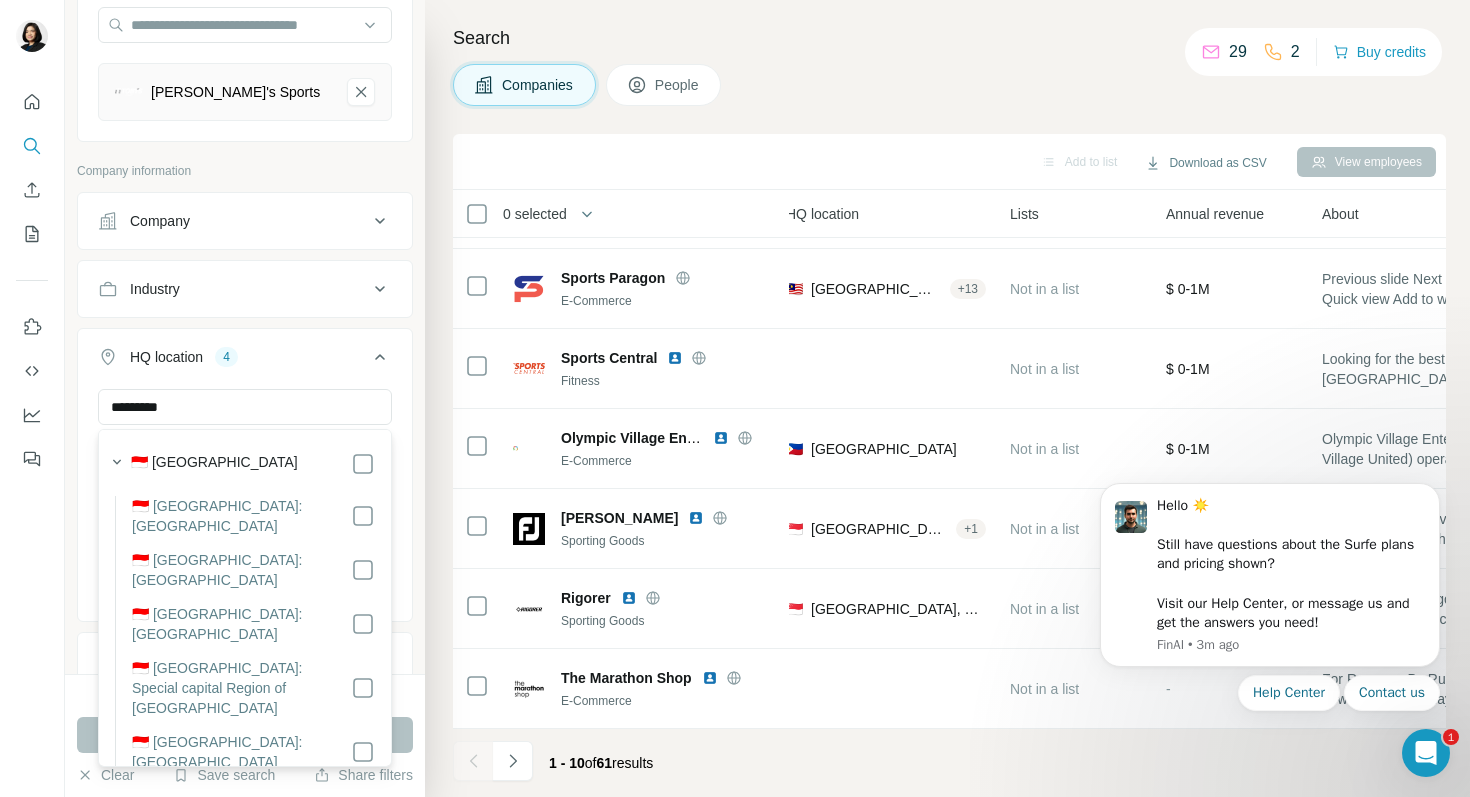 click on "🇮🇩 [GEOGRAPHIC_DATA]" at bounding box center (214, 464) 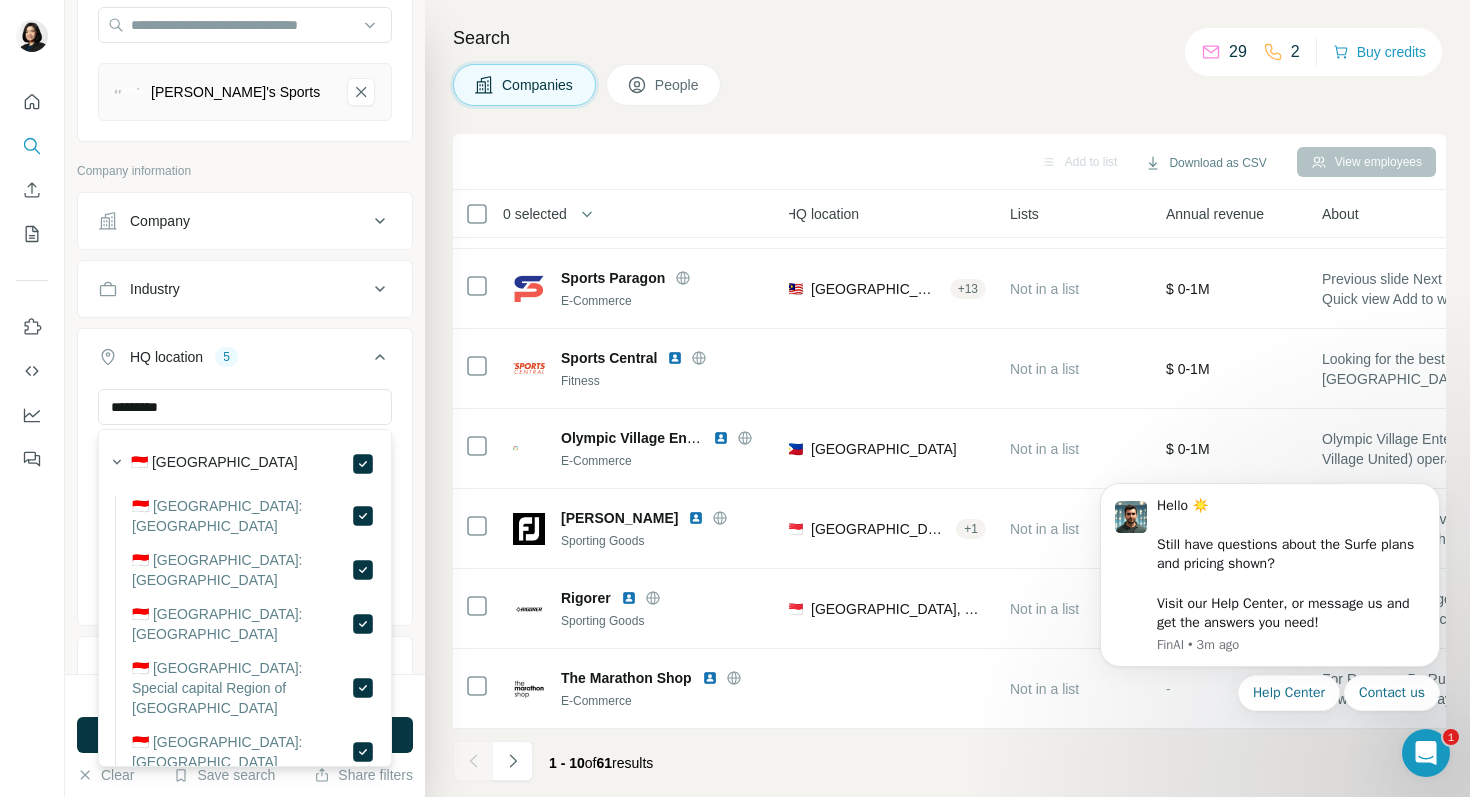 click on "********* [GEOGRAPHIC_DATA]   [GEOGRAPHIC_DATA]   [GEOGRAPHIC_DATA]   [GEOGRAPHIC_DATA]   [GEOGRAPHIC_DATA]   Clear all" at bounding box center (245, 505) 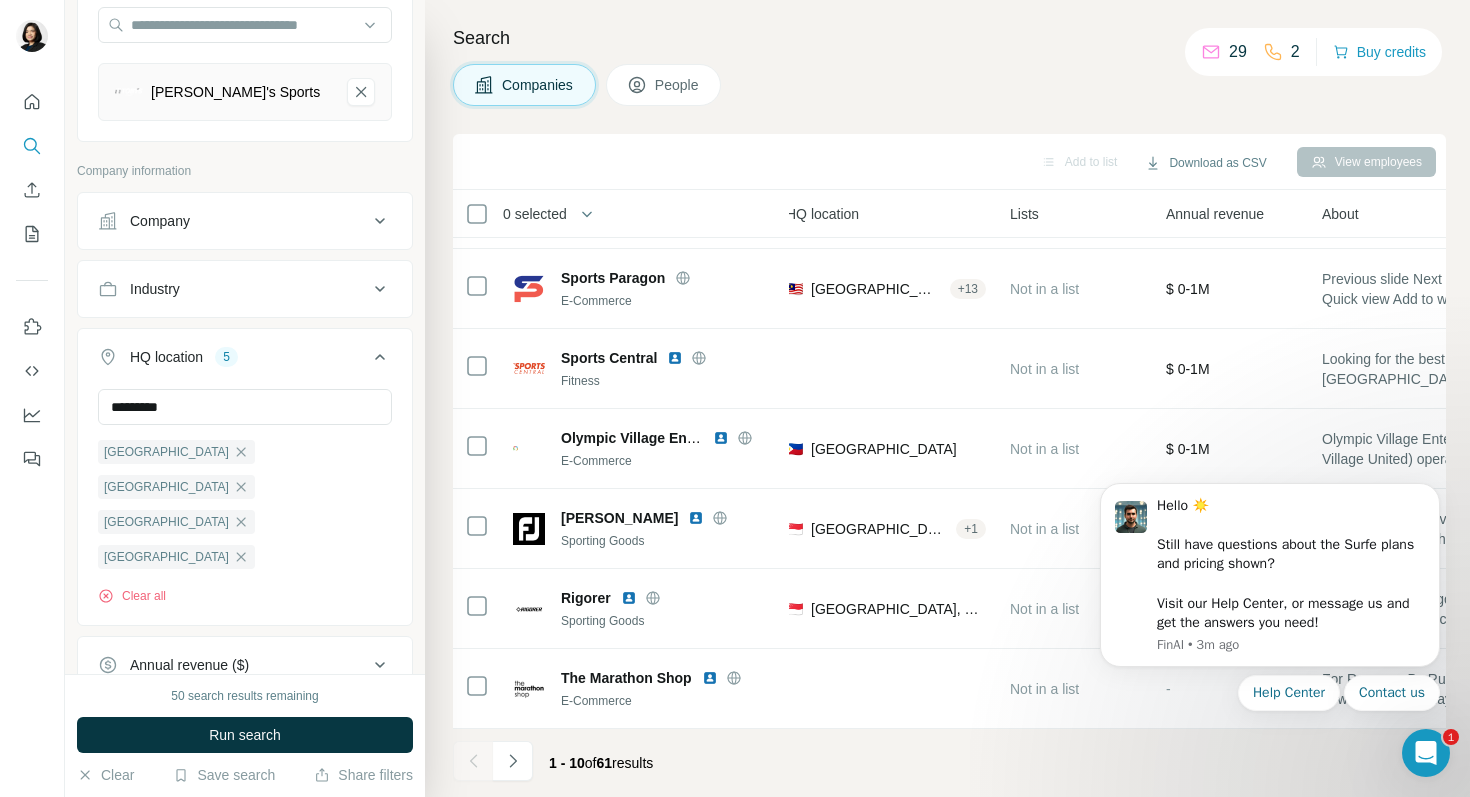type 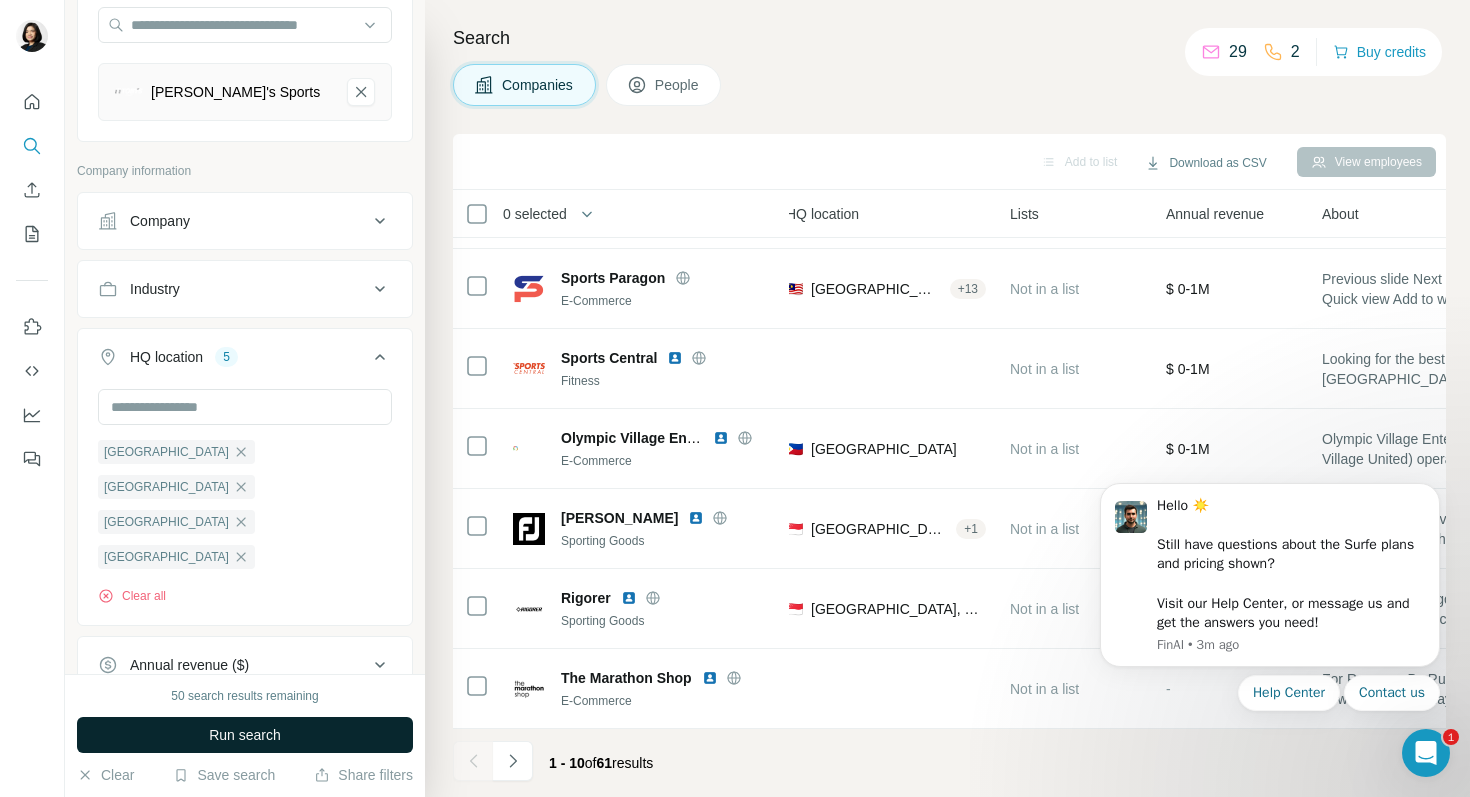 click on "Run search" at bounding box center (245, 735) 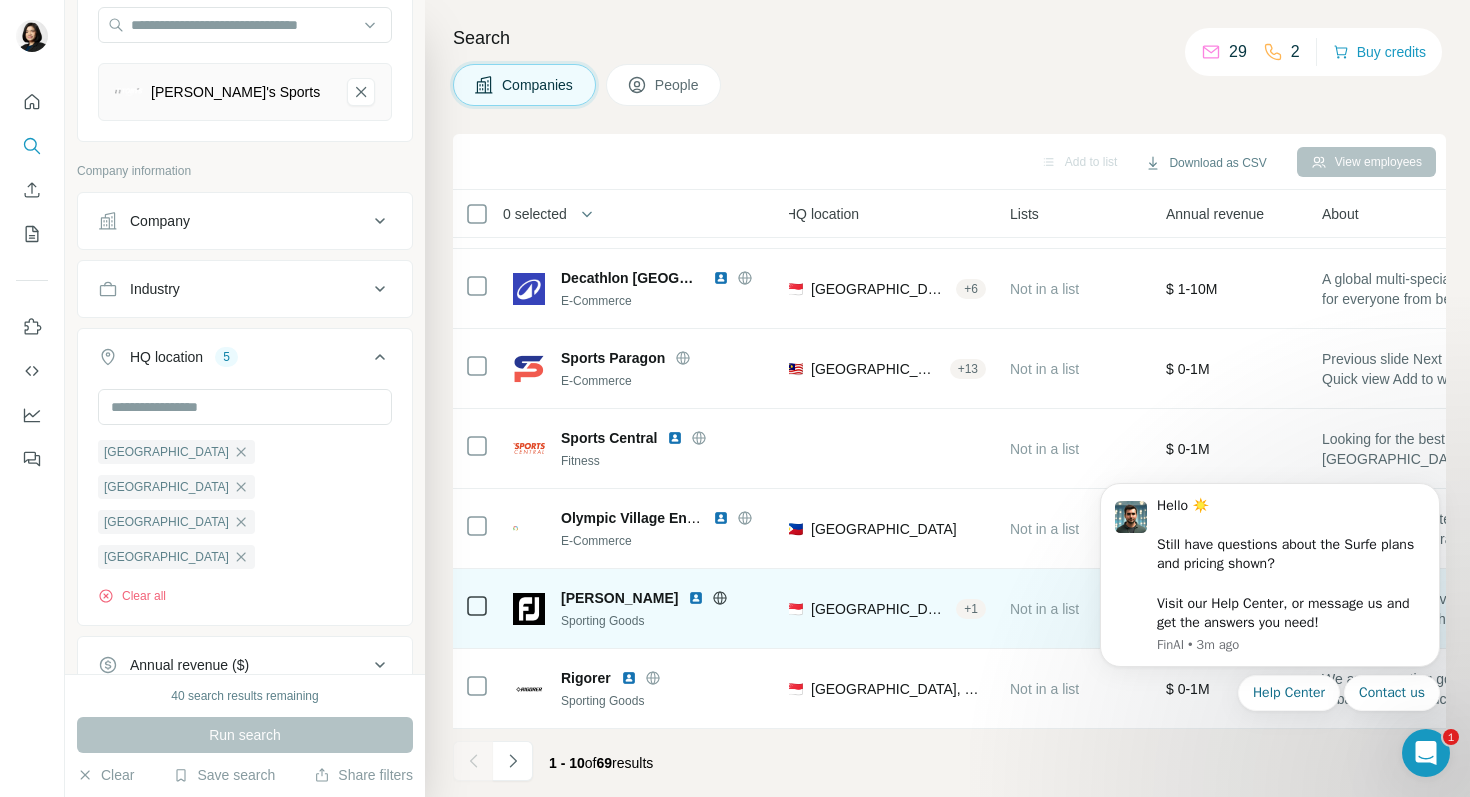 click at bounding box center [696, 598] 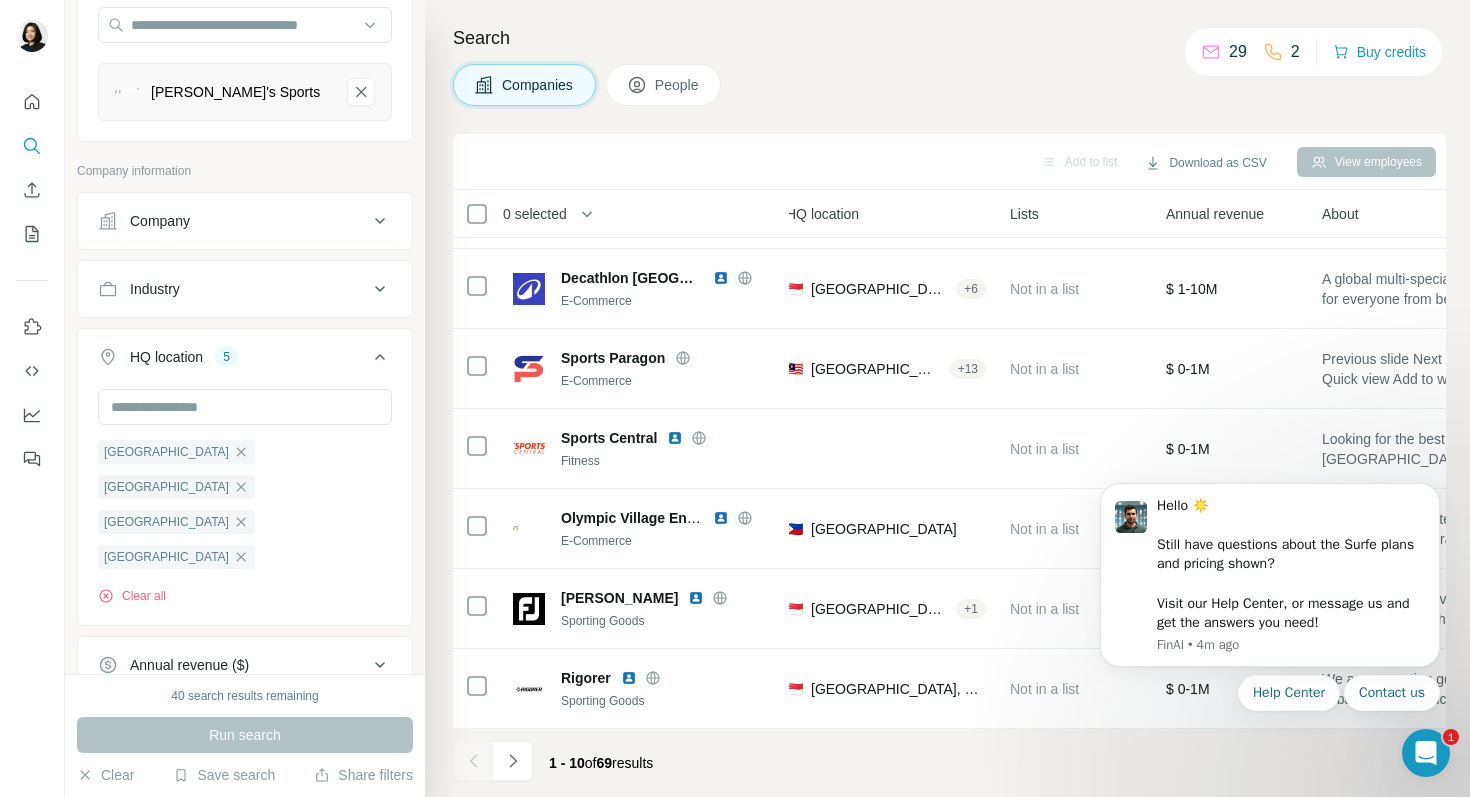 click 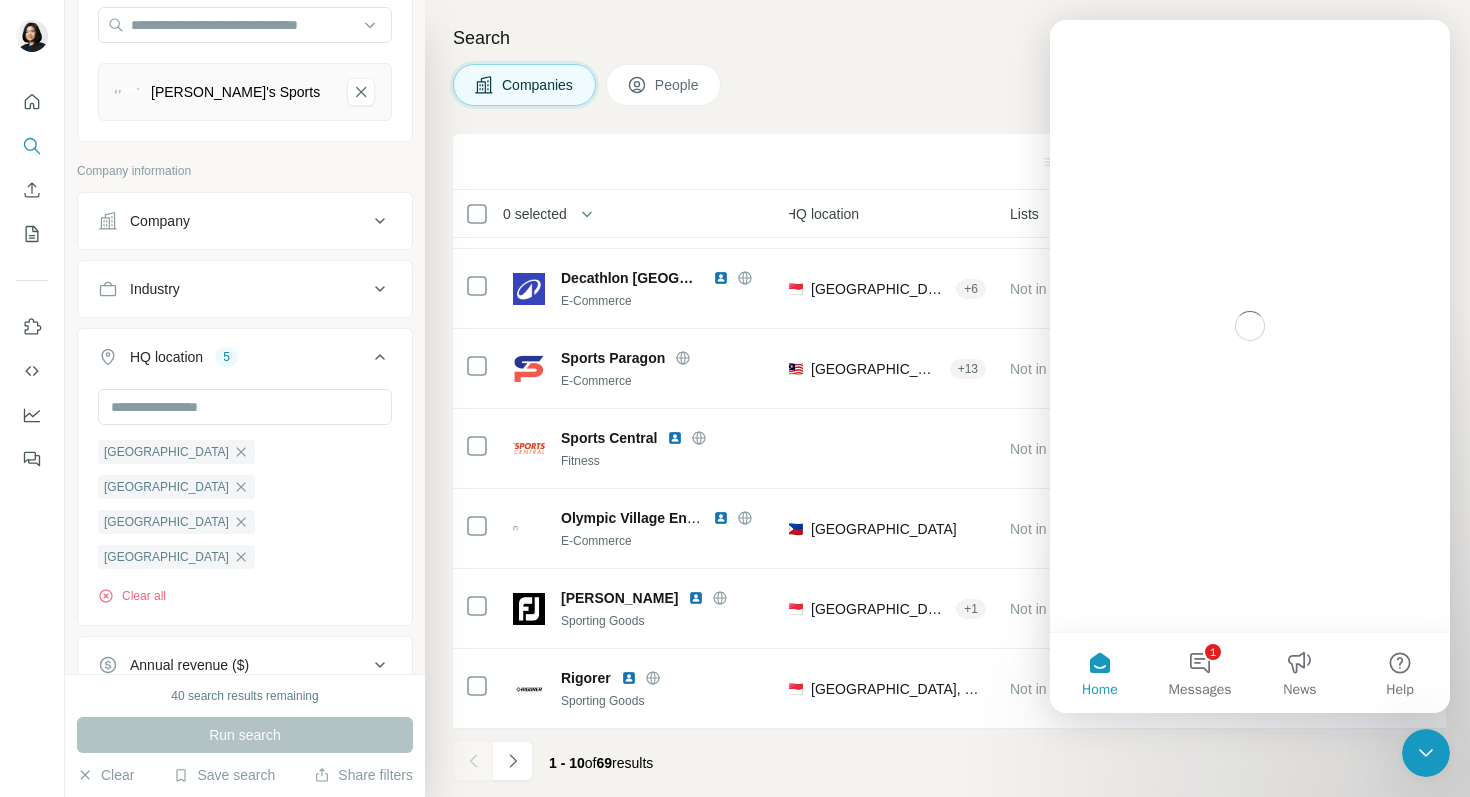 scroll, scrollTop: 0, scrollLeft: 0, axis: both 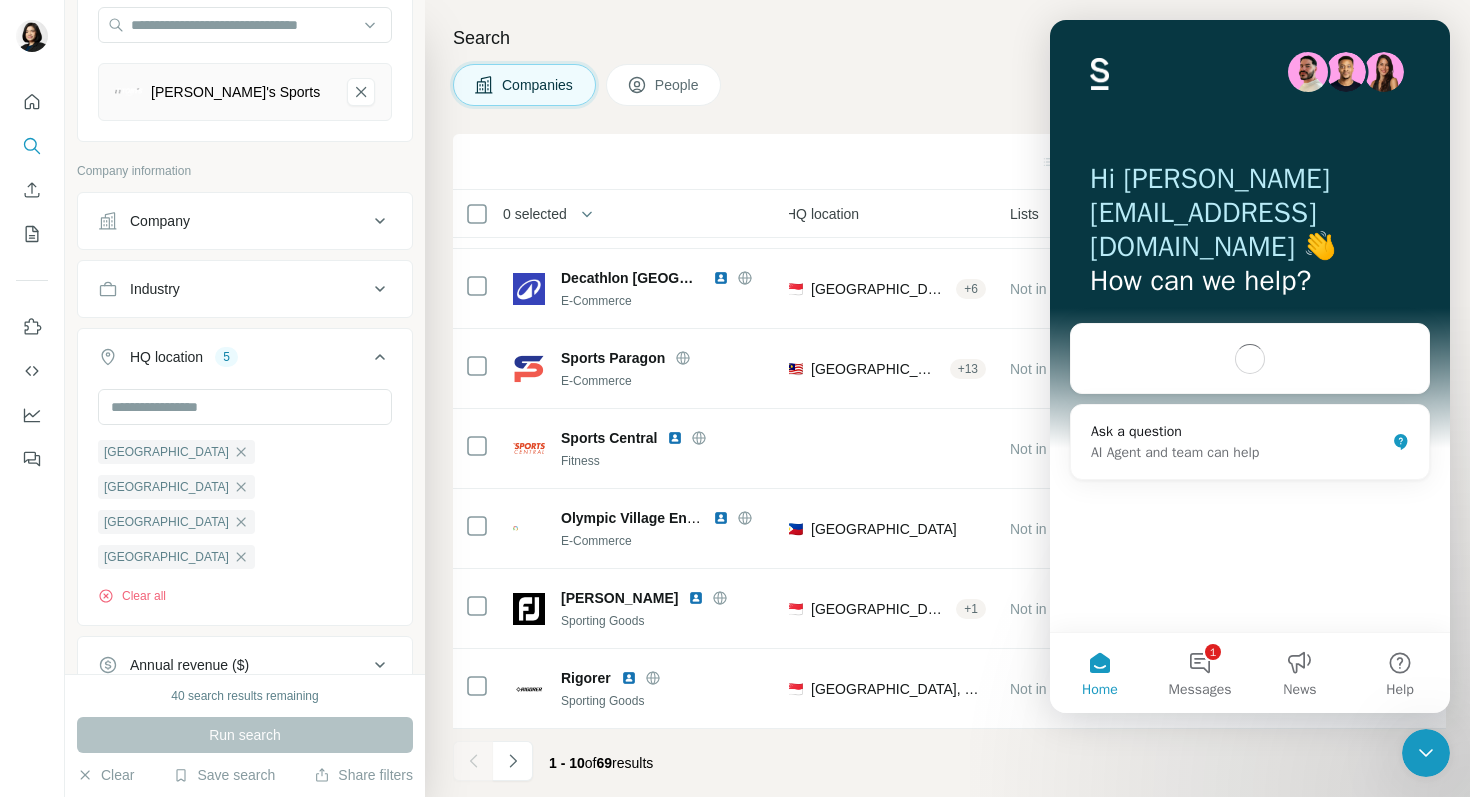 click 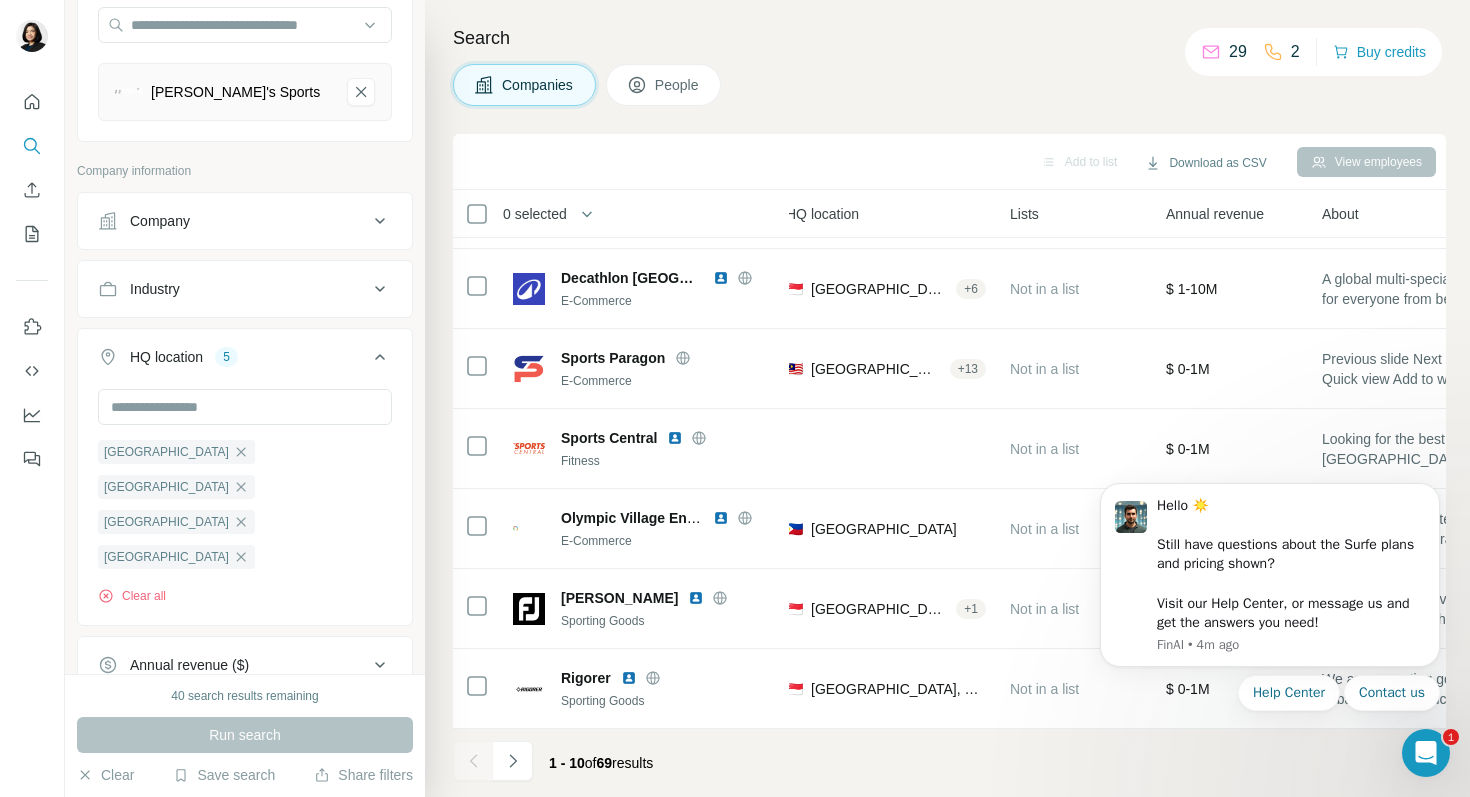 scroll, scrollTop: 0, scrollLeft: 0, axis: both 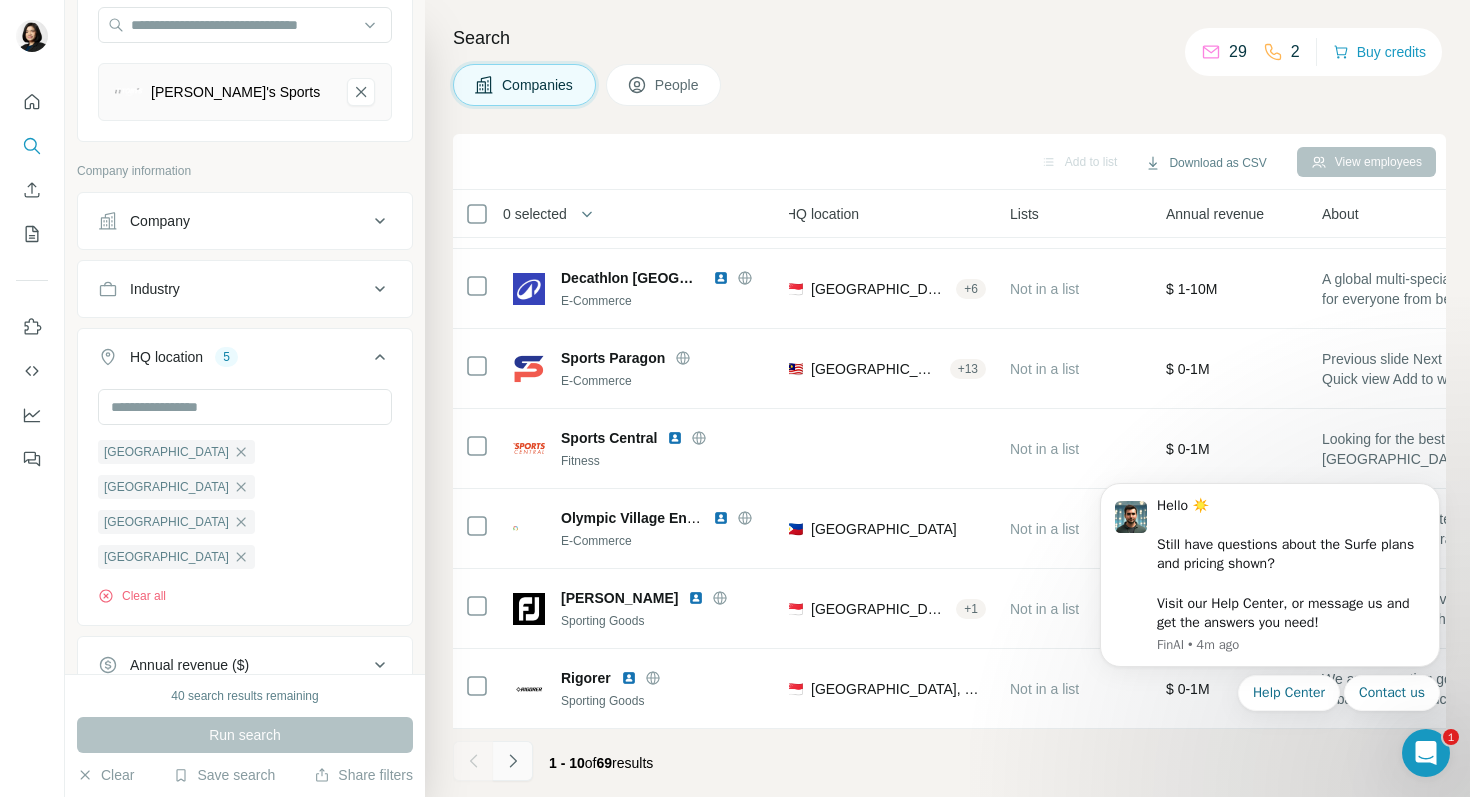 click at bounding box center (513, 761) 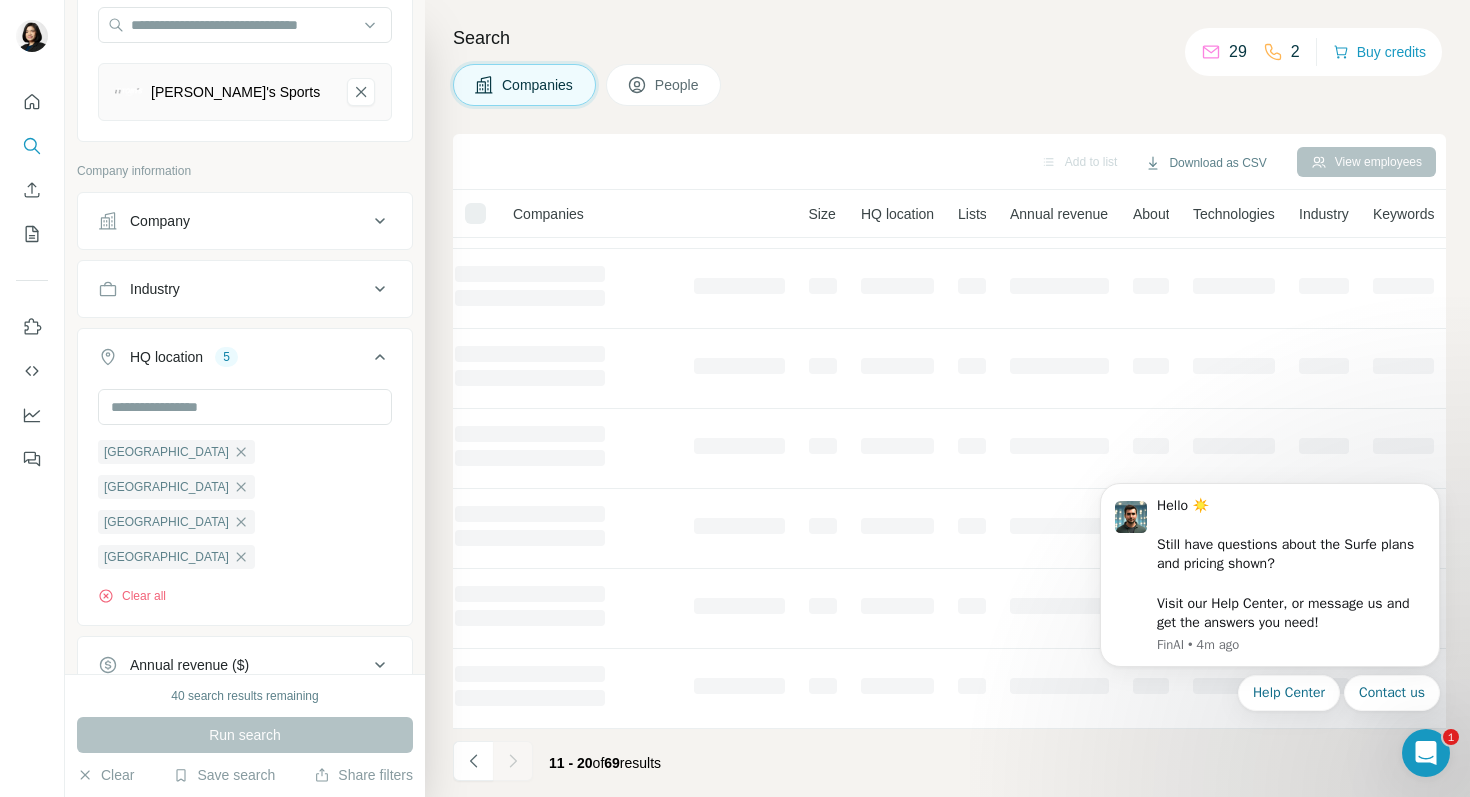 scroll, scrollTop: 309, scrollLeft: 146, axis: both 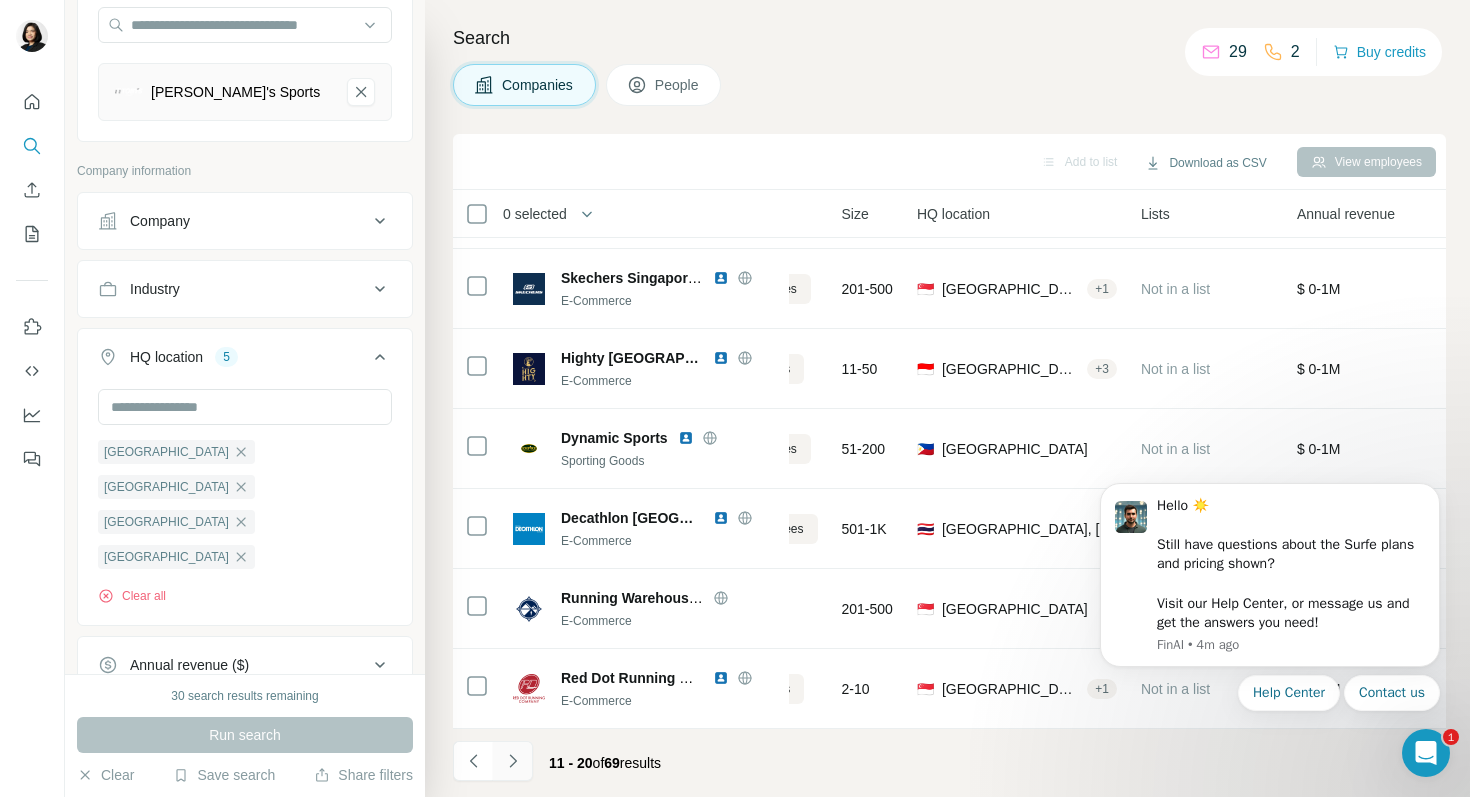 click 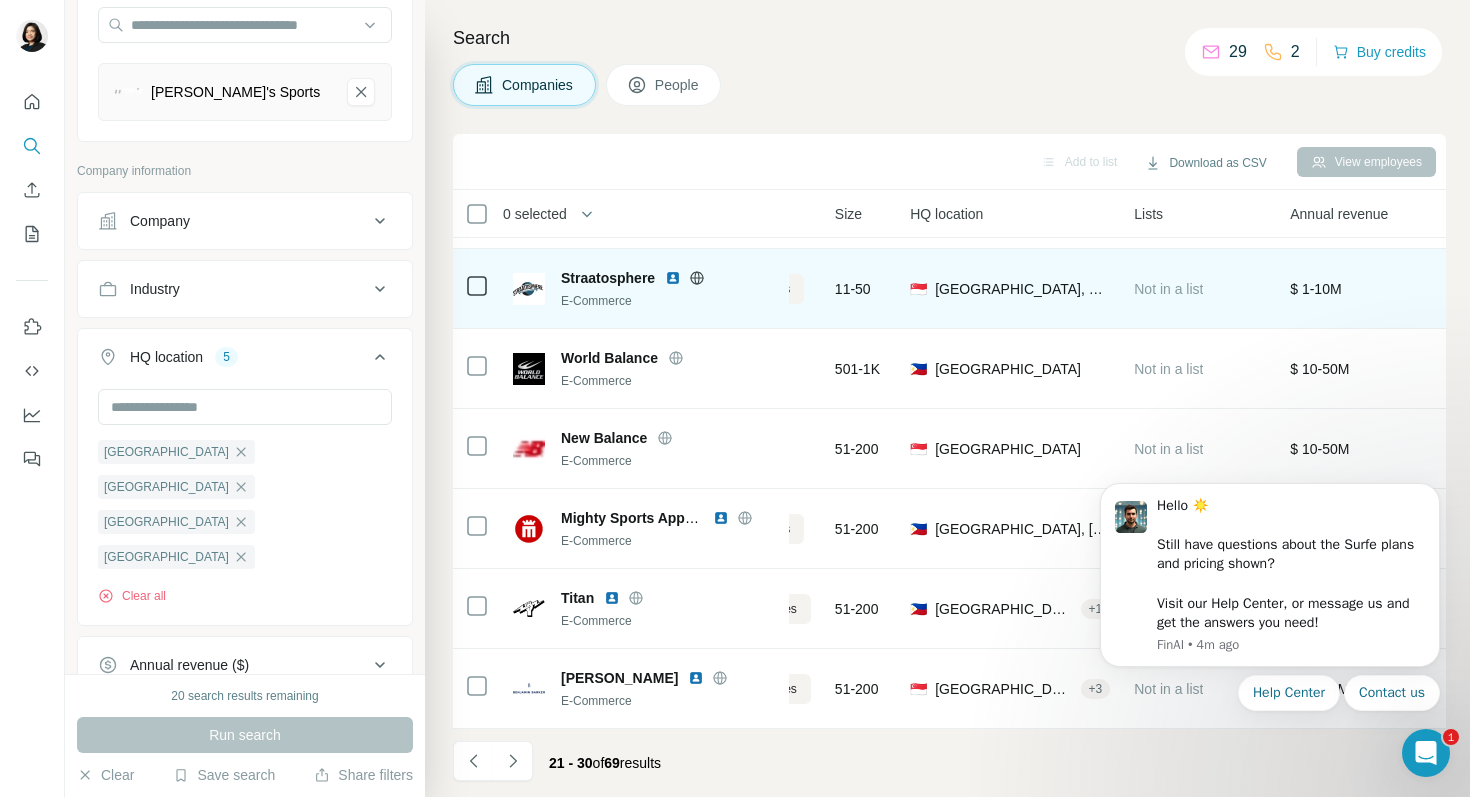 click at bounding box center [673, 278] 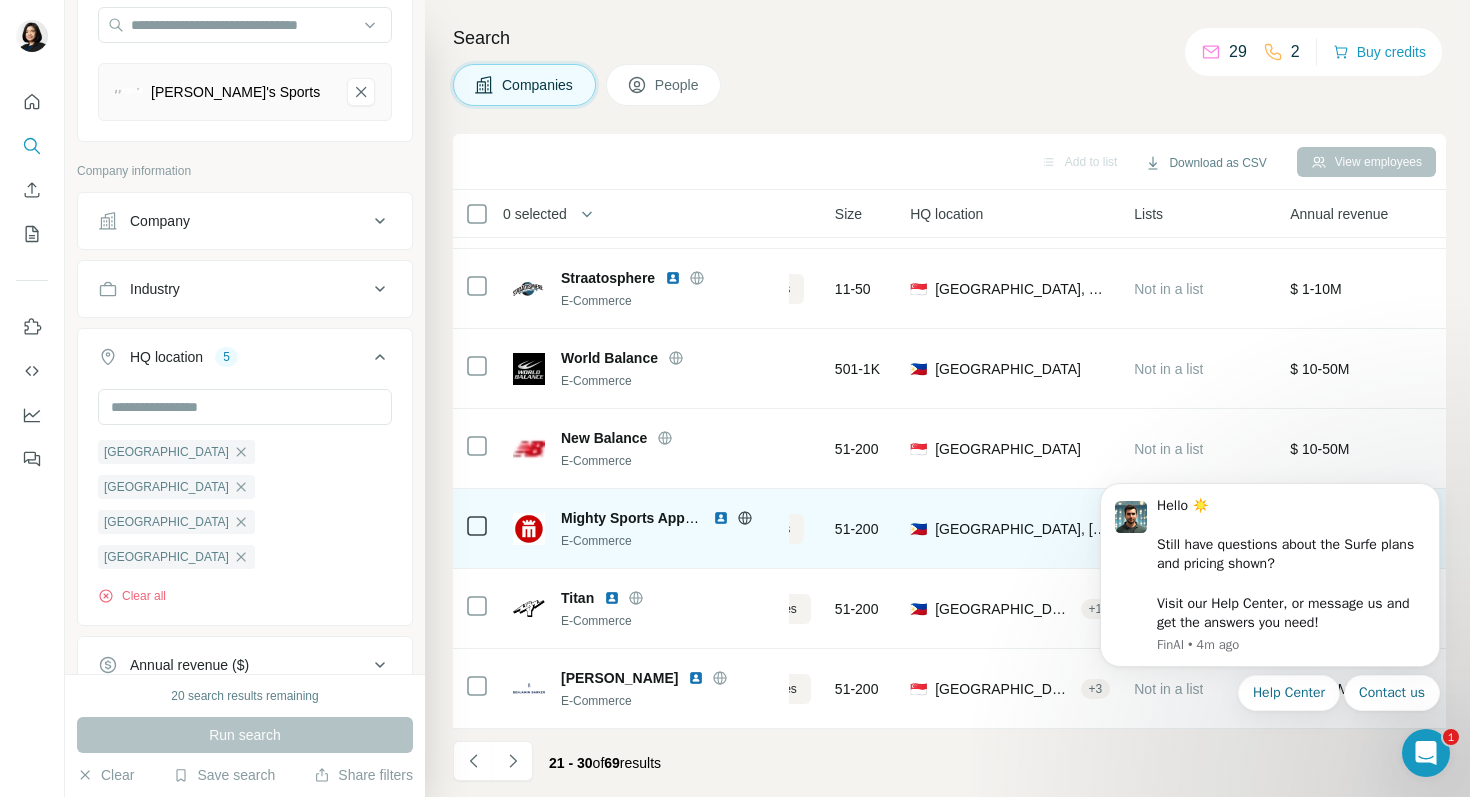 click at bounding box center (721, 518) 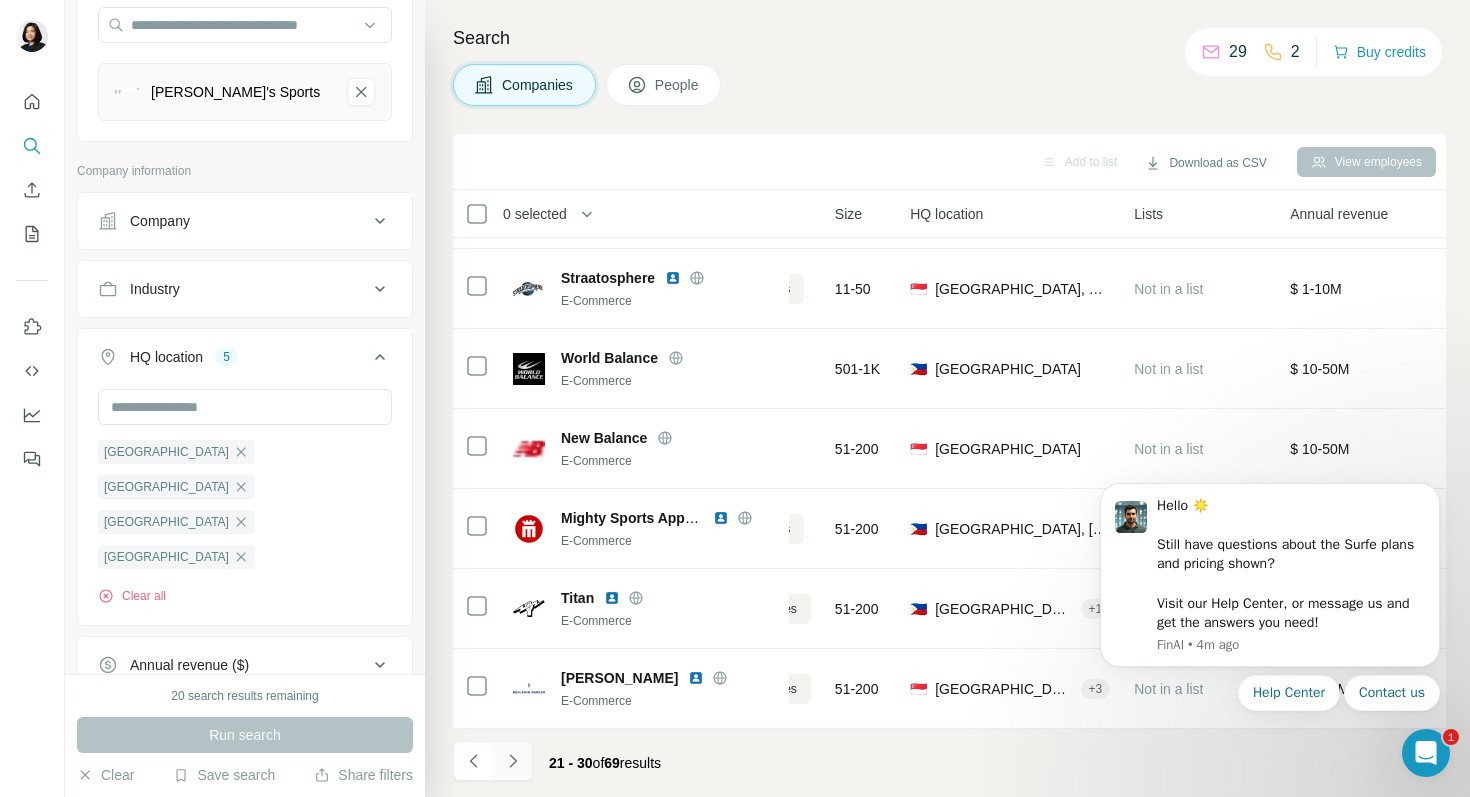 click 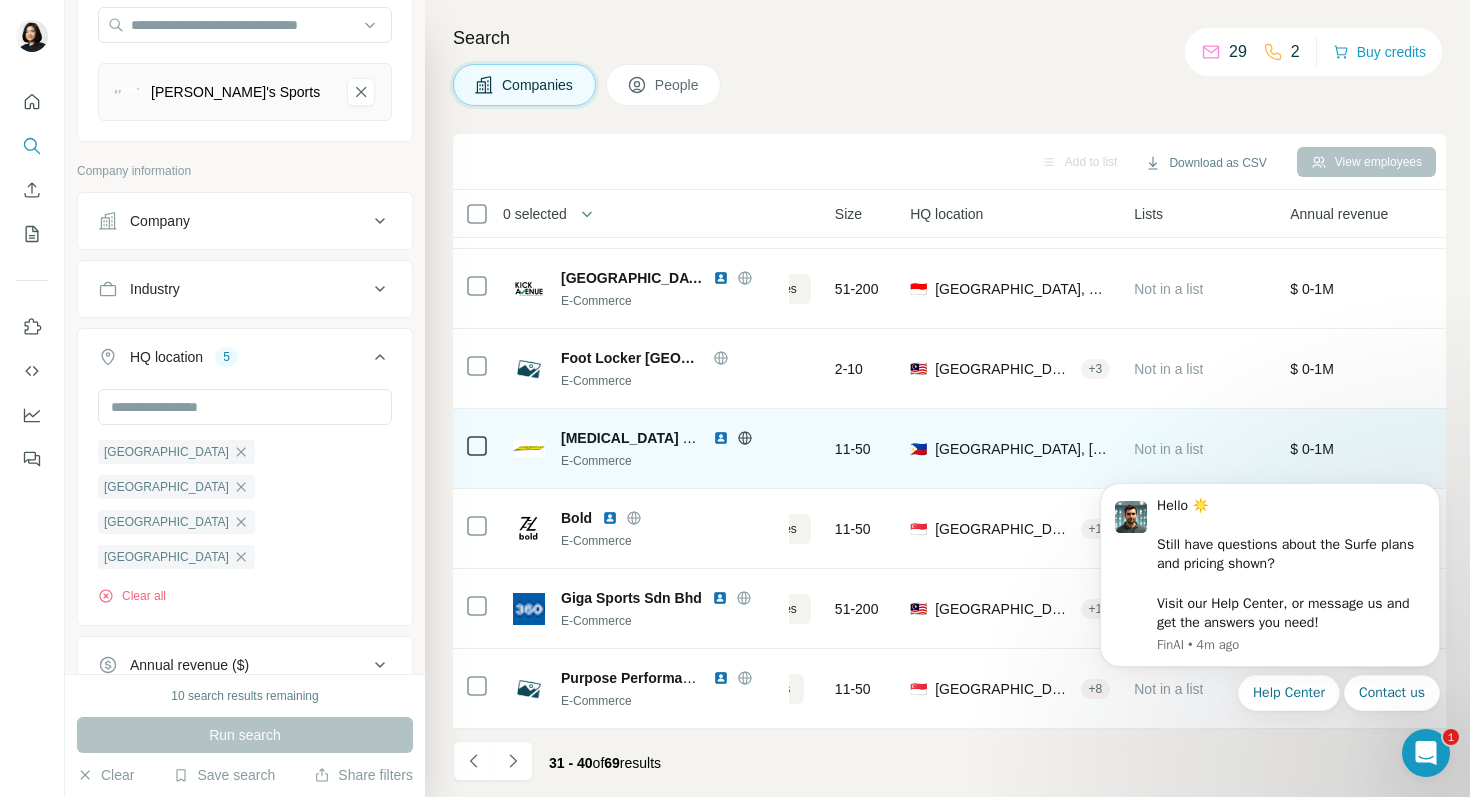 click at bounding box center (721, 438) 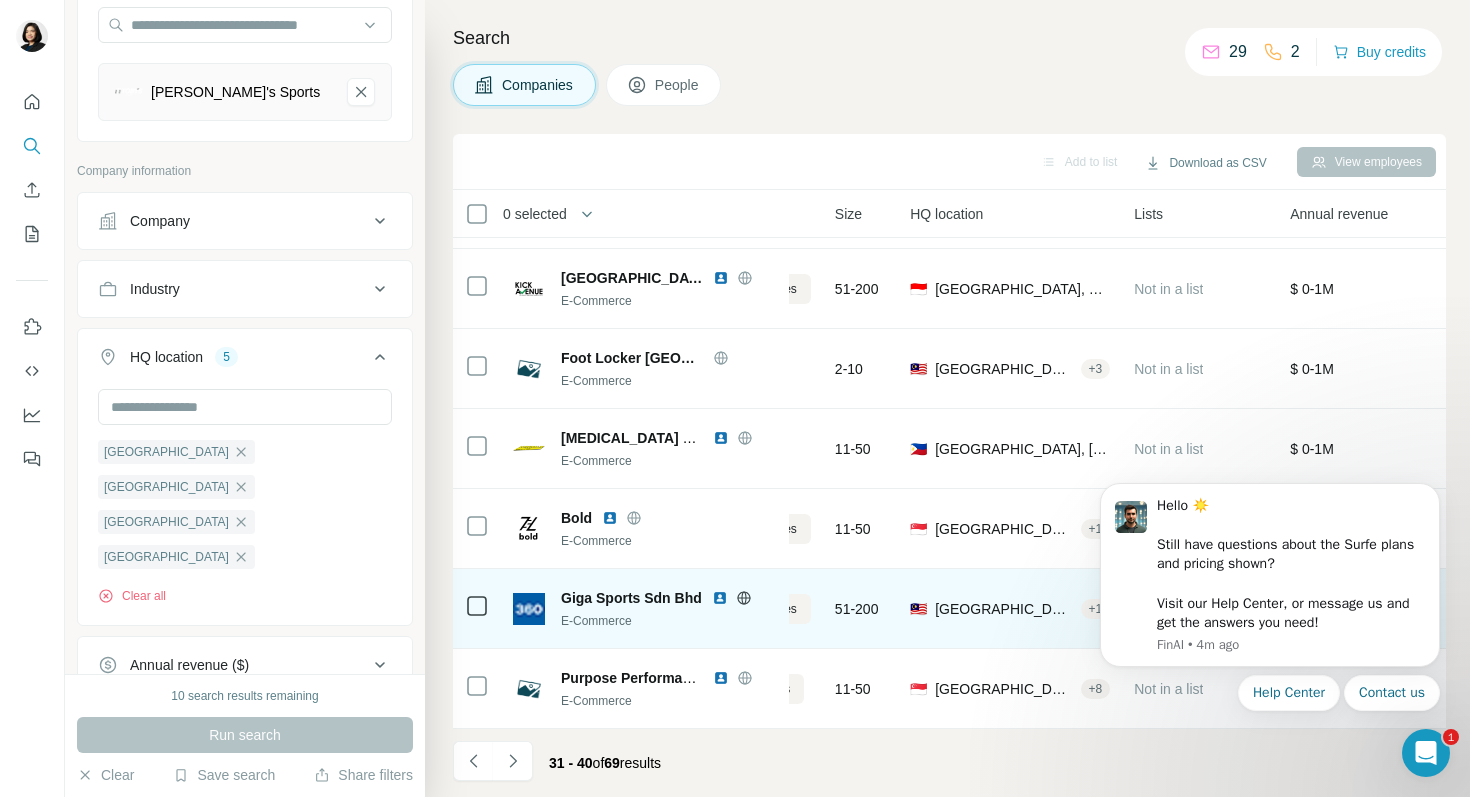 click at bounding box center [720, 598] 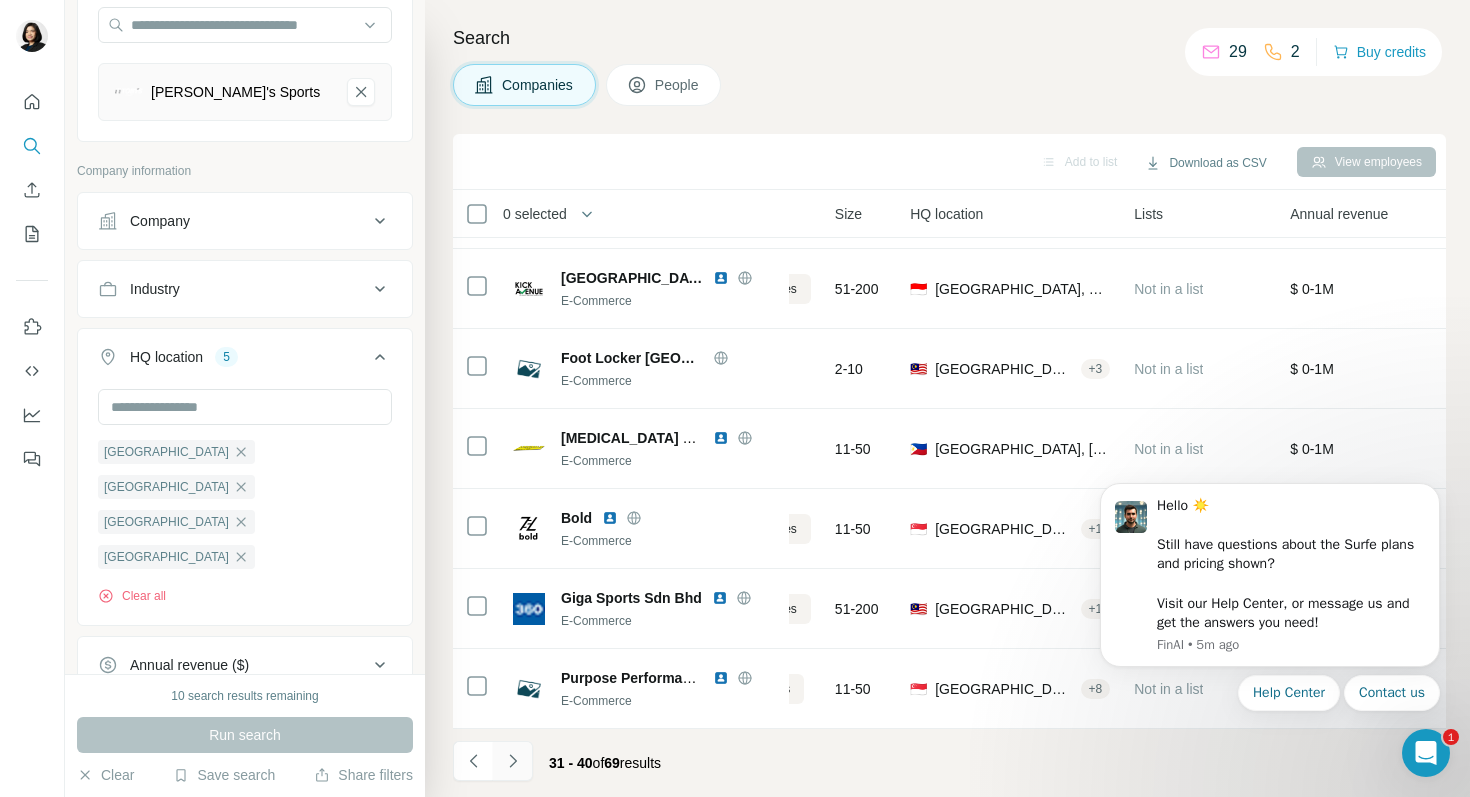click at bounding box center [513, 761] 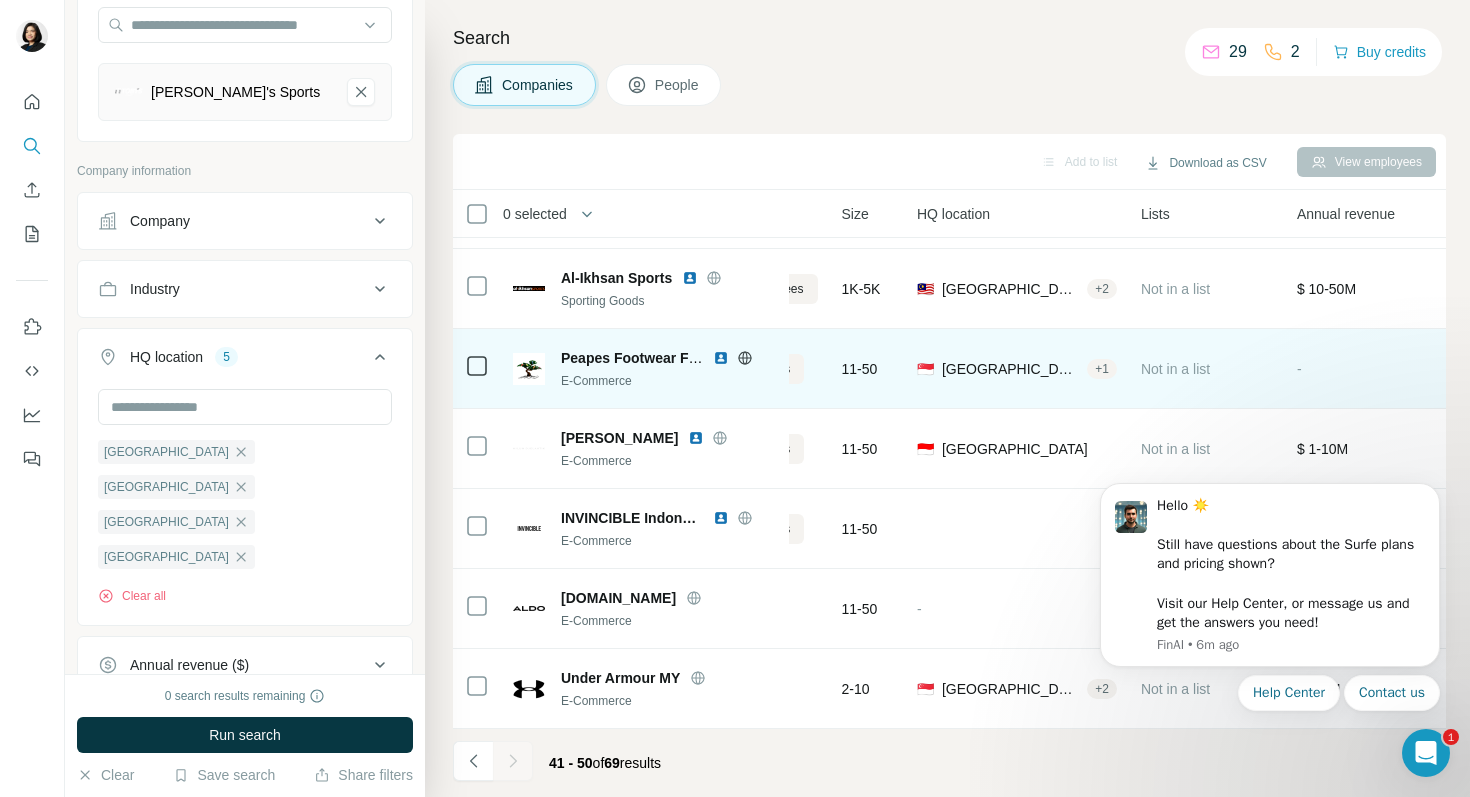 click at bounding box center (721, 358) 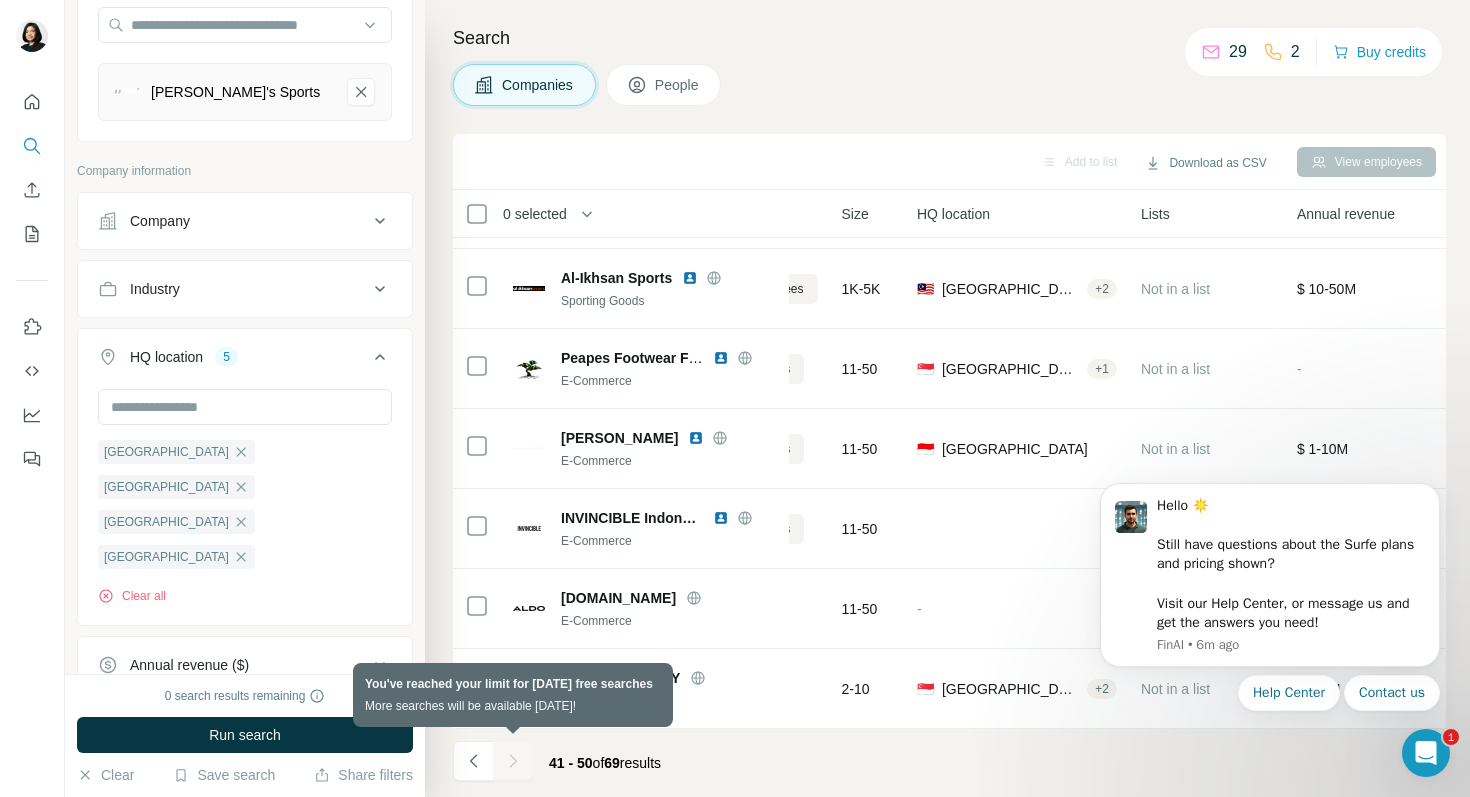 click at bounding box center [513, 761] 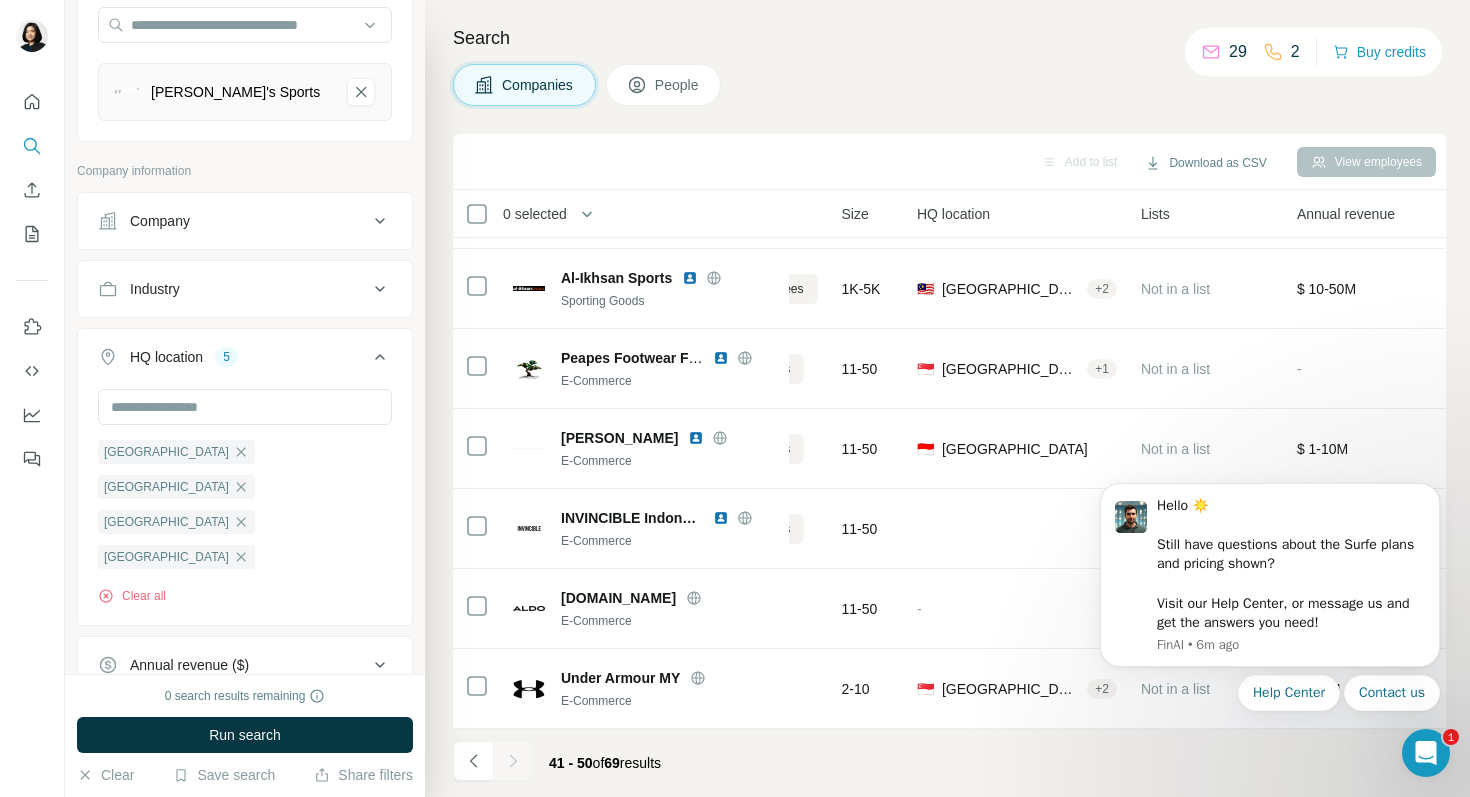 scroll, scrollTop: 0, scrollLeft: 0, axis: both 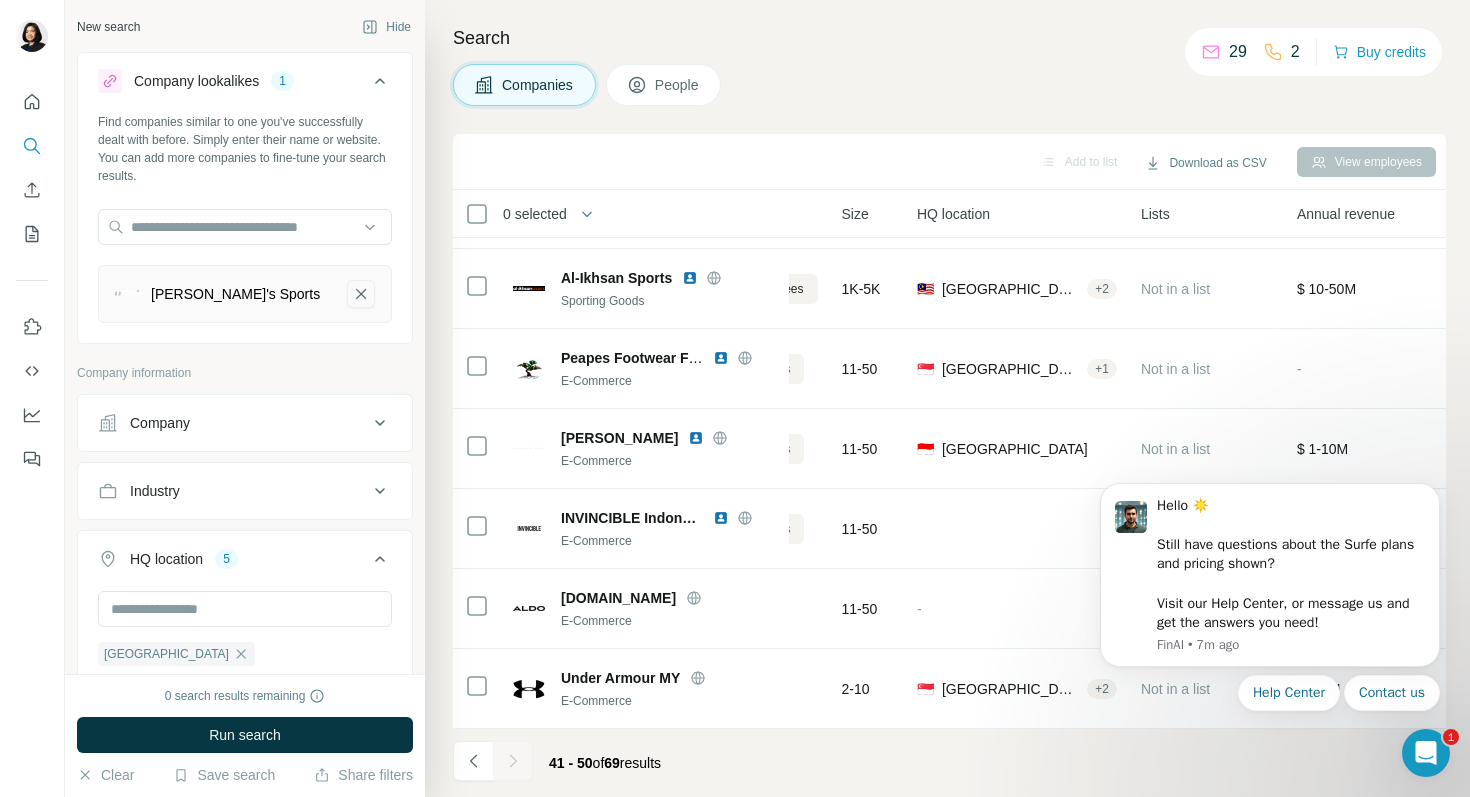 click 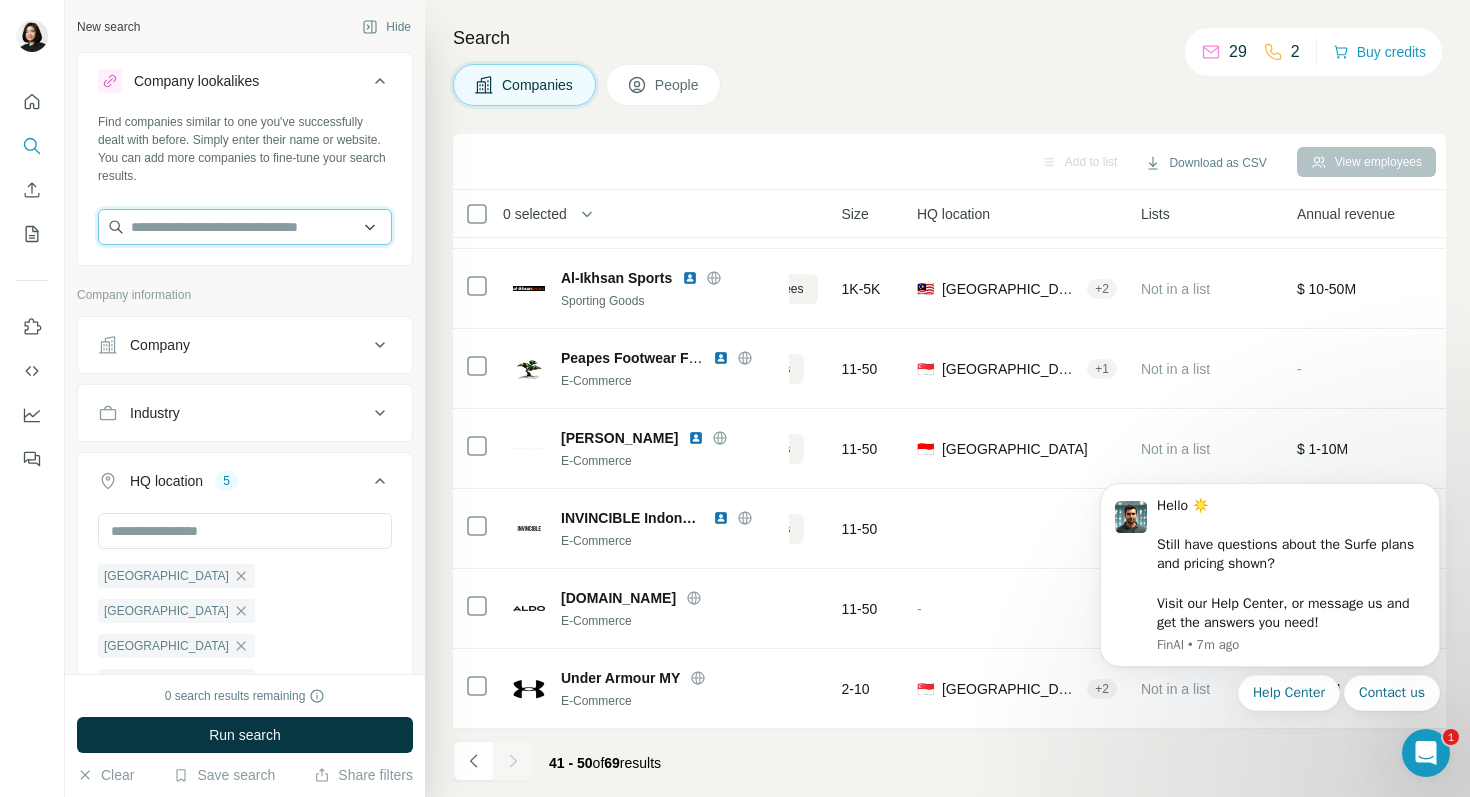 click at bounding box center (245, 227) 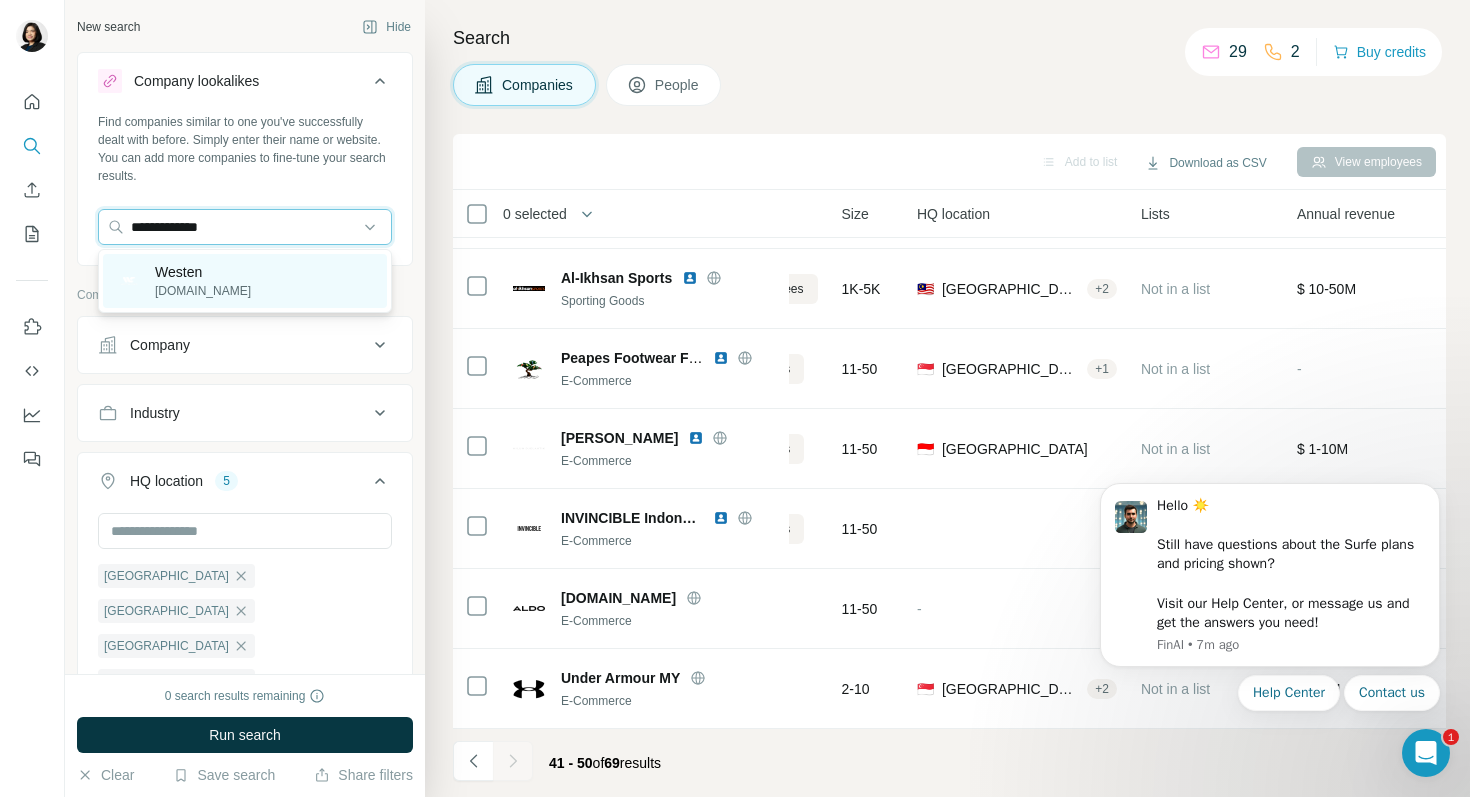 type on "**********" 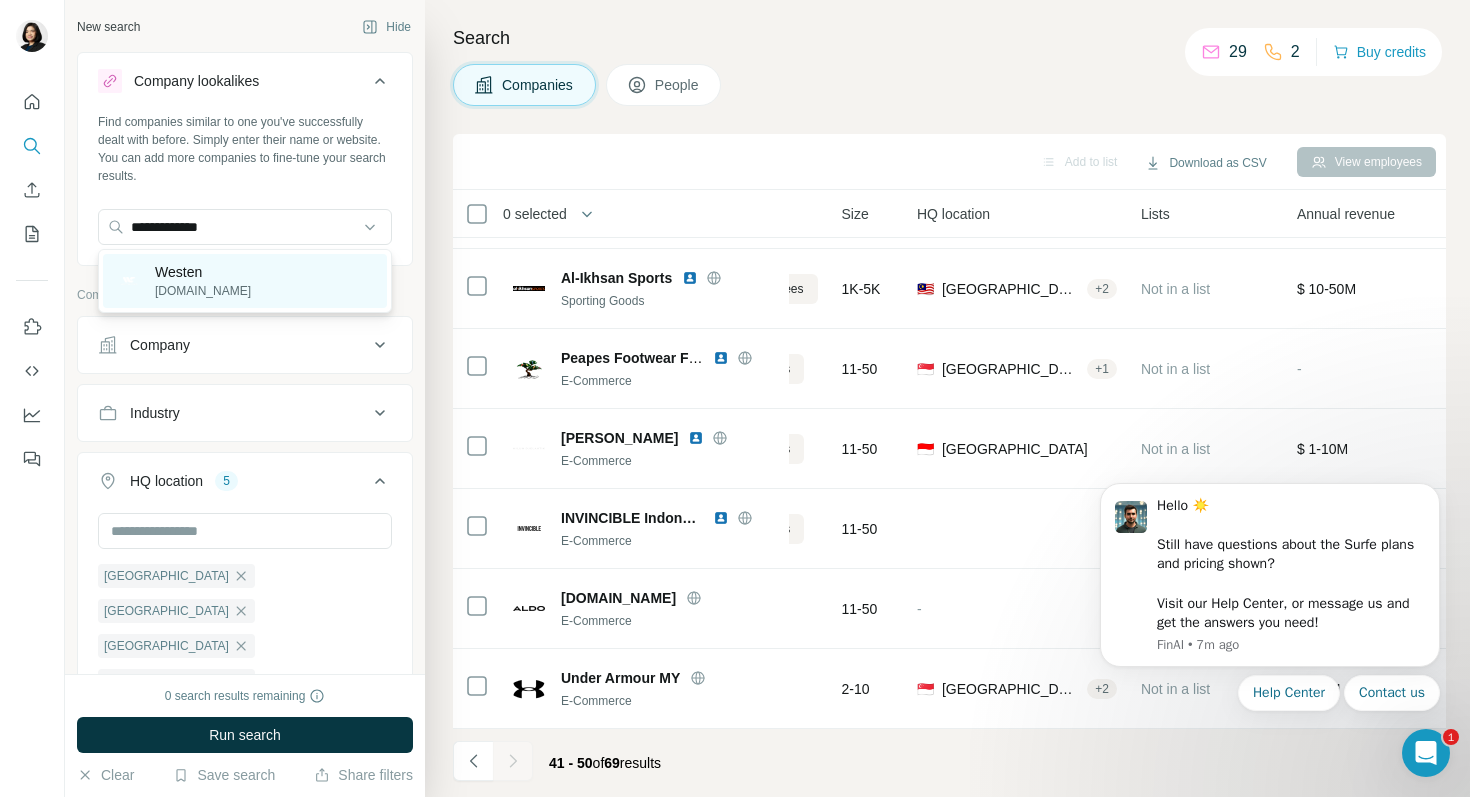 click on "[DOMAIN_NAME]" at bounding box center [203, 291] 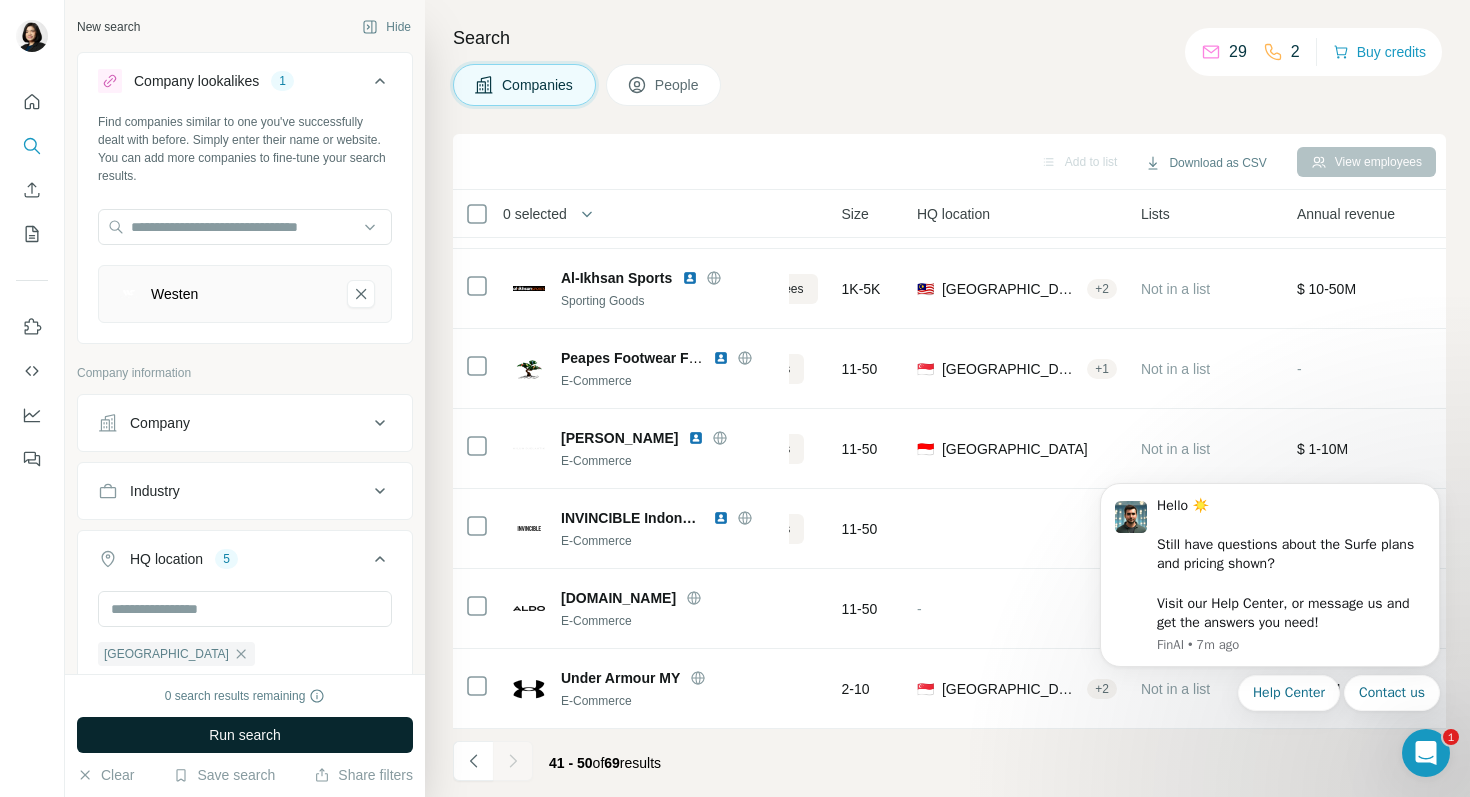 click on "Run search" at bounding box center (245, 735) 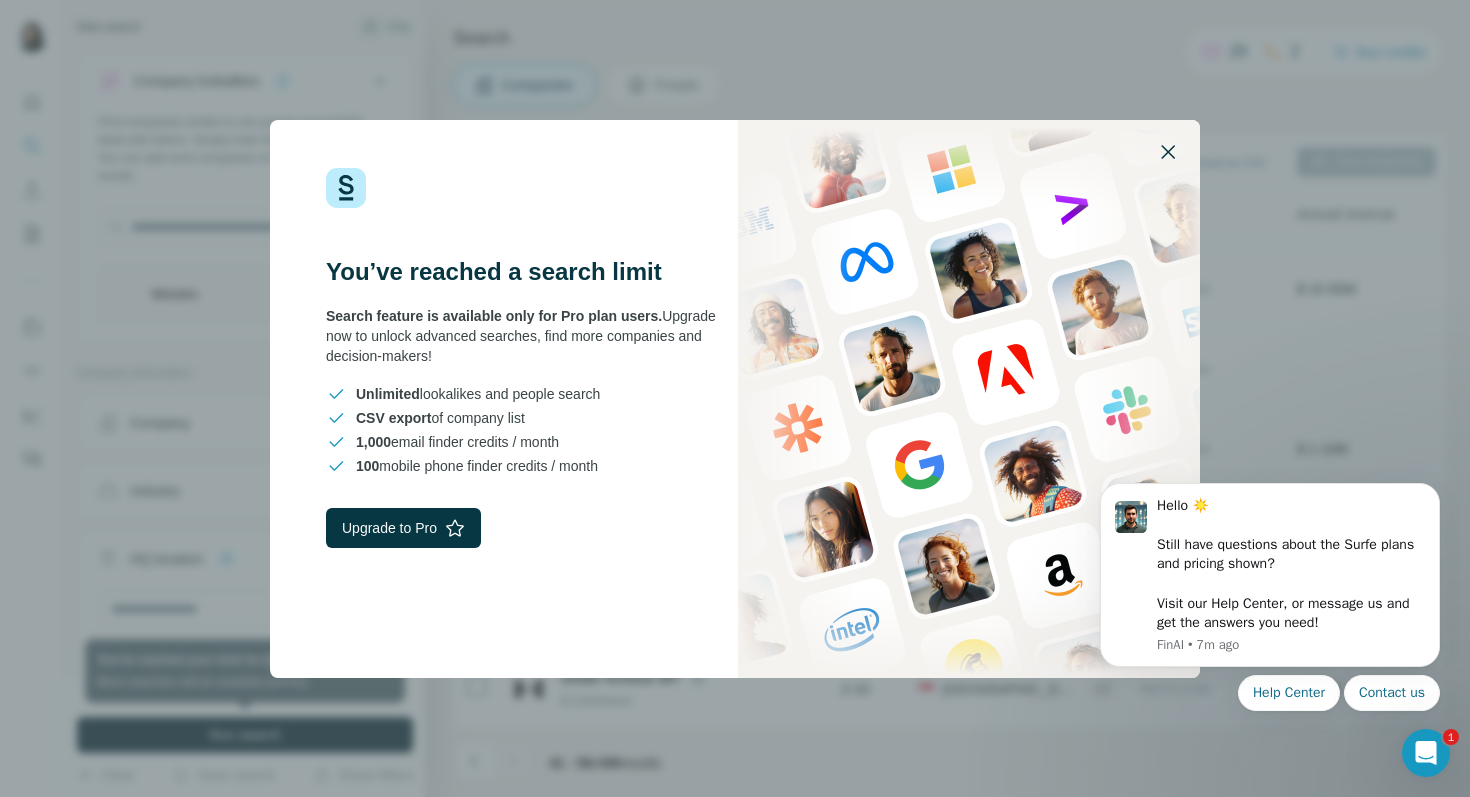 click 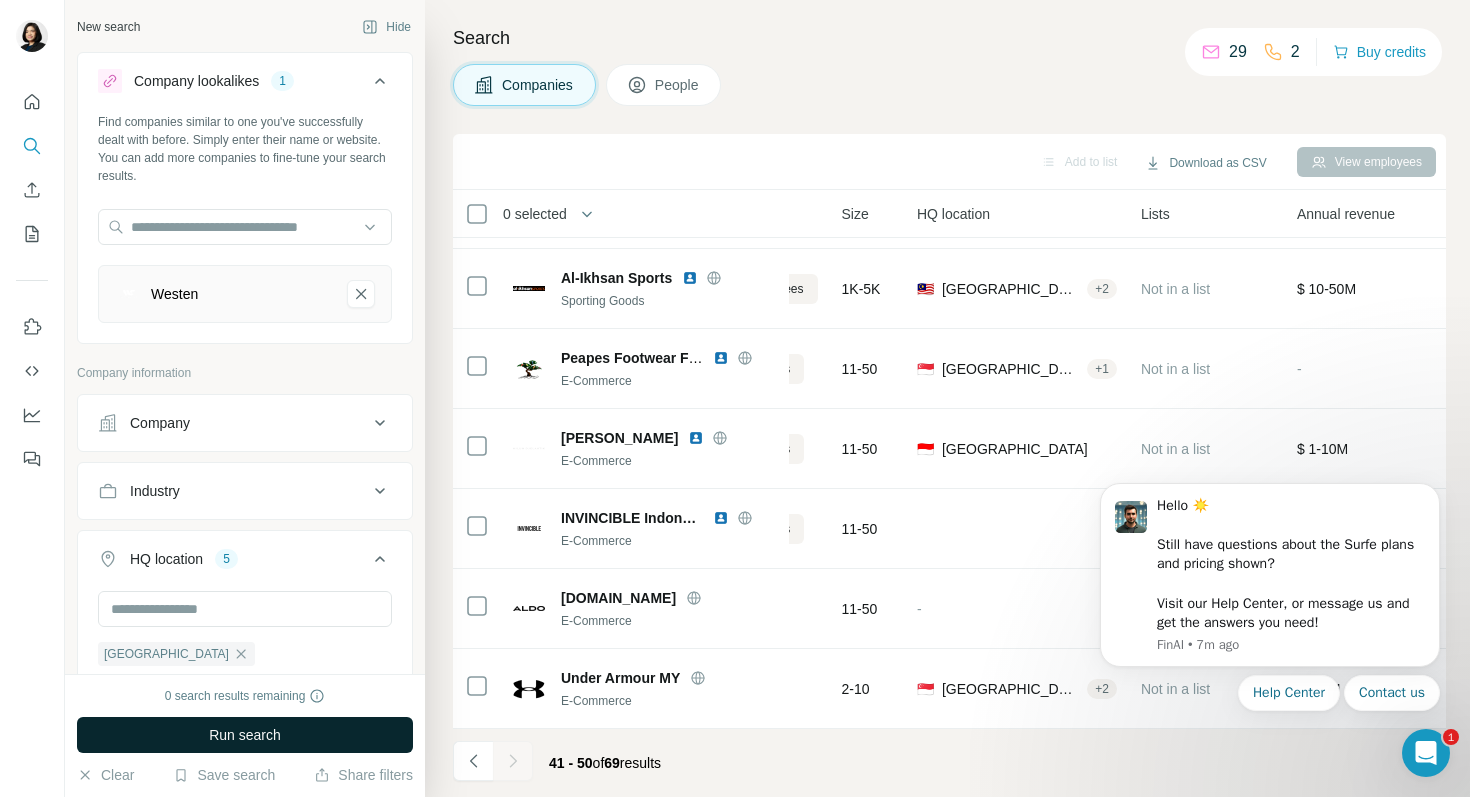 click on "Run search" at bounding box center (245, 735) 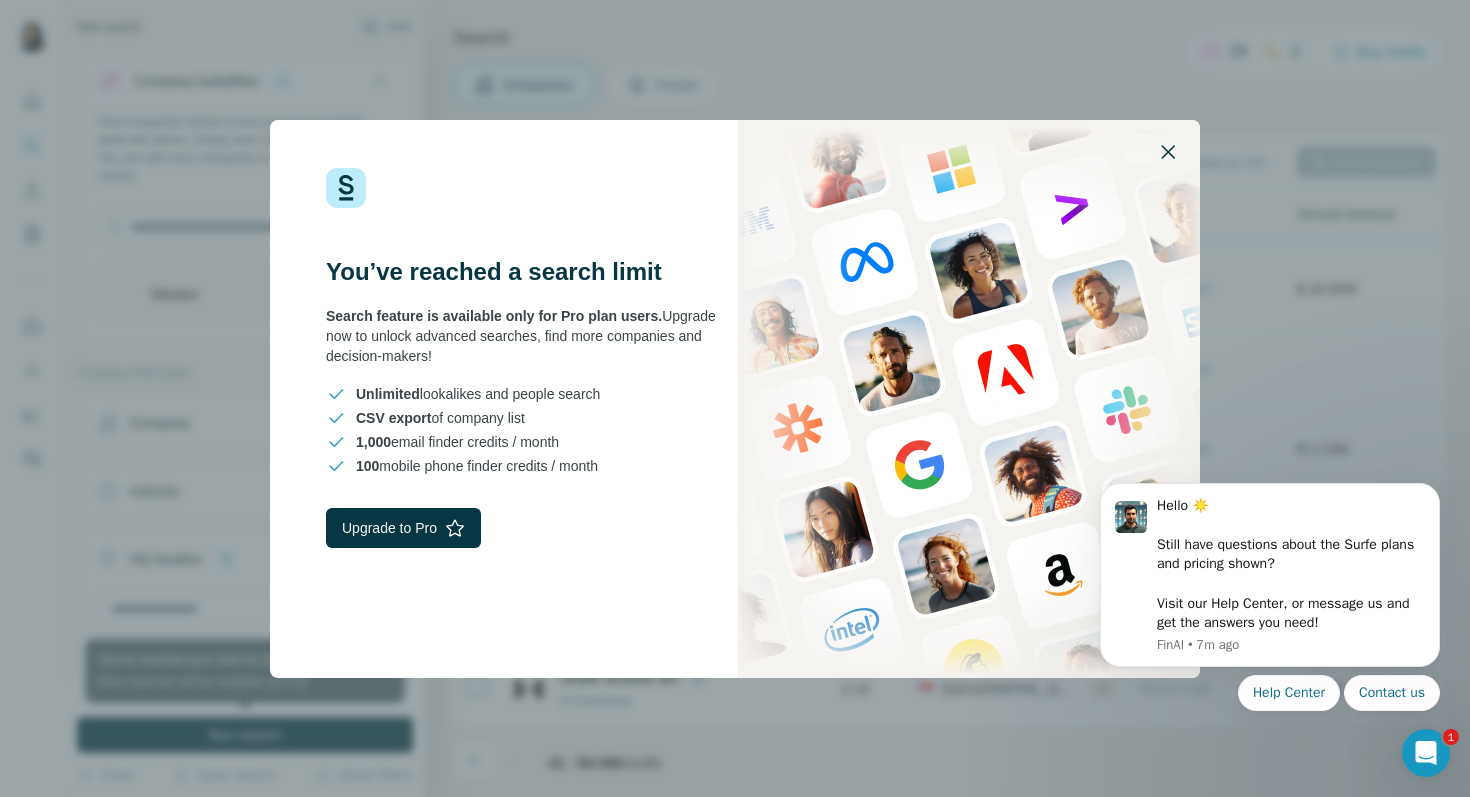 click at bounding box center (1168, 152) 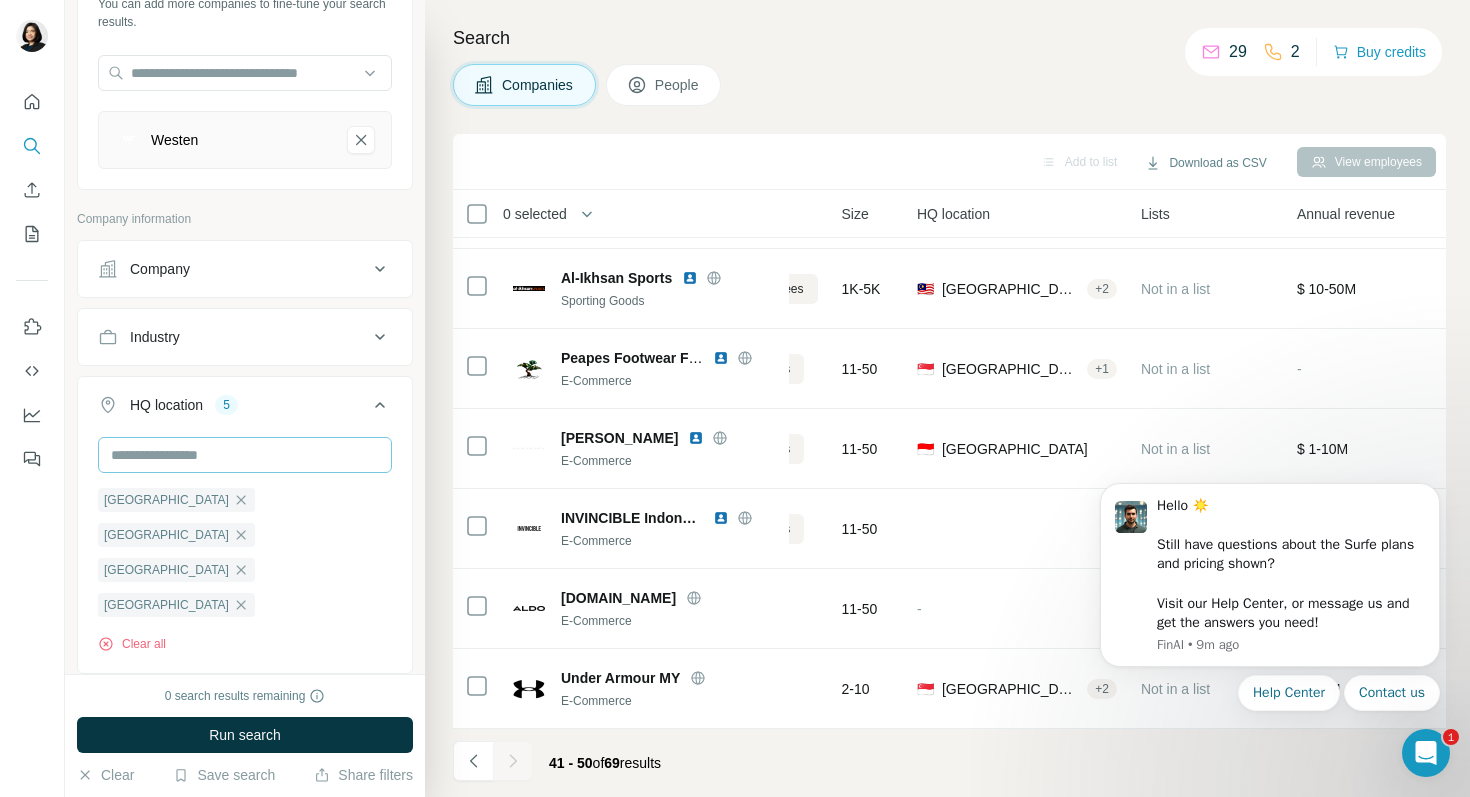scroll, scrollTop: 409, scrollLeft: 0, axis: vertical 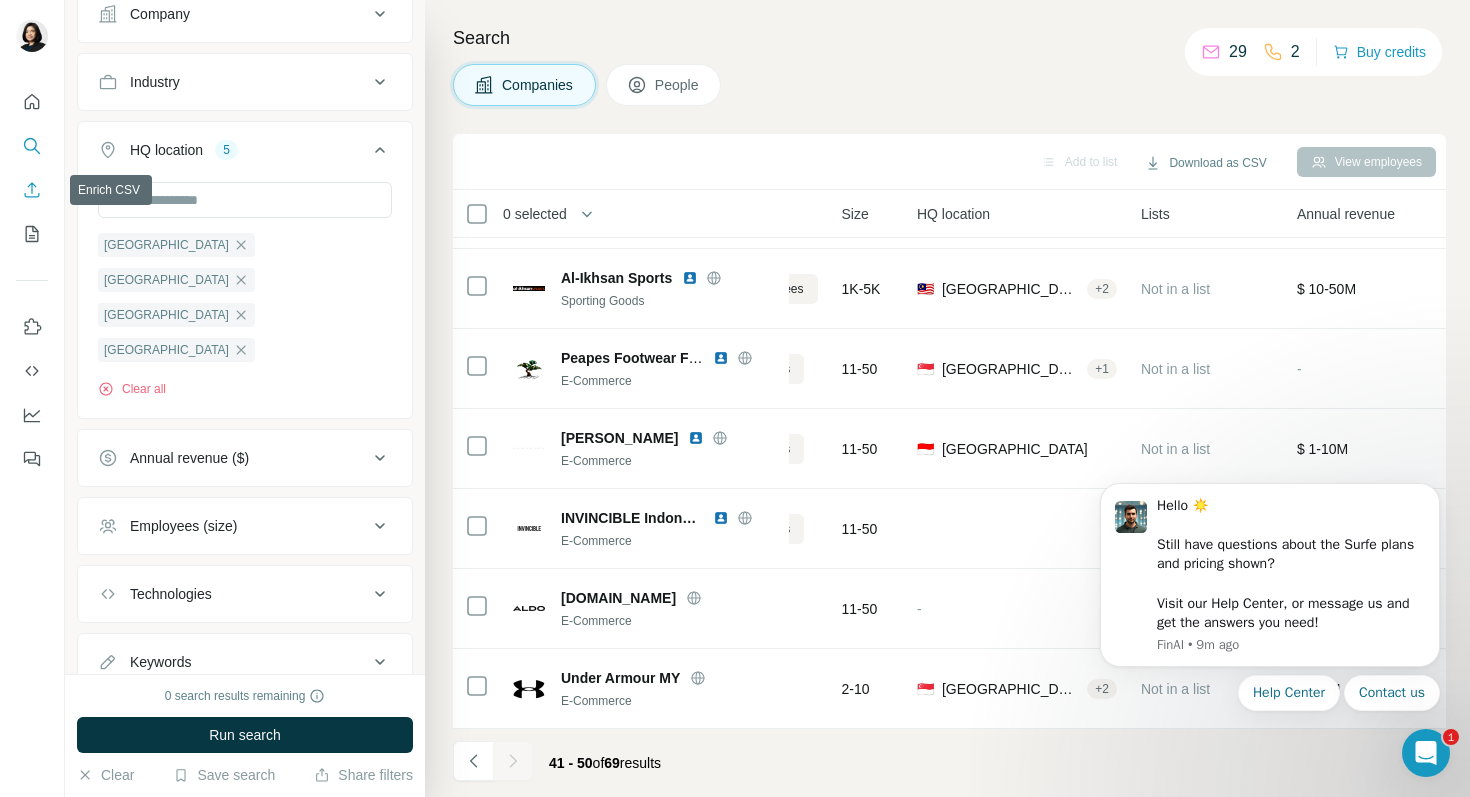 click at bounding box center (32, 190) 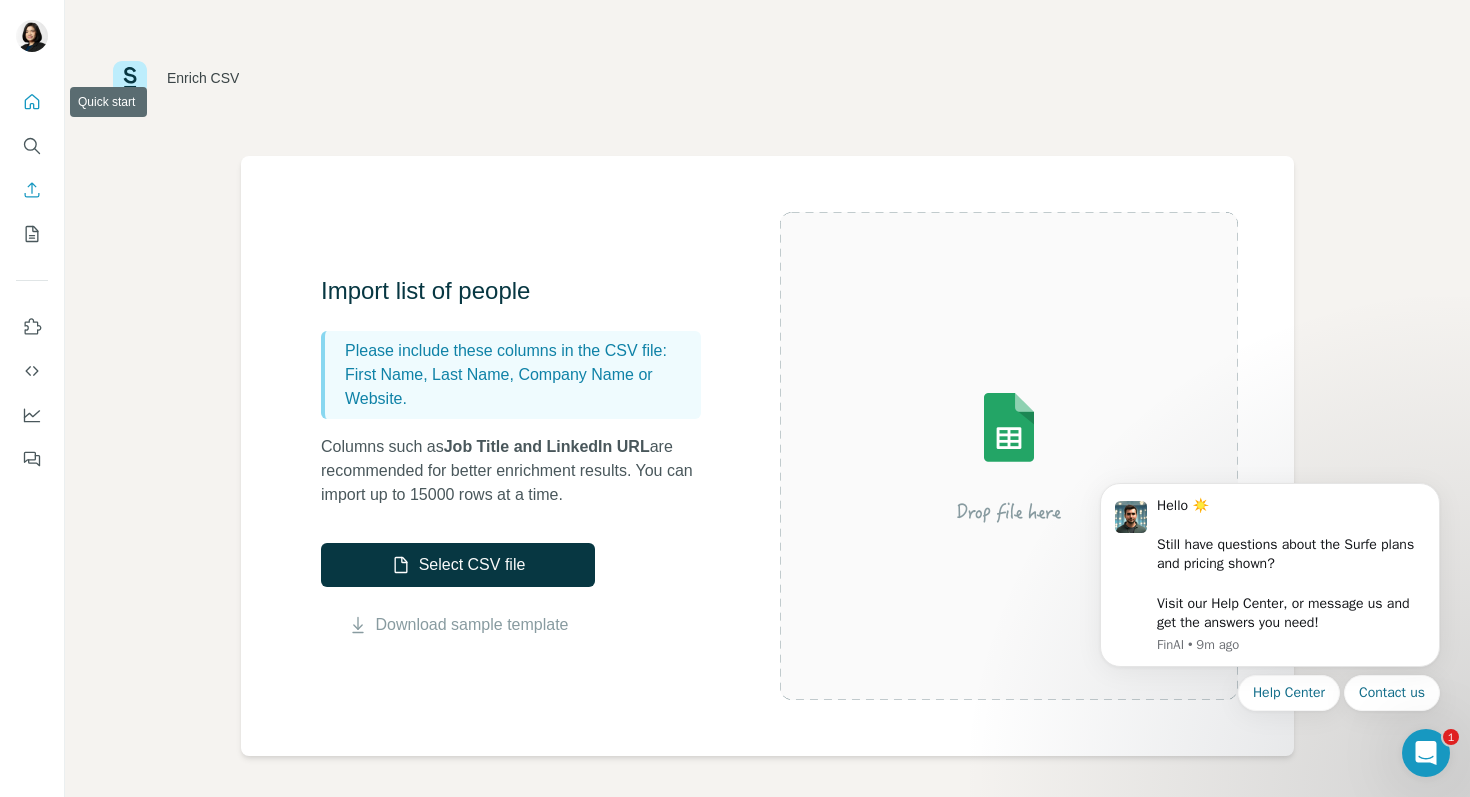 click 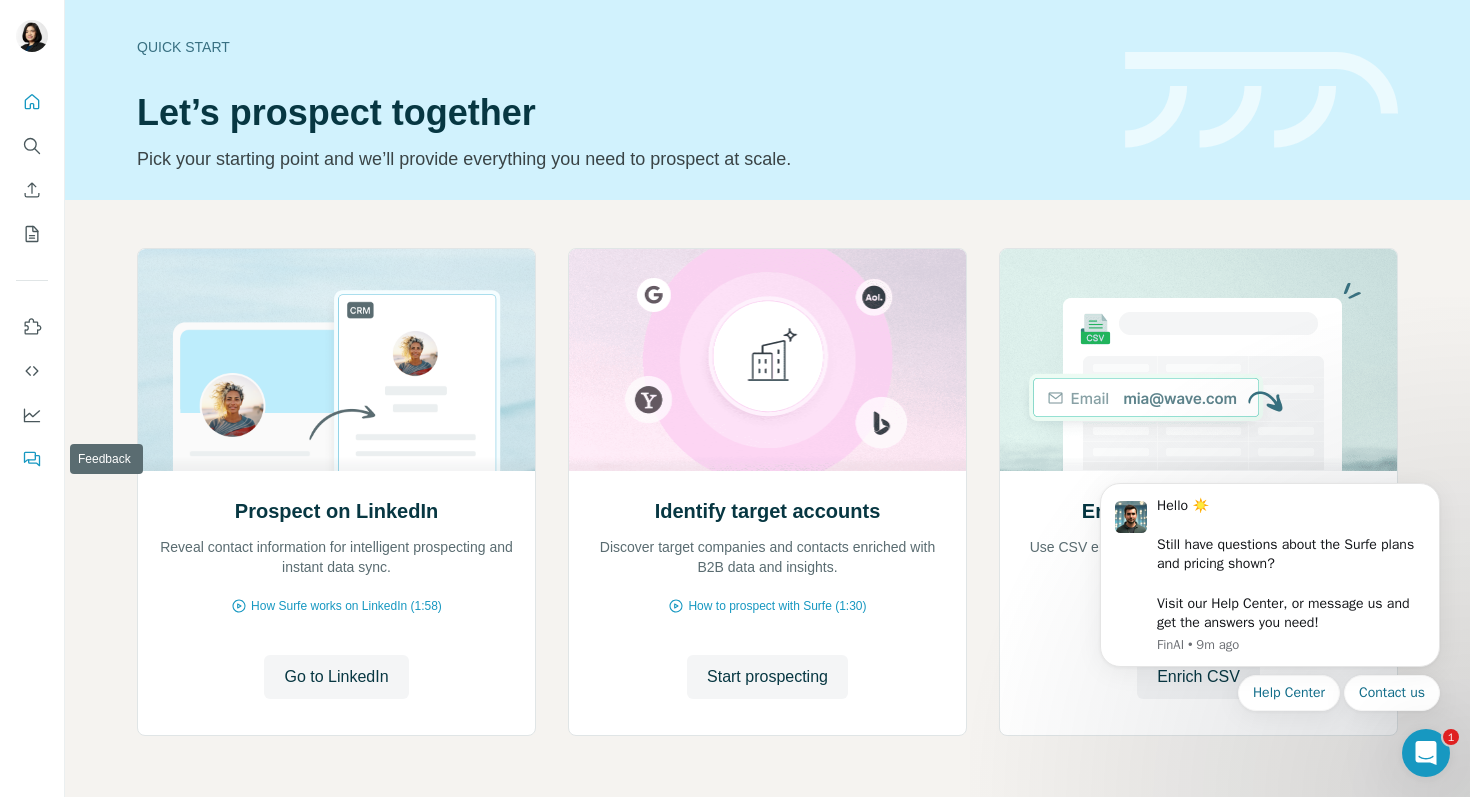 click at bounding box center (32, 459) 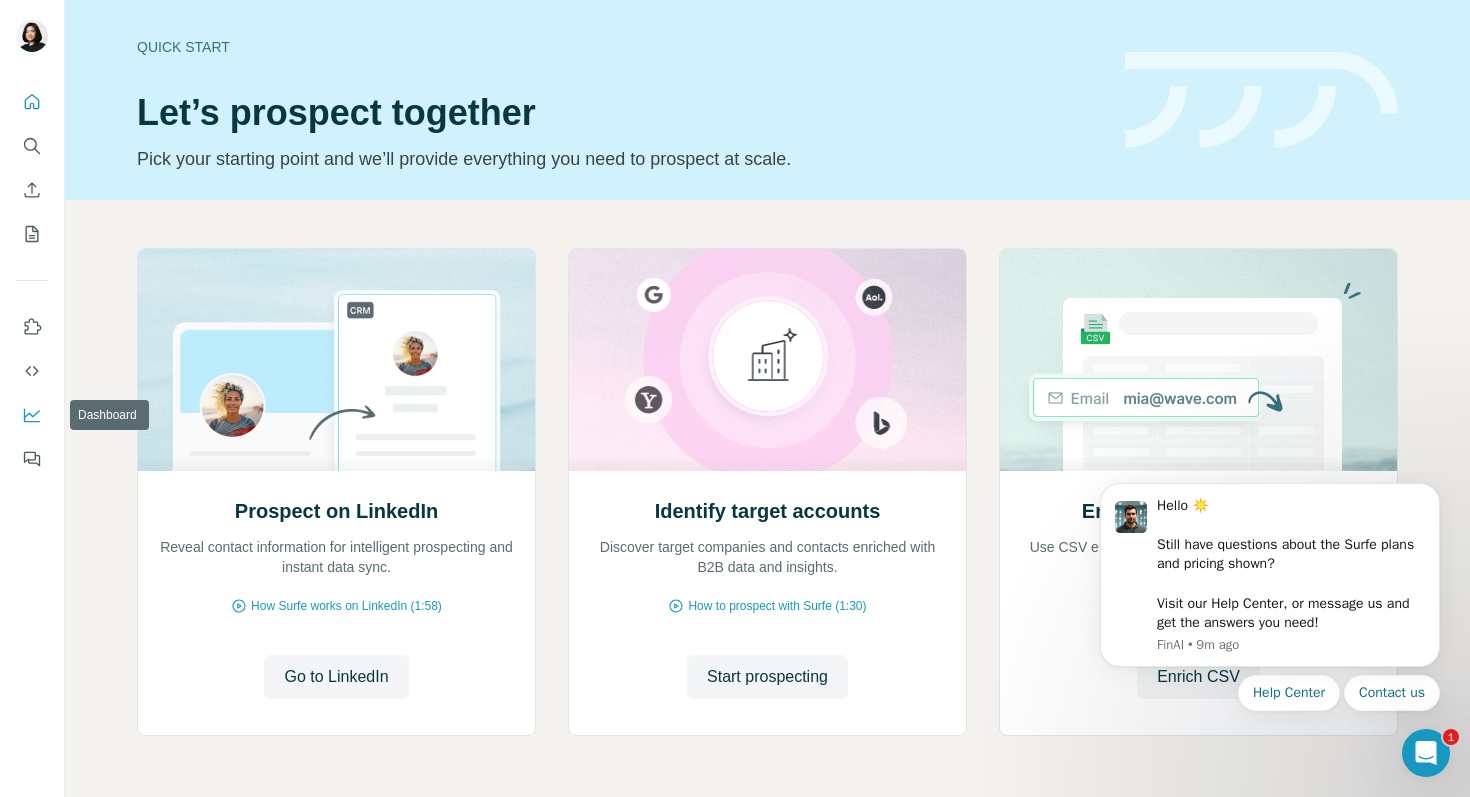 click 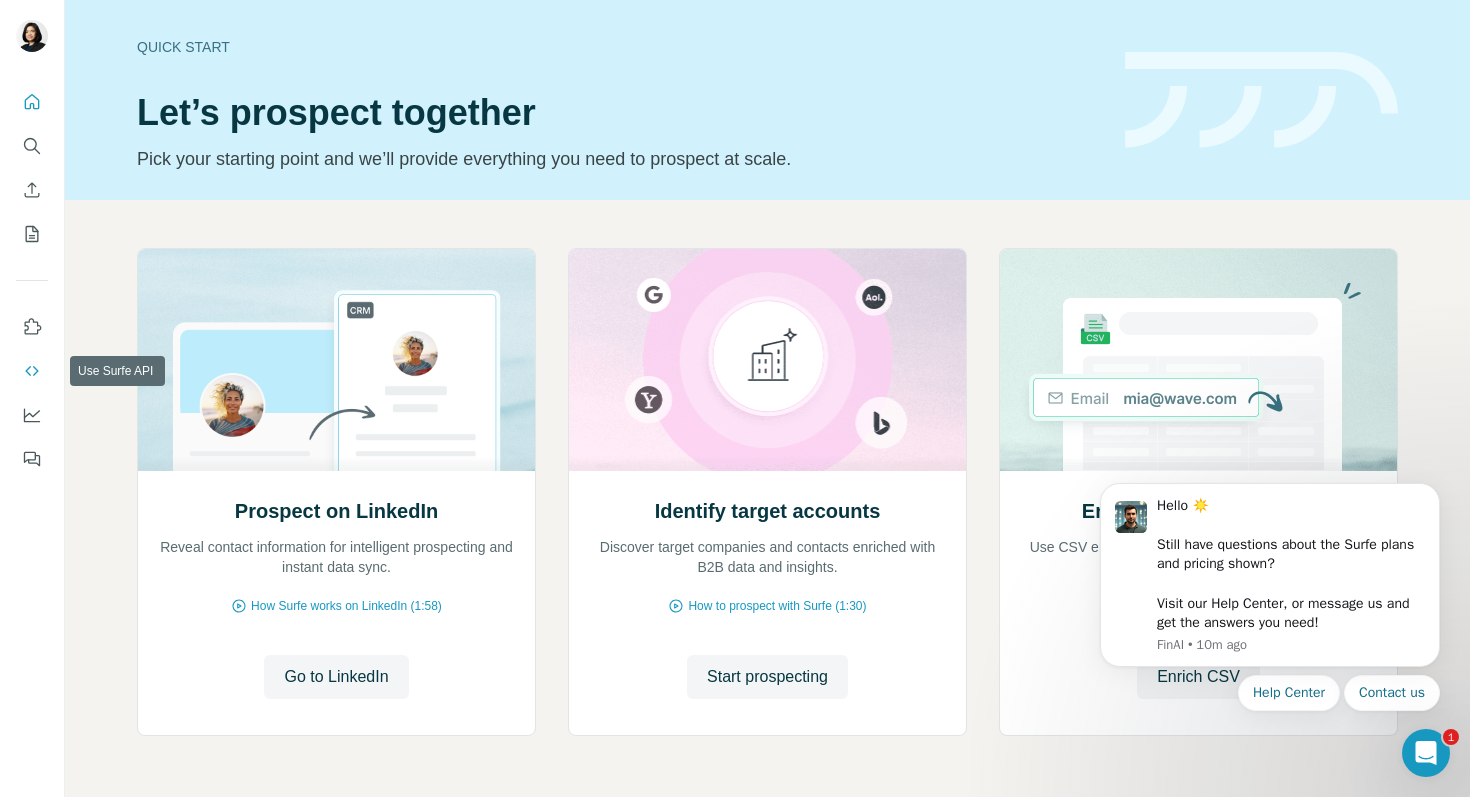 click 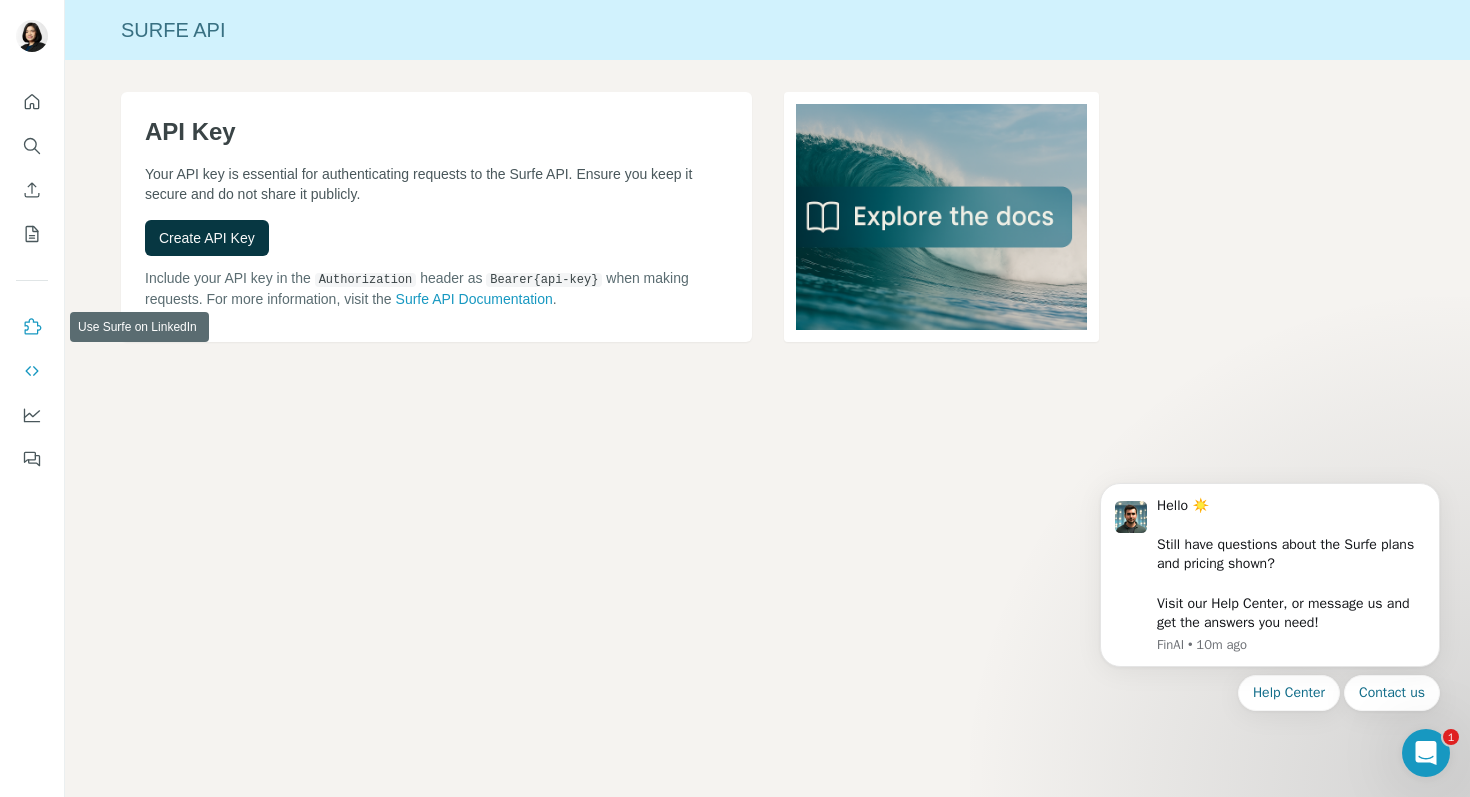 click 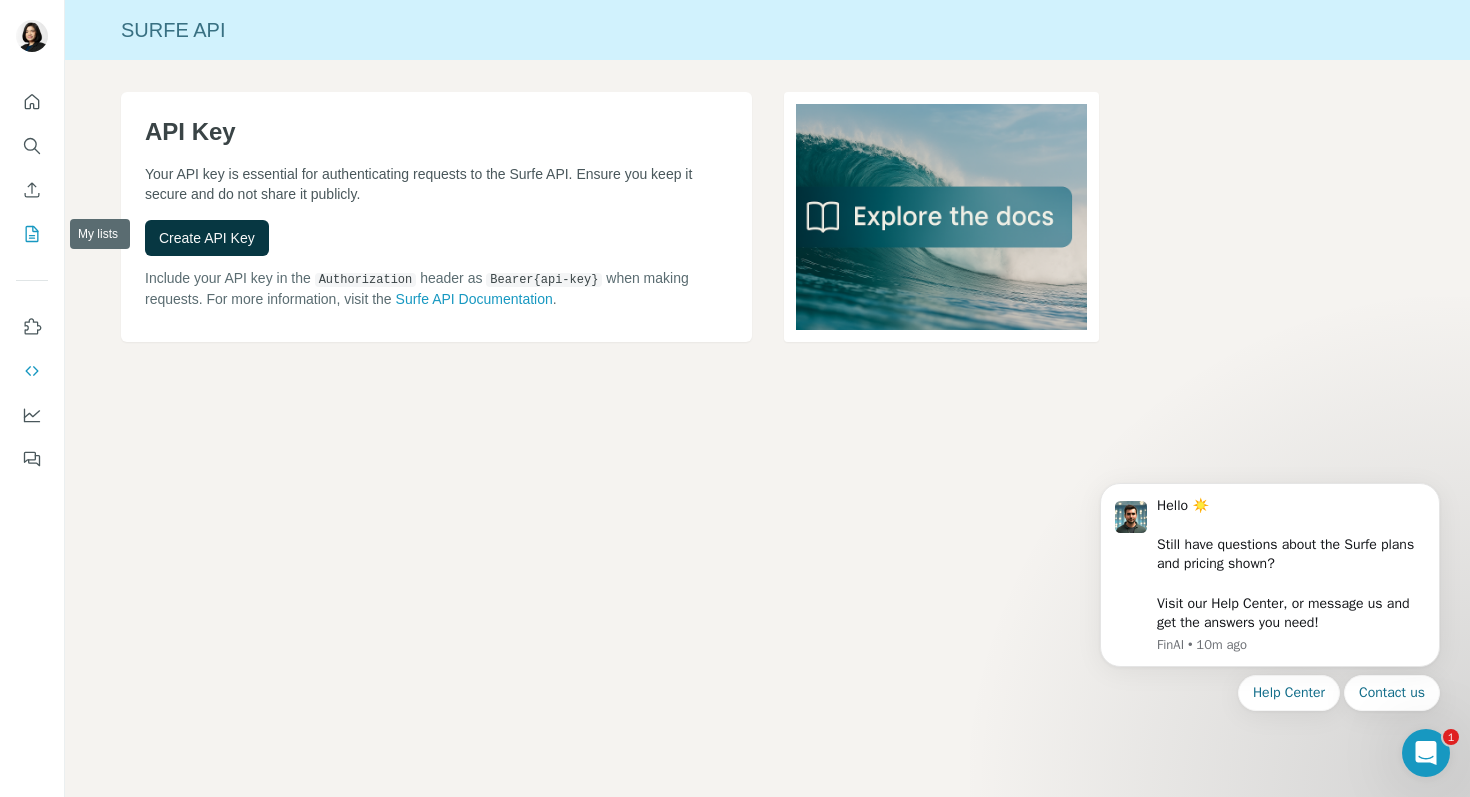 click 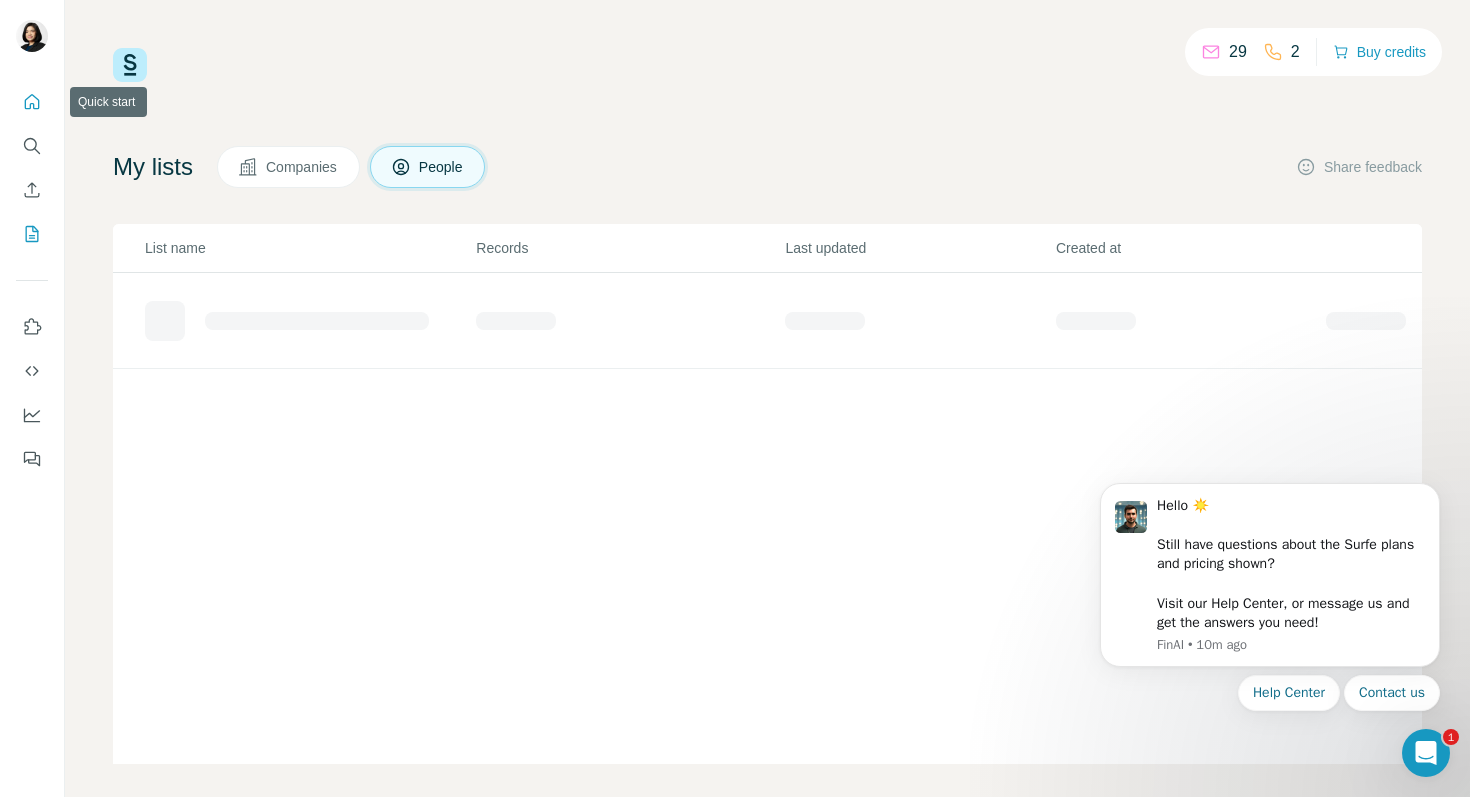 click 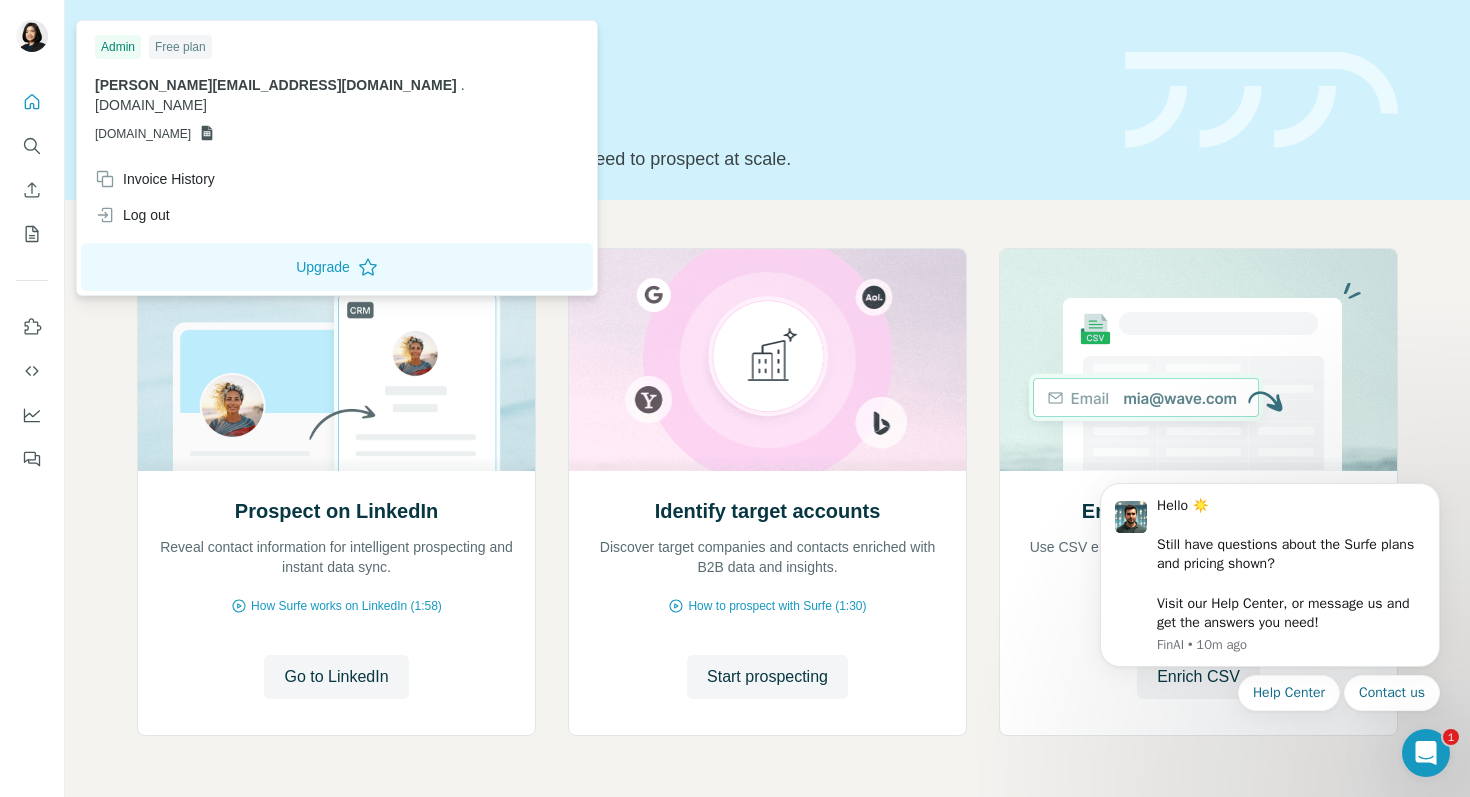 click at bounding box center [32, 36] 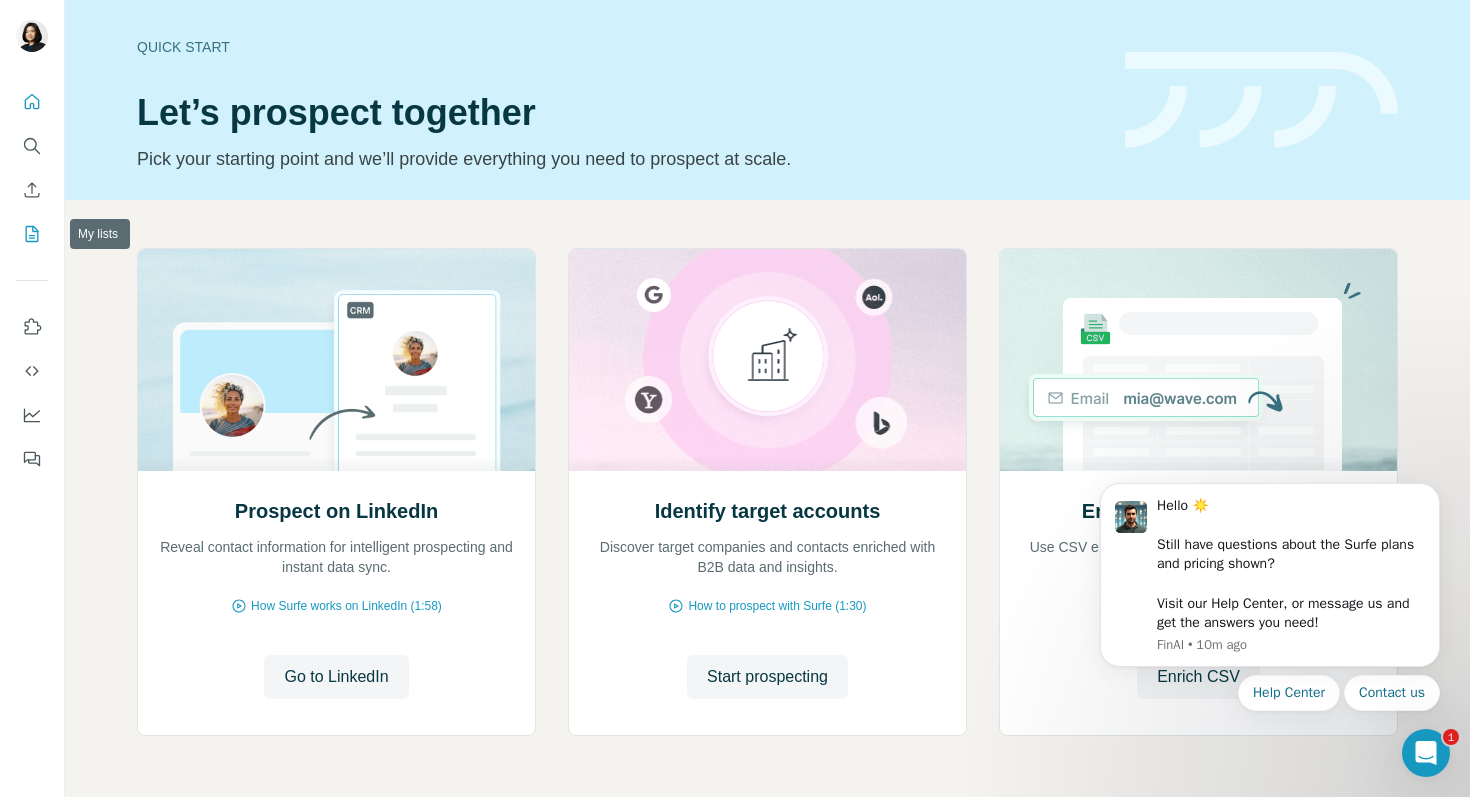 click 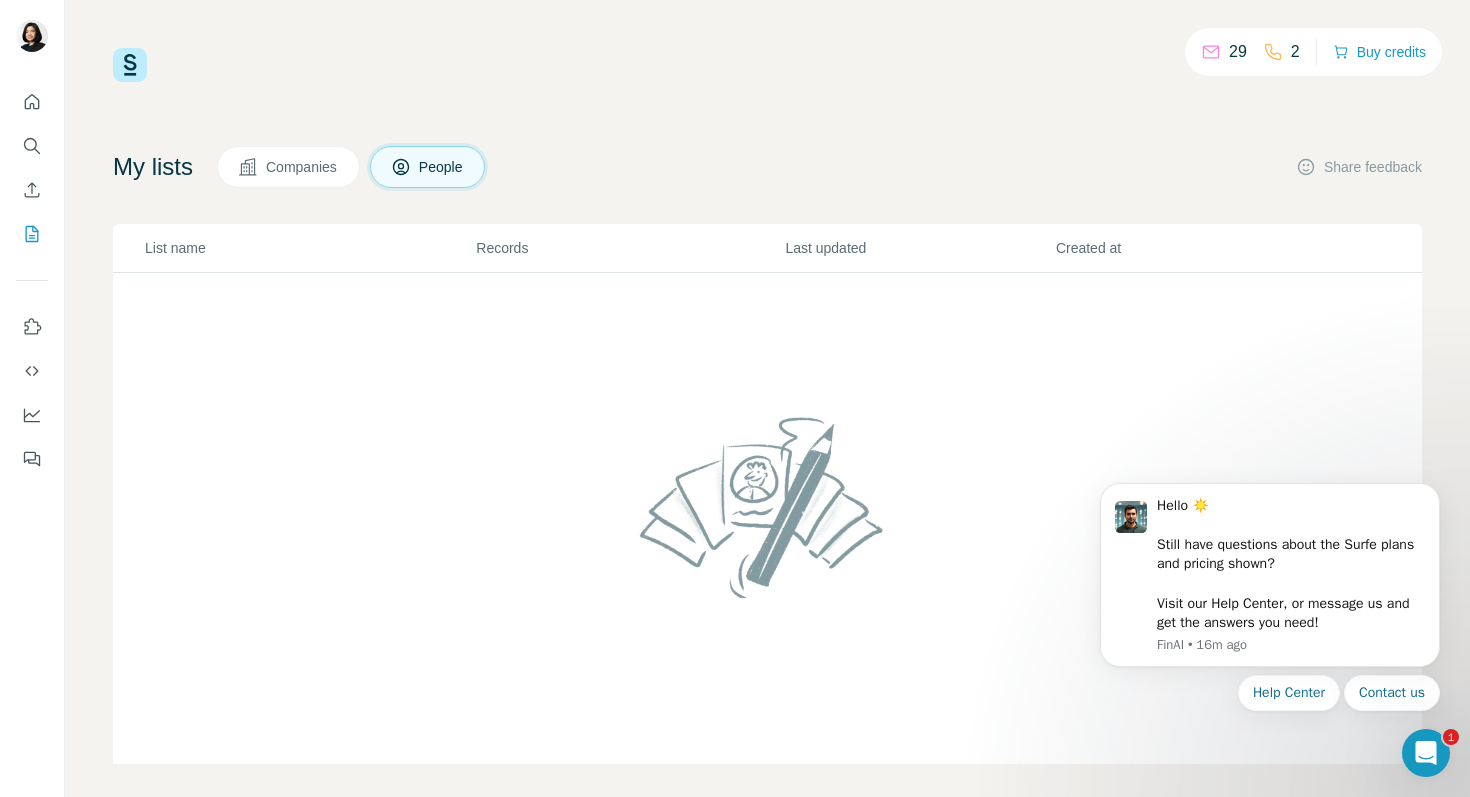 click on "29" at bounding box center (1238, 52) 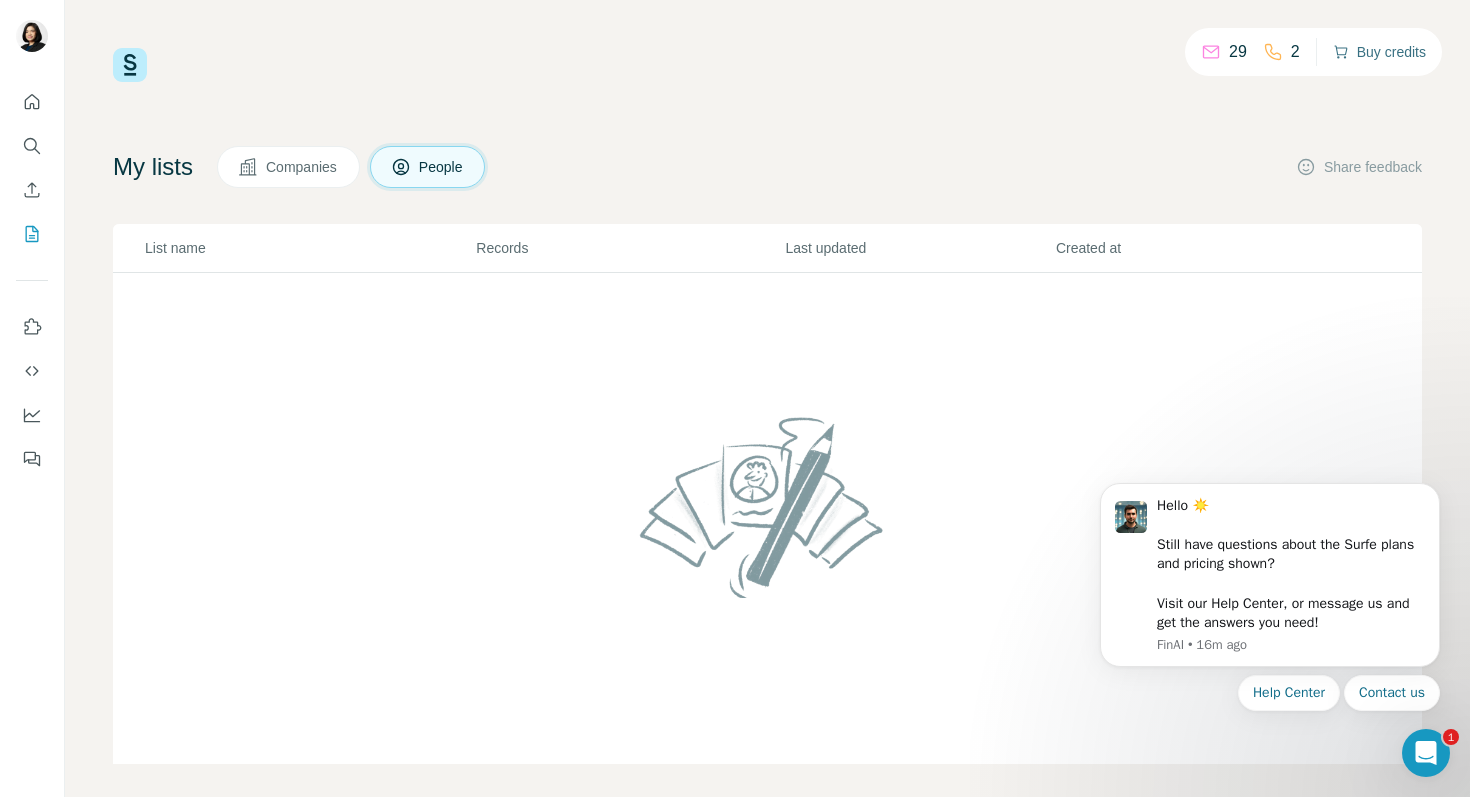click on "Buy credits" at bounding box center [1379, 52] 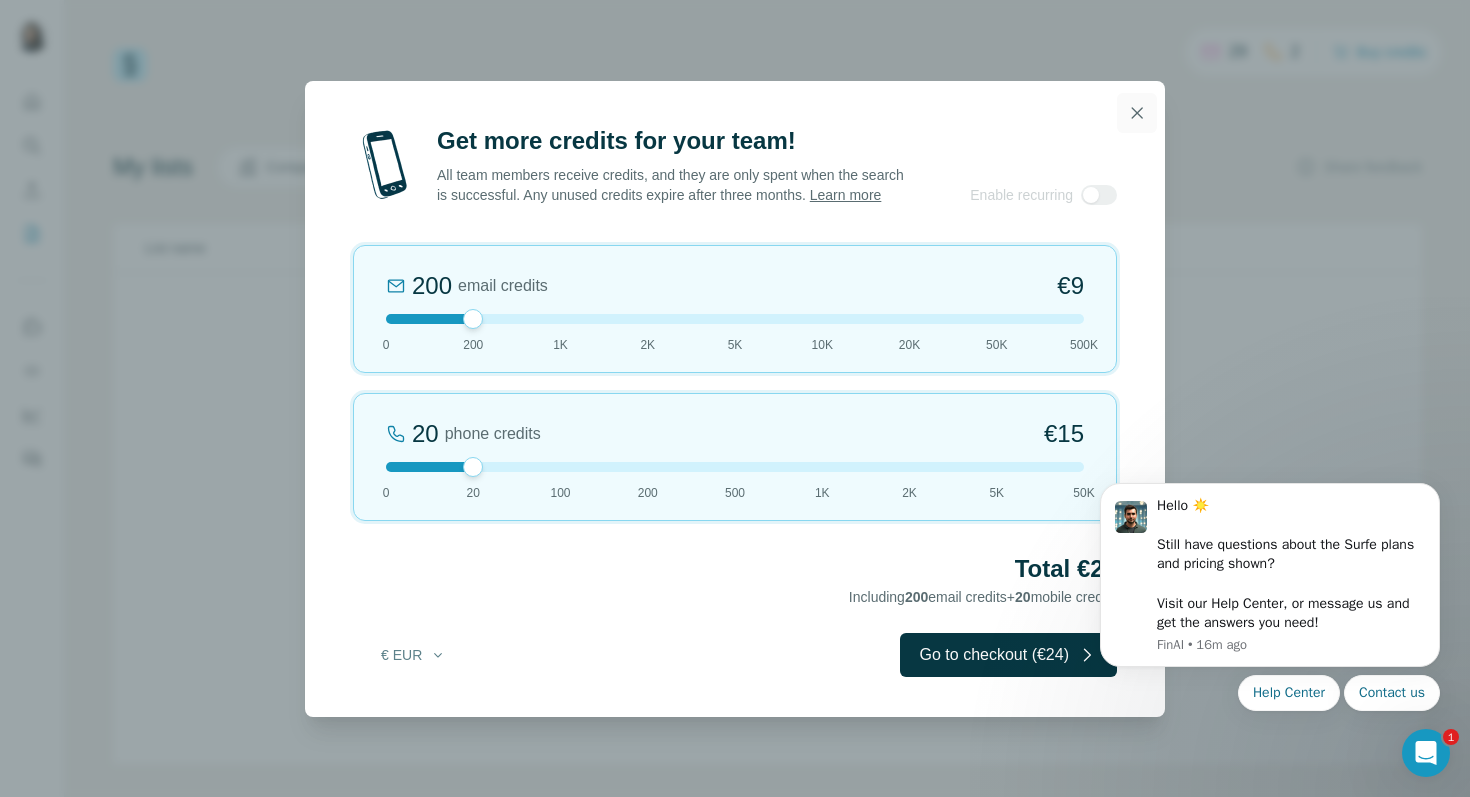 click 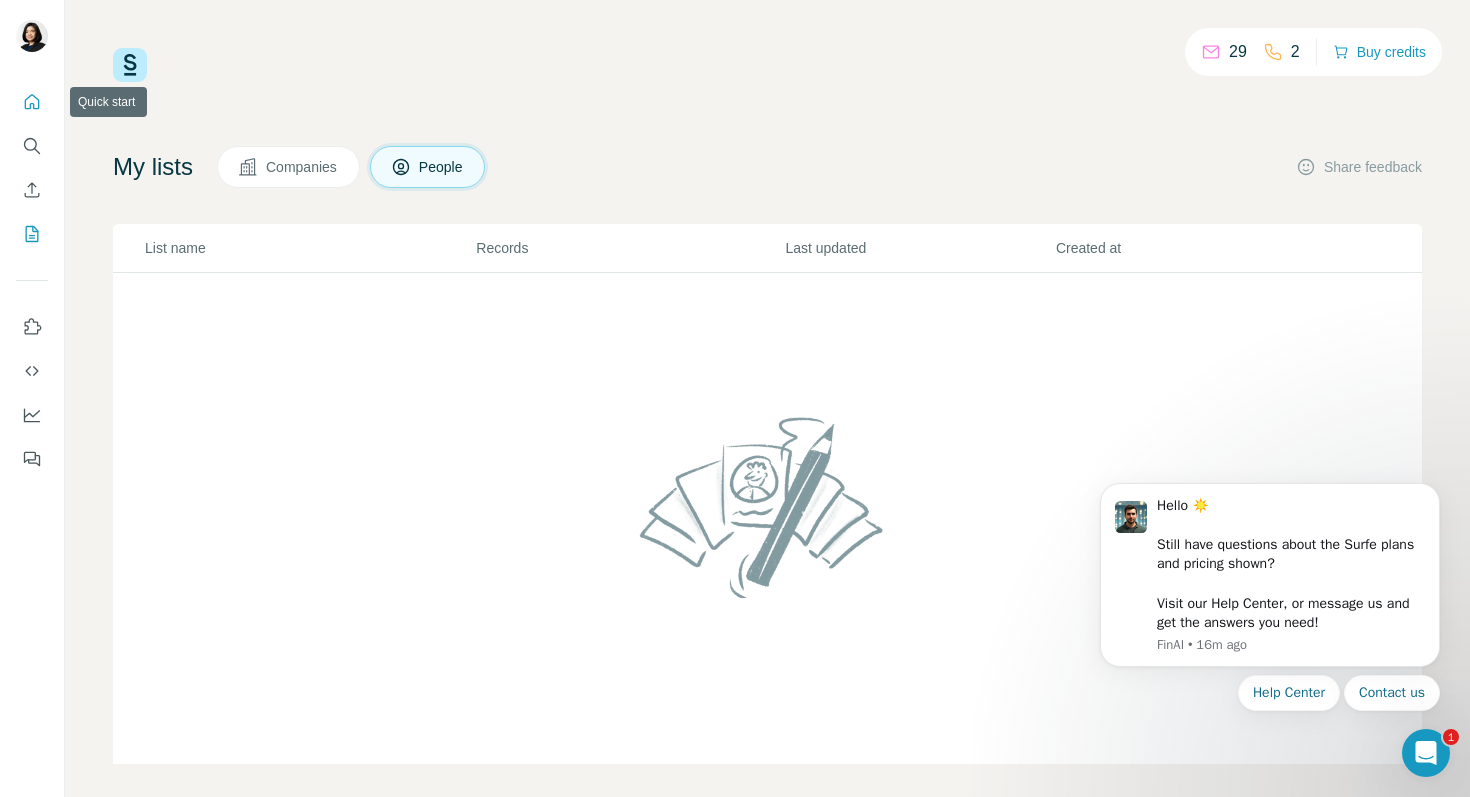 click 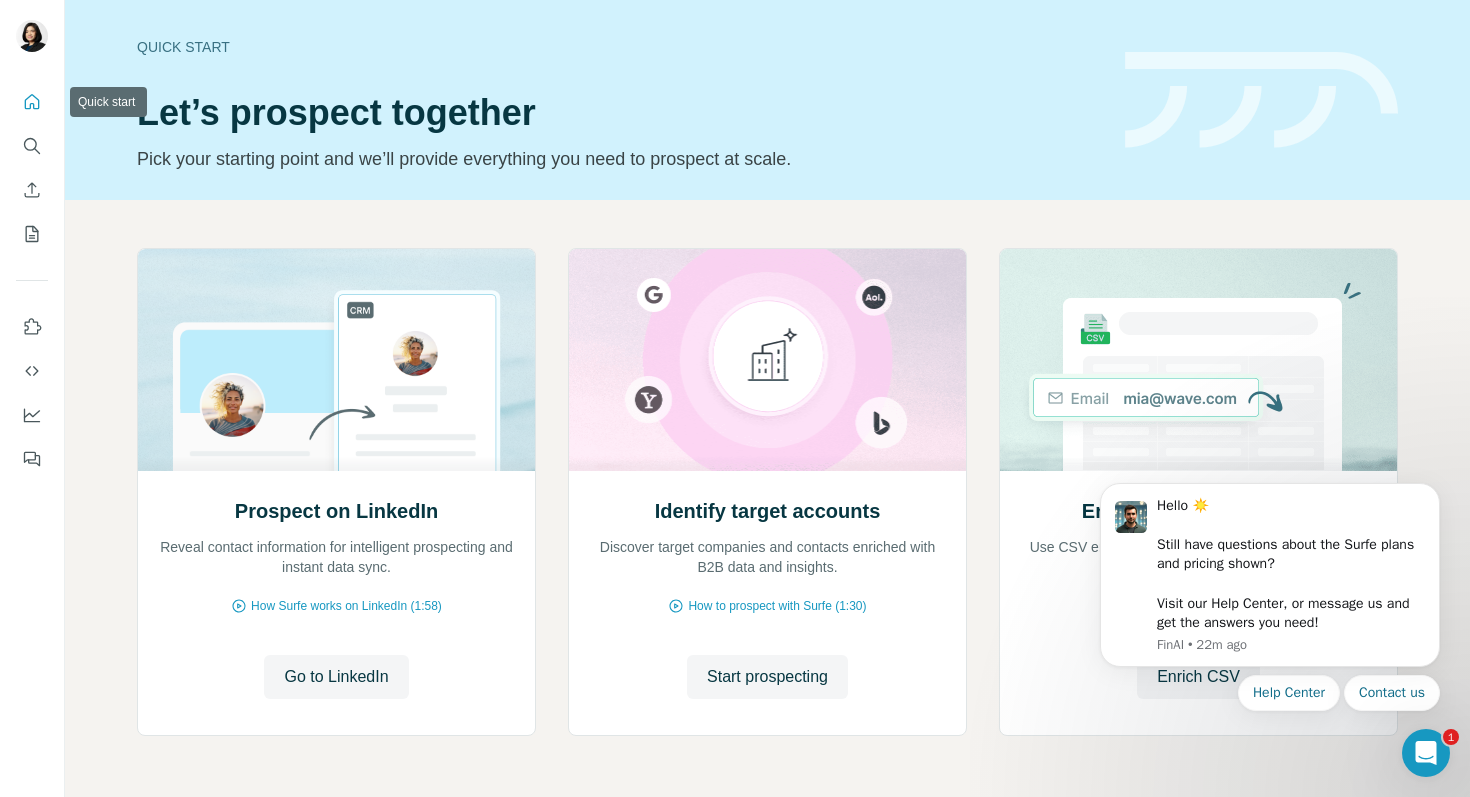 click 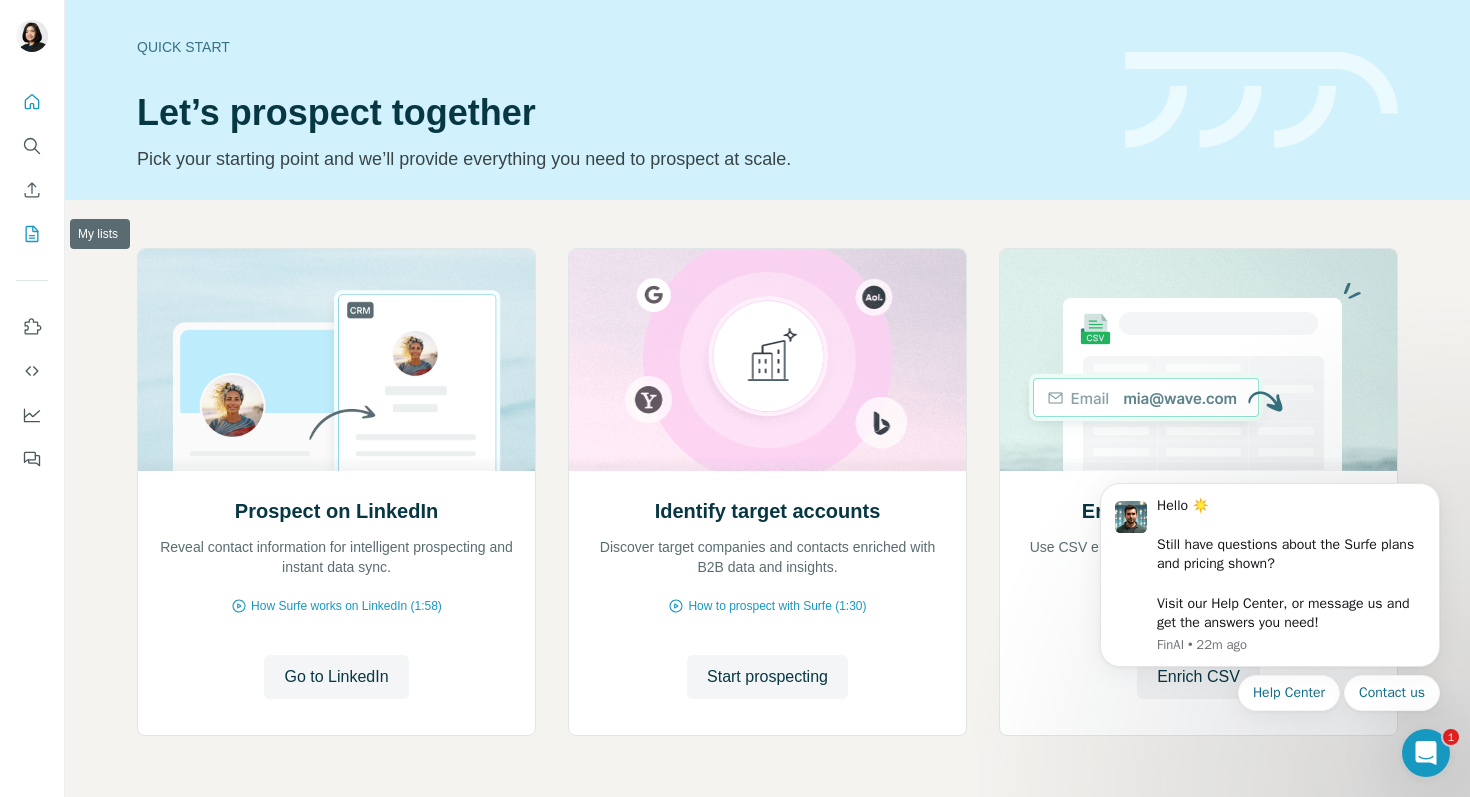 click at bounding box center (32, 234) 